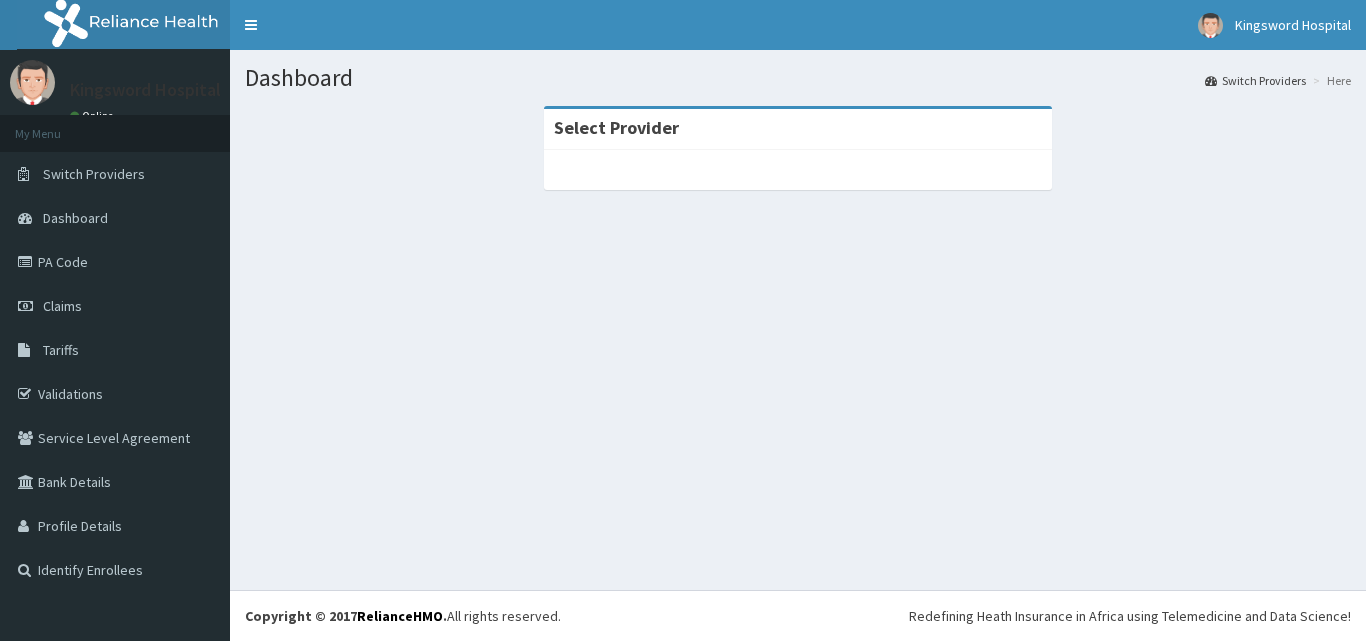 scroll, scrollTop: 0, scrollLeft: 0, axis: both 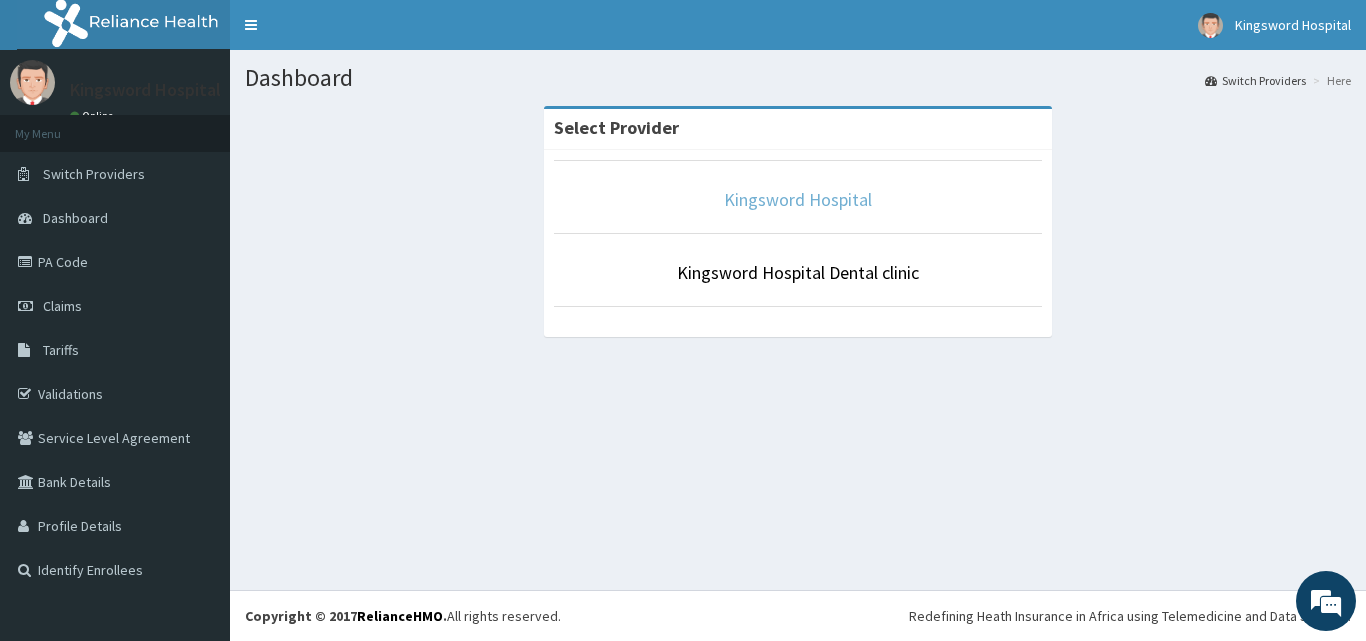 click on "Kingsword Hospital" at bounding box center (798, 199) 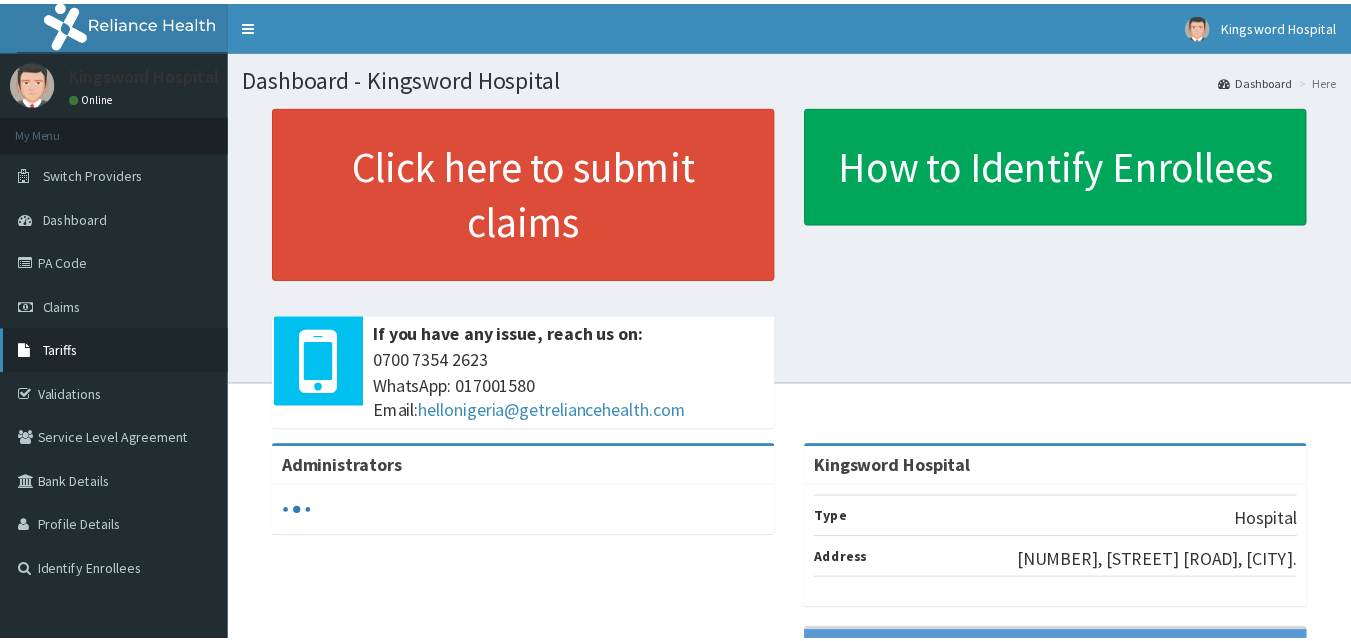 scroll, scrollTop: 0, scrollLeft: 0, axis: both 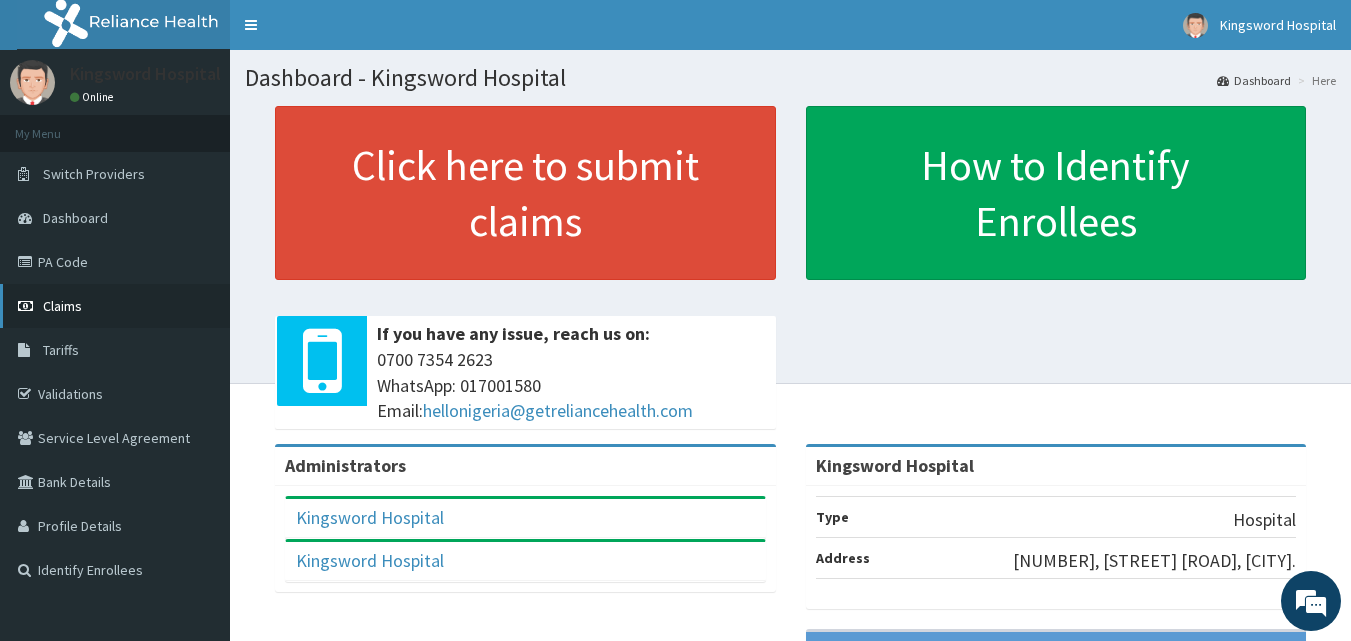 click on "Claims" at bounding box center [62, 306] 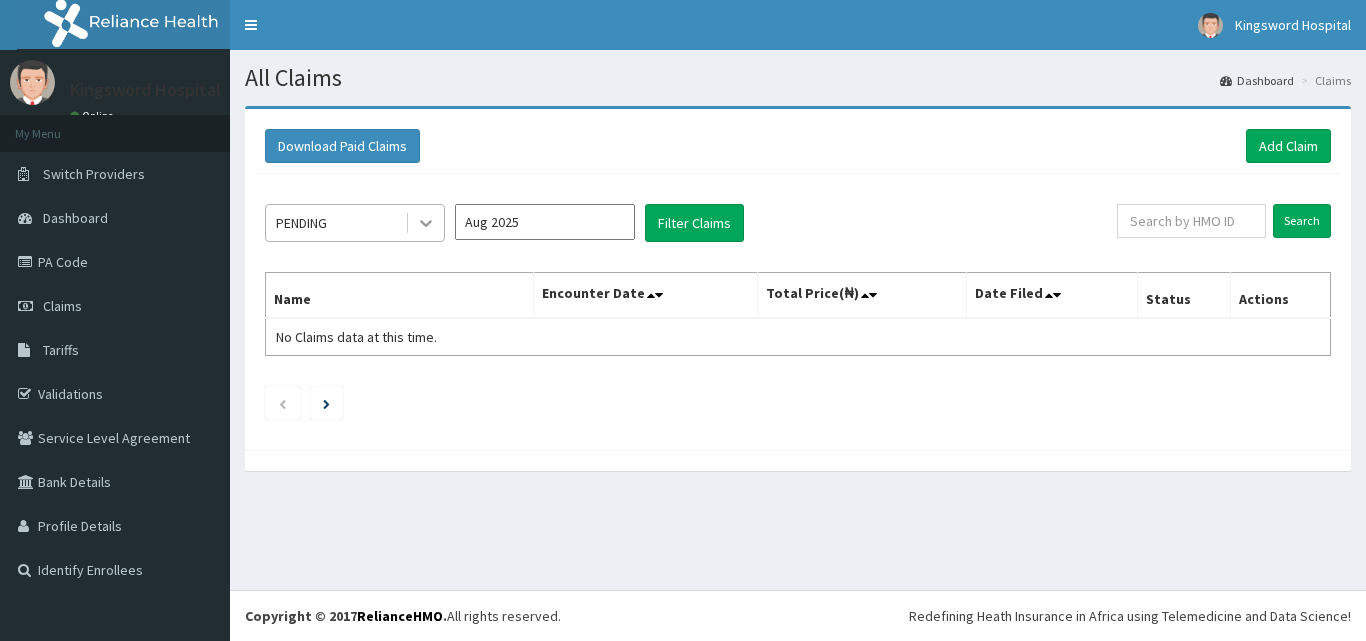 scroll, scrollTop: 0, scrollLeft: 0, axis: both 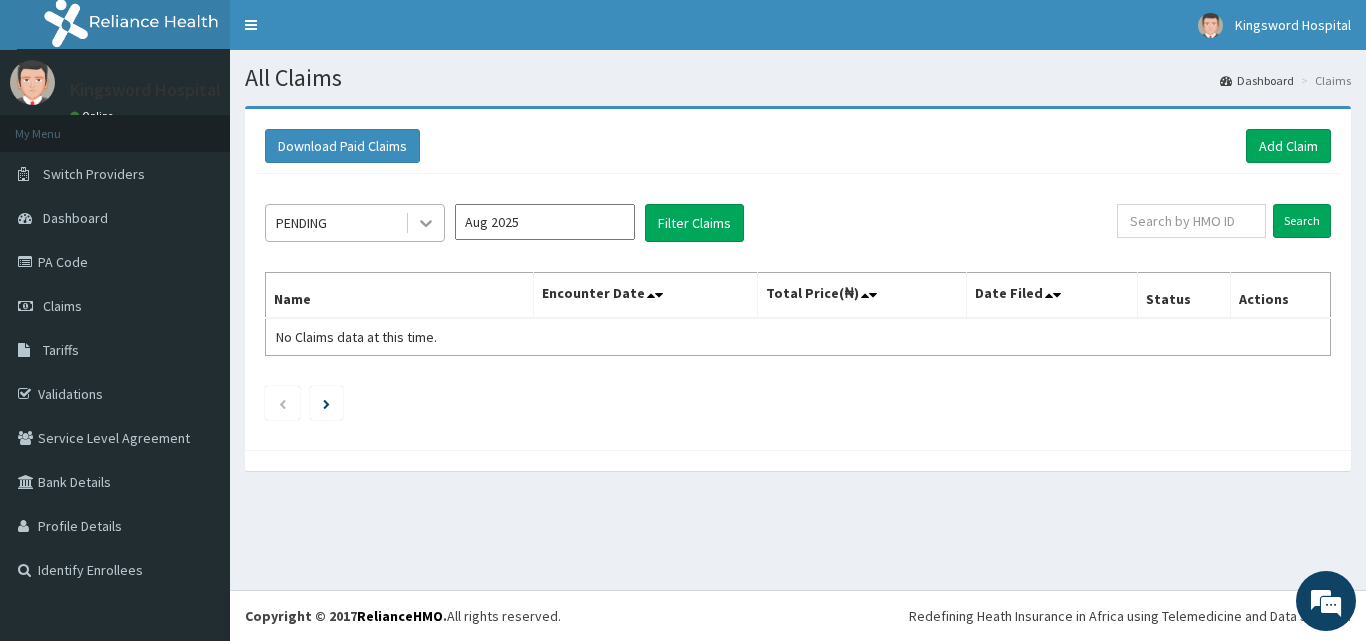click 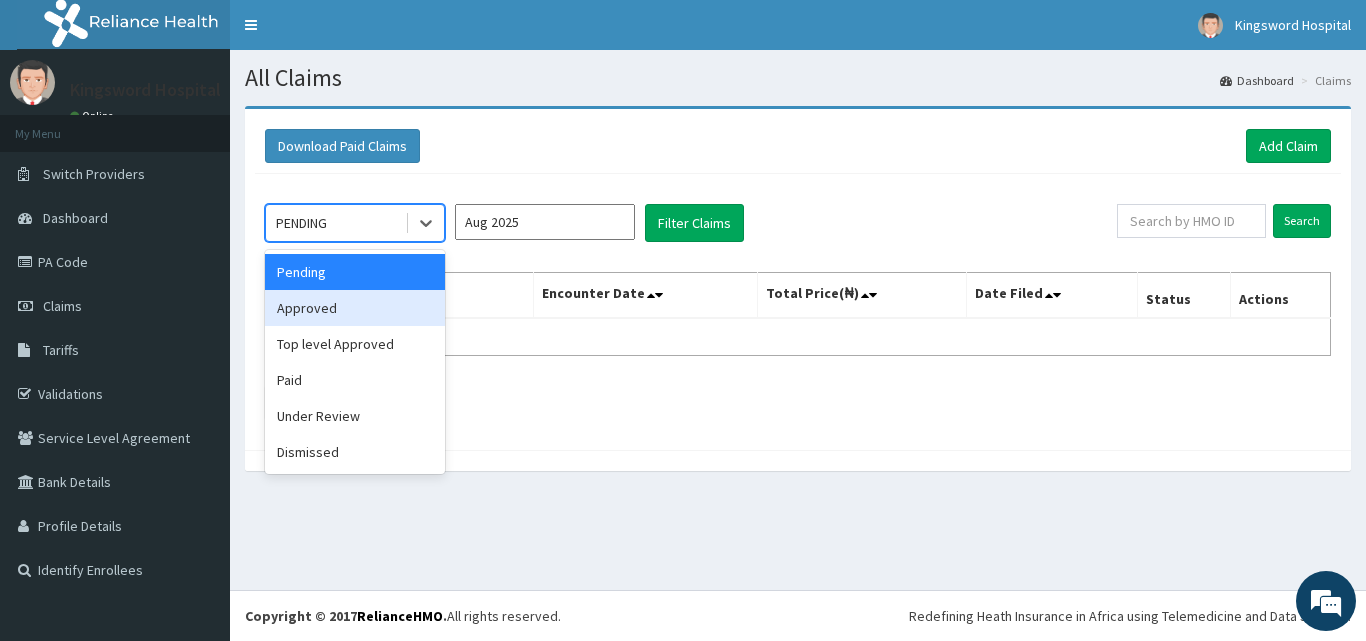click on "Approved" at bounding box center [355, 308] 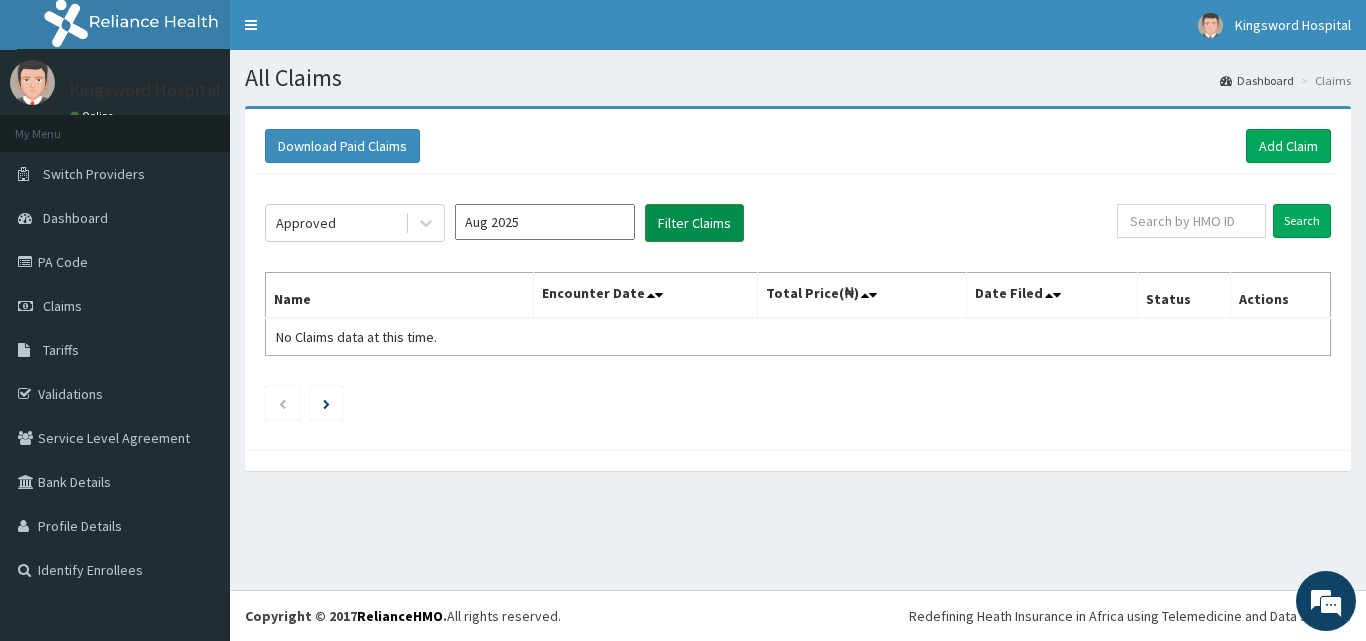 click on "Filter Claims" at bounding box center (694, 223) 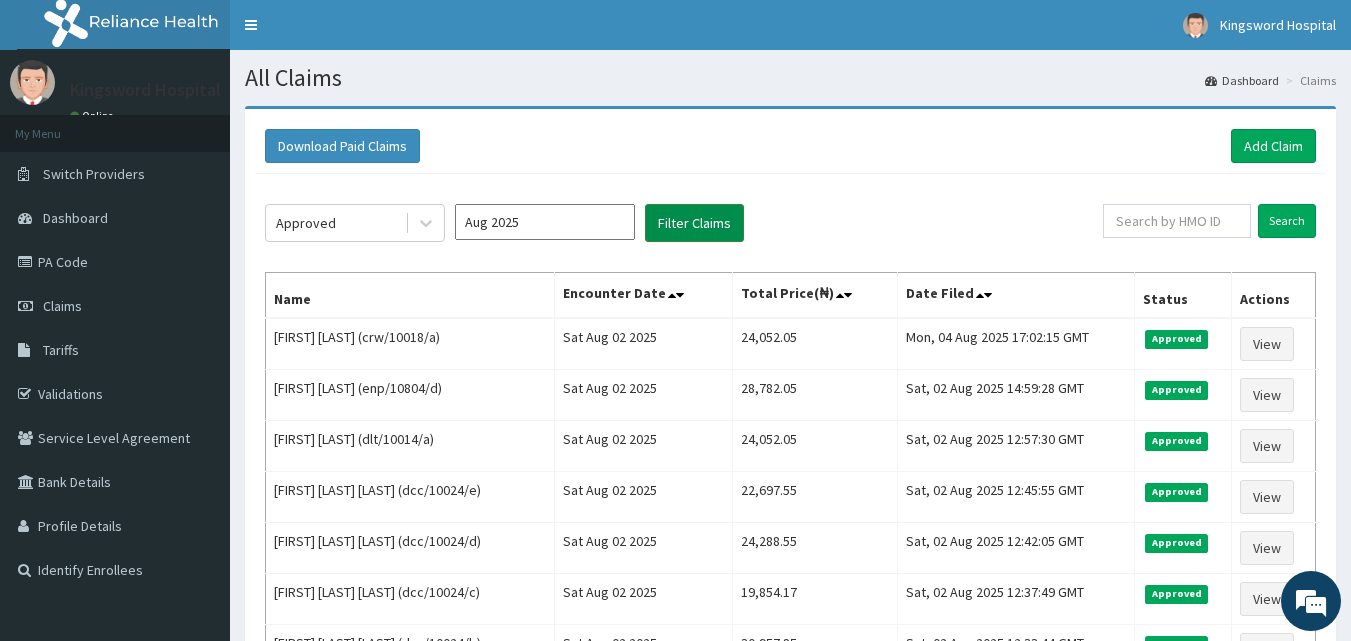 scroll, scrollTop: 0, scrollLeft: 0, axis: both 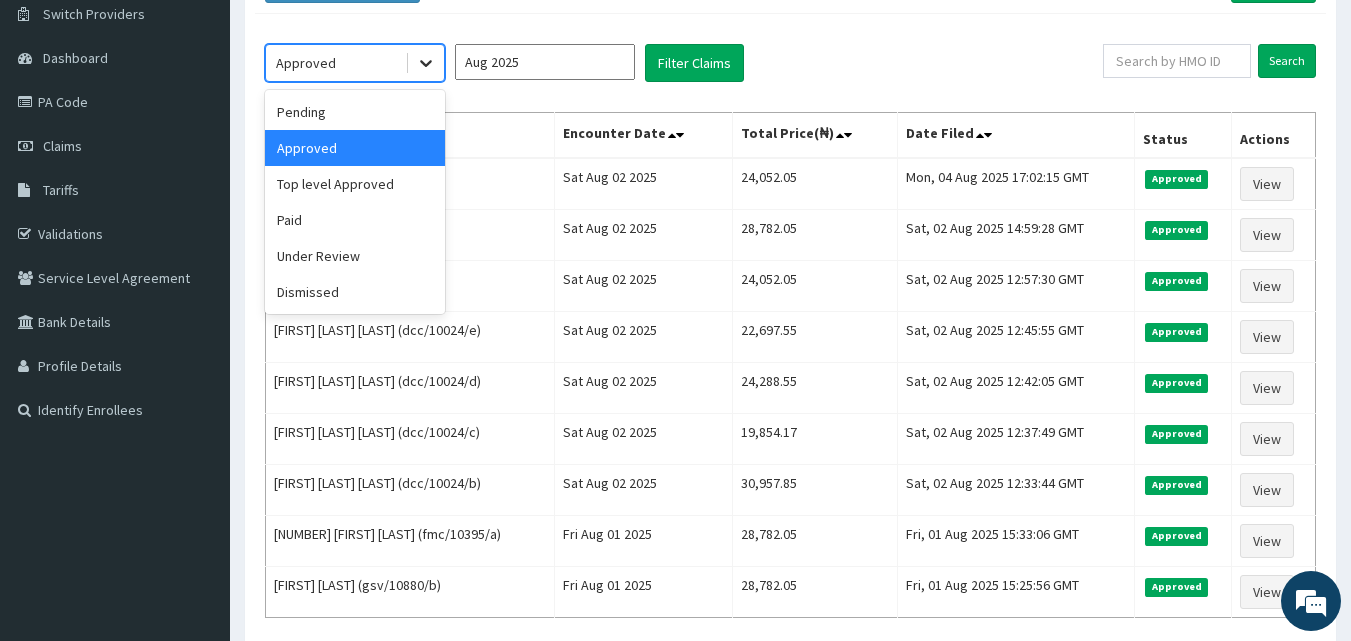 click 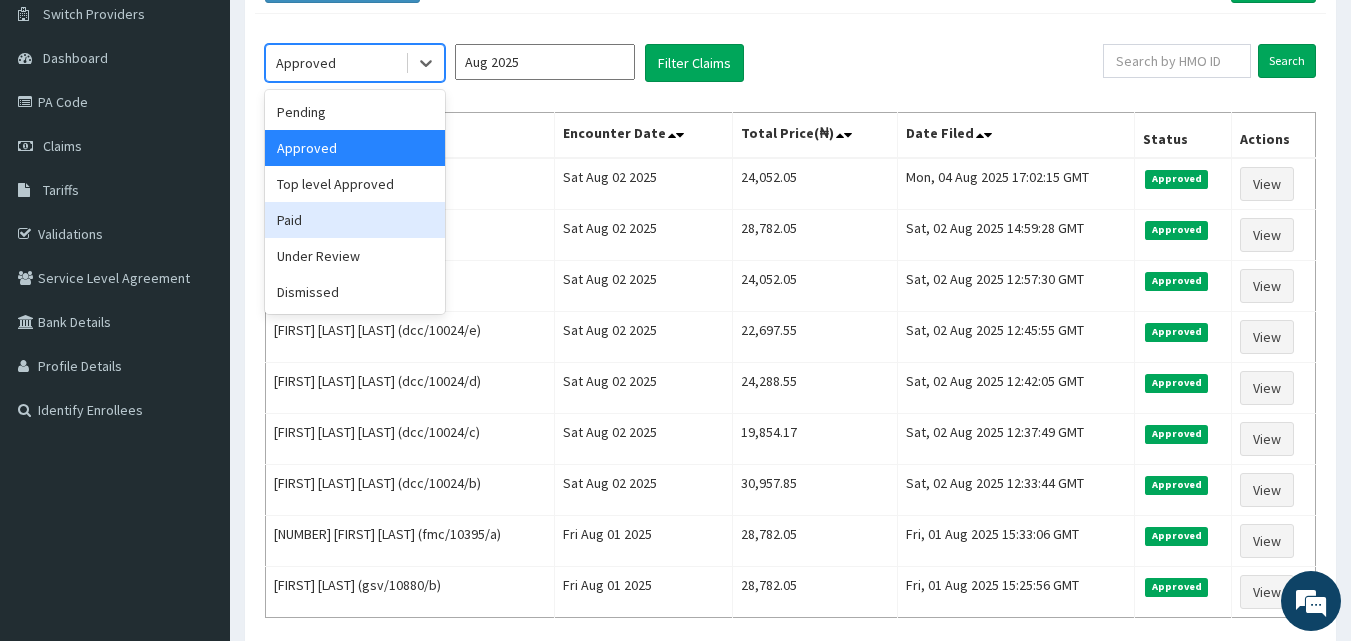 click on "Paid" at bounding box center (355, 220) 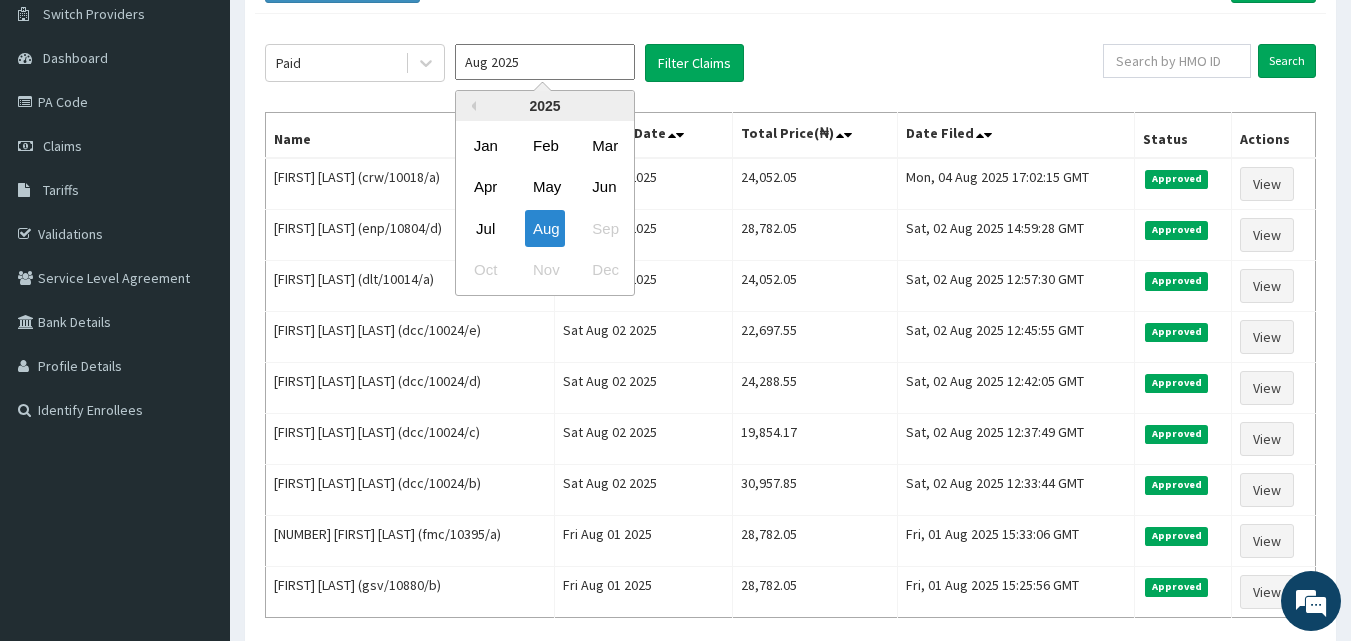 click on "Aug 2025" at bounding box center (545, 62) 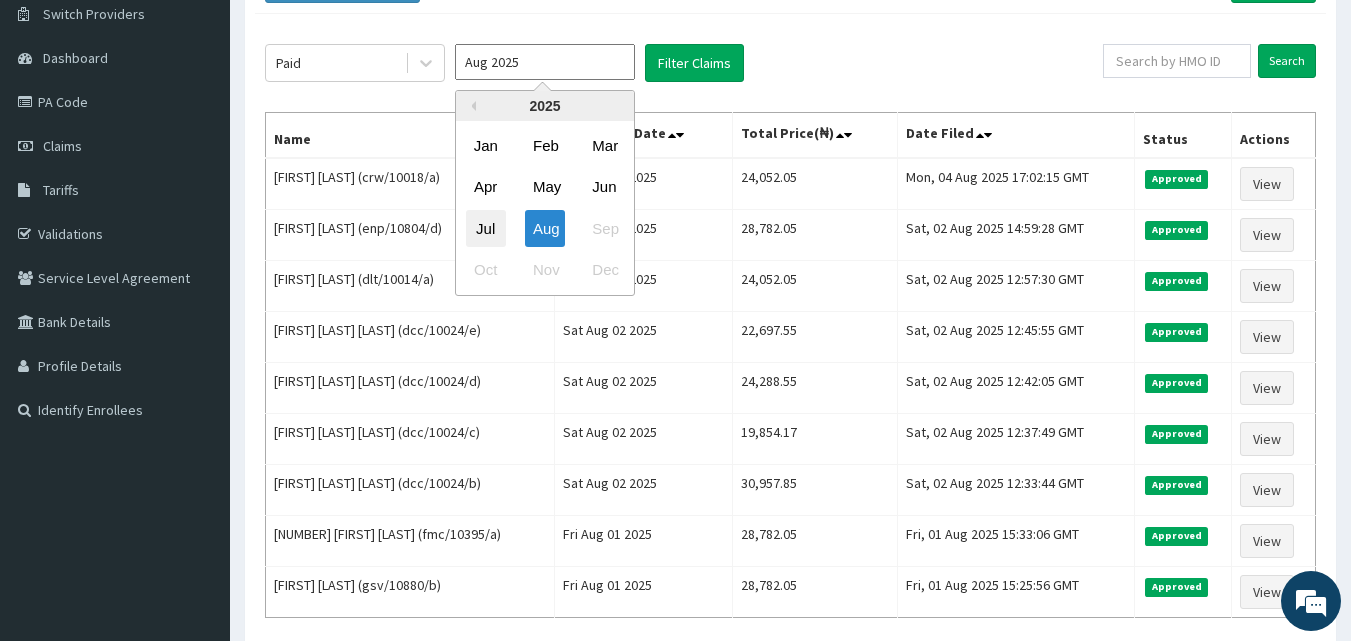 click on "Jul" at bounding box center (486, 228) 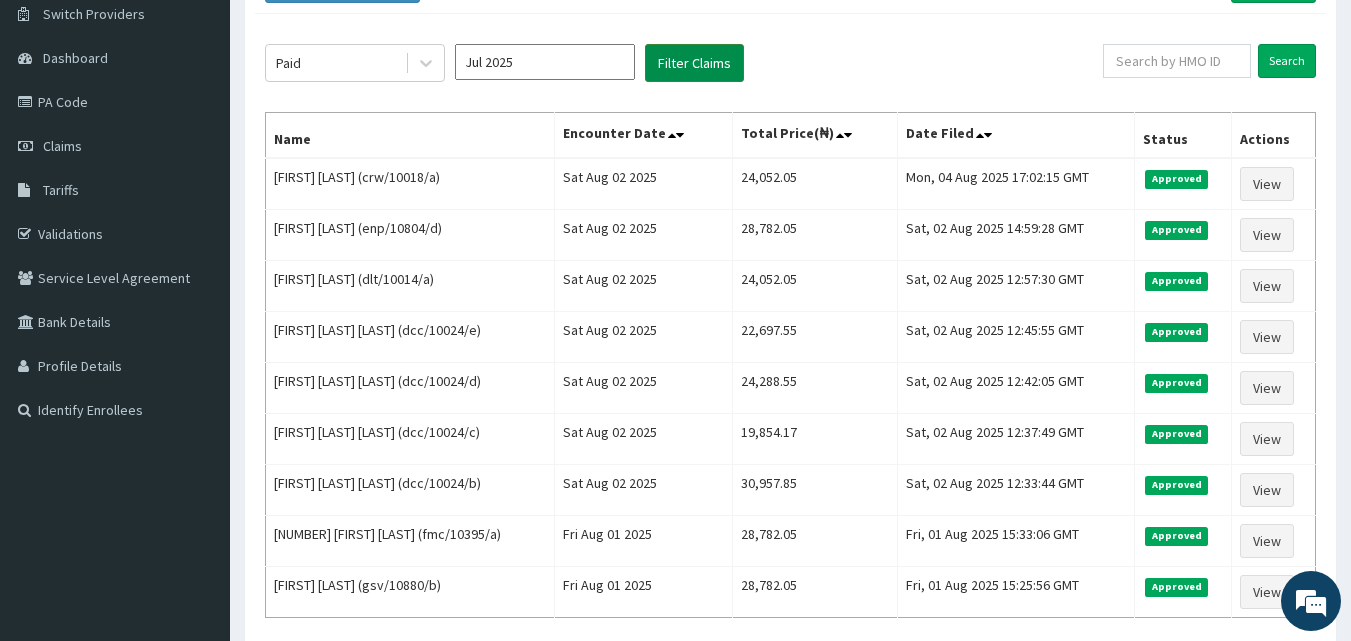 click on "Filter Claims" at bounding box center [694, 63] 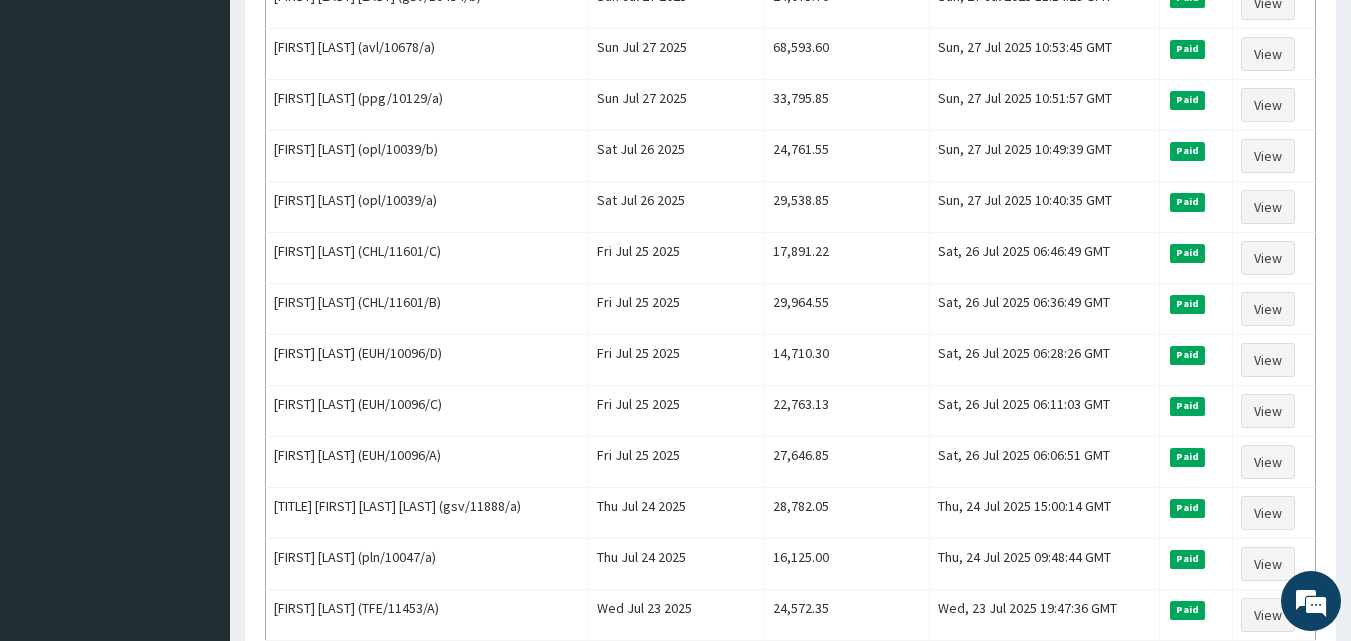 scroll, scrollTop: 840, scrollLeft: 0, axis: vertical 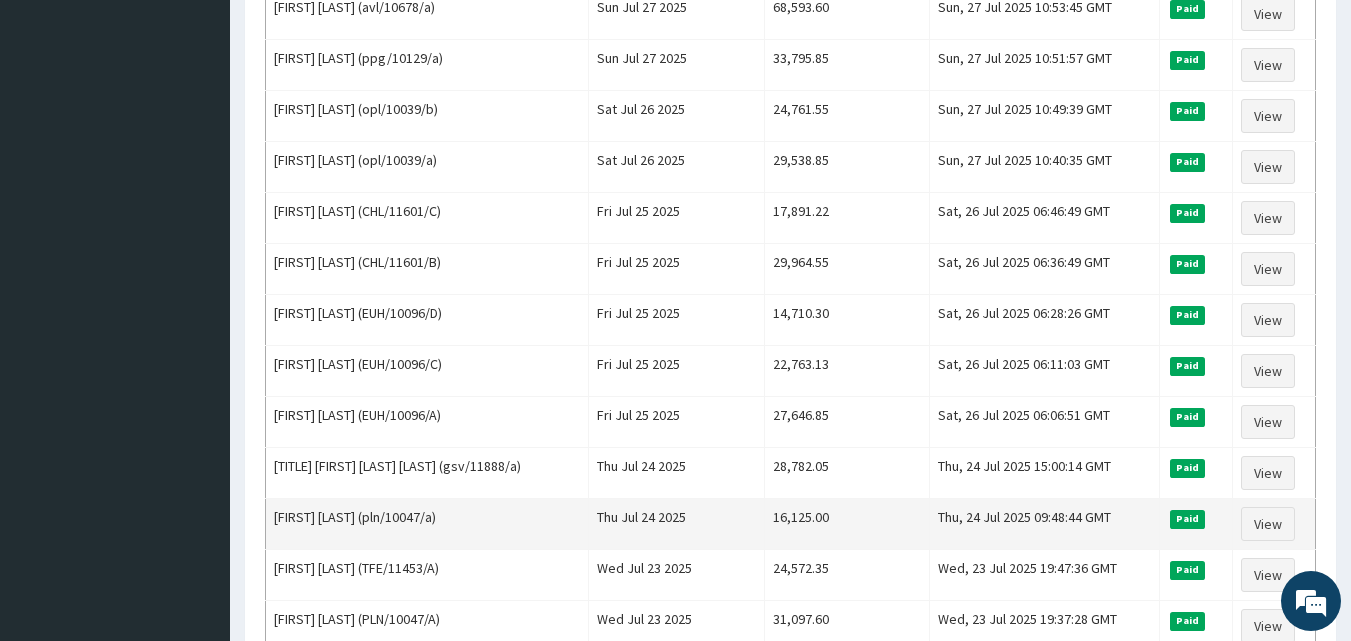 click on "AYODELE IBITOYE (pln/10047/a)" at bounding box center (427, 524) 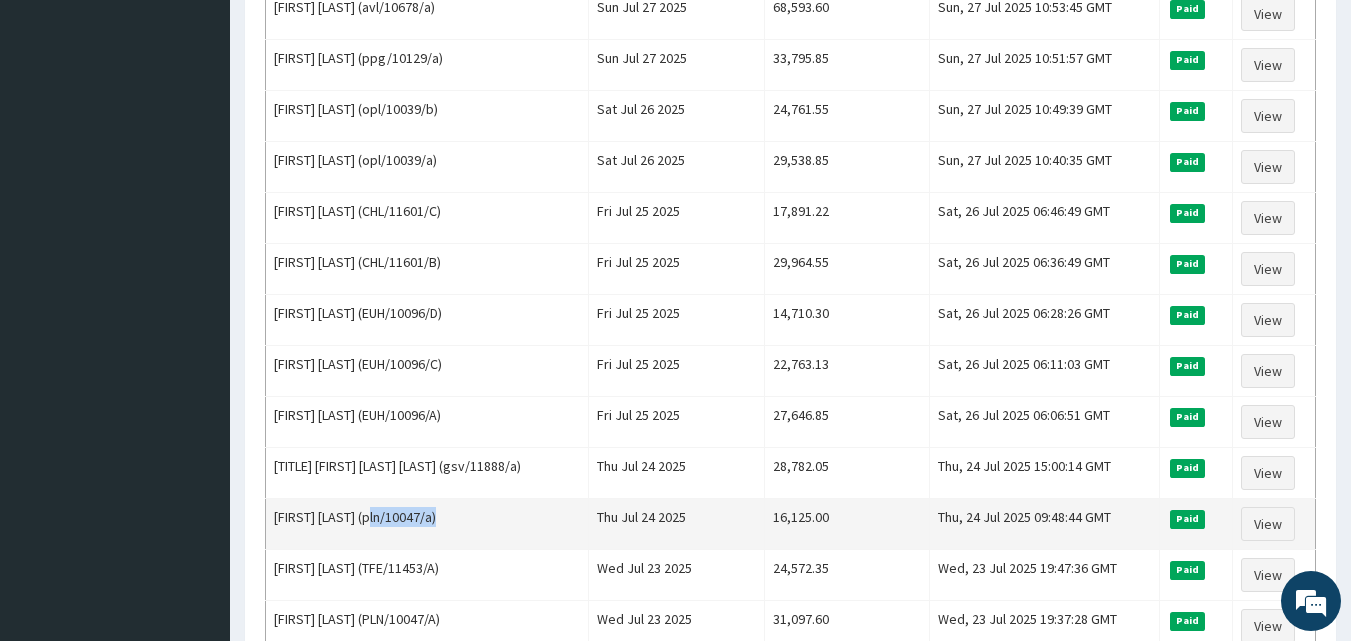 drag, startPoint x: 452, startPoint y: 518, endPoint x: 386, endPoint y: 518, distance: 66 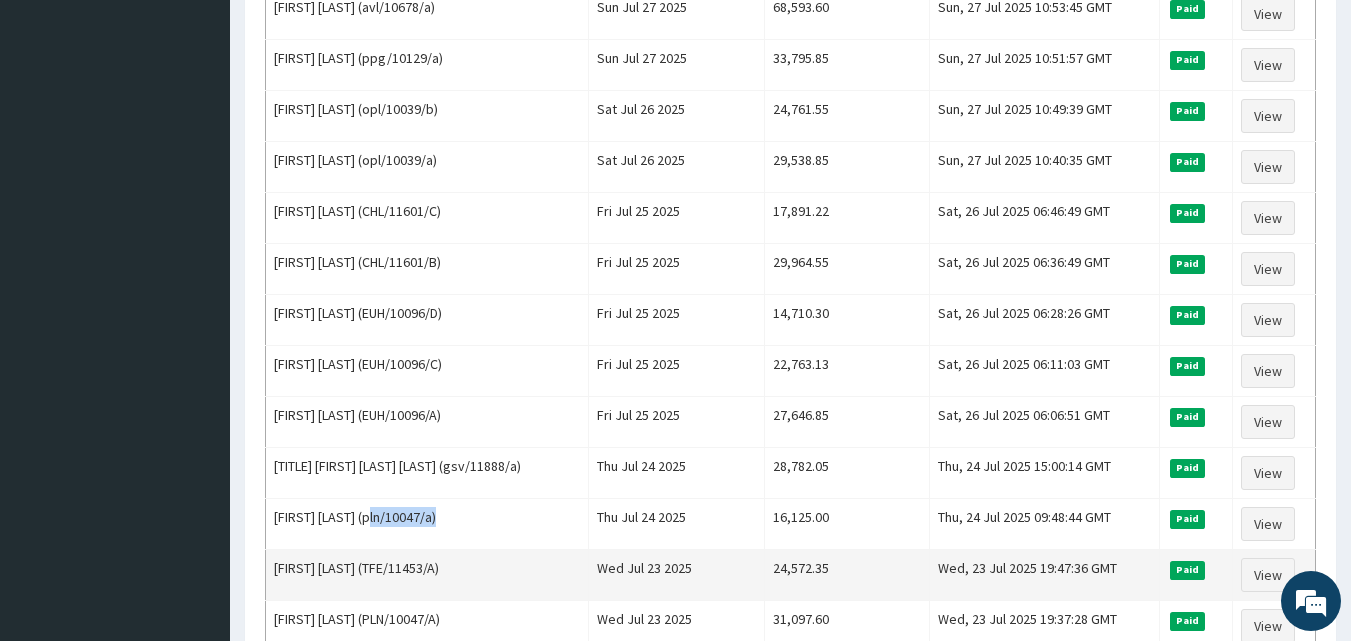 copy on "pln/10047/a" 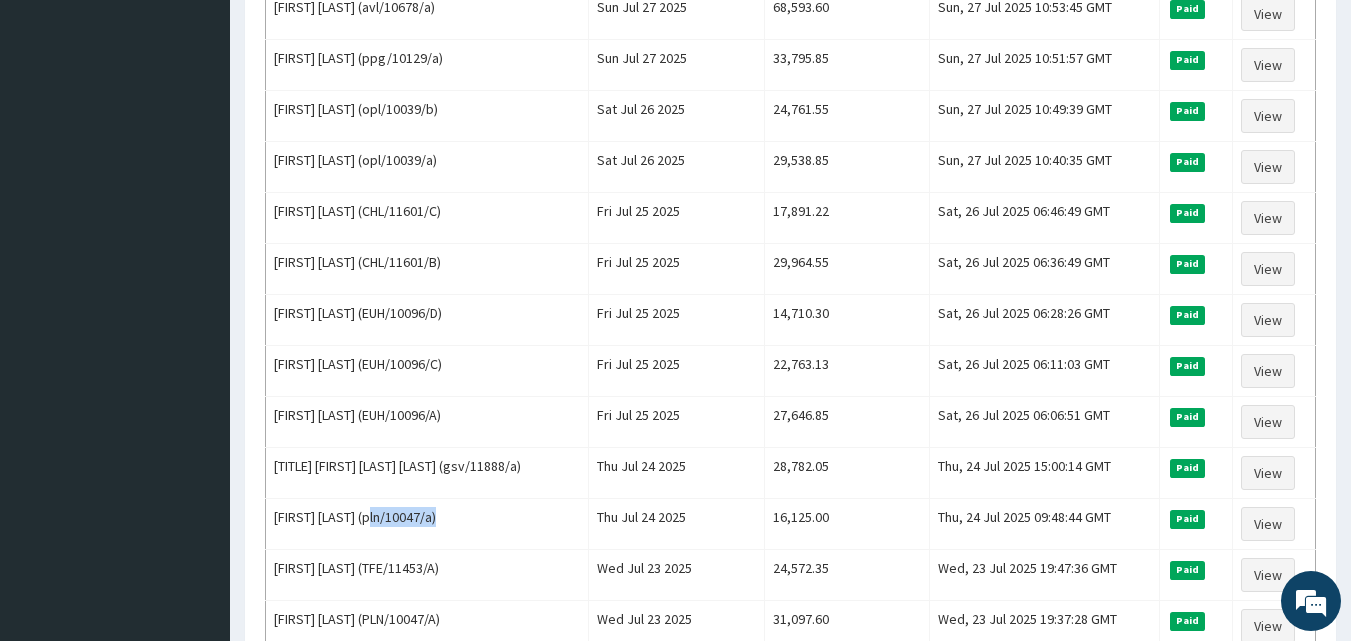 copy on "pln/10047/a" 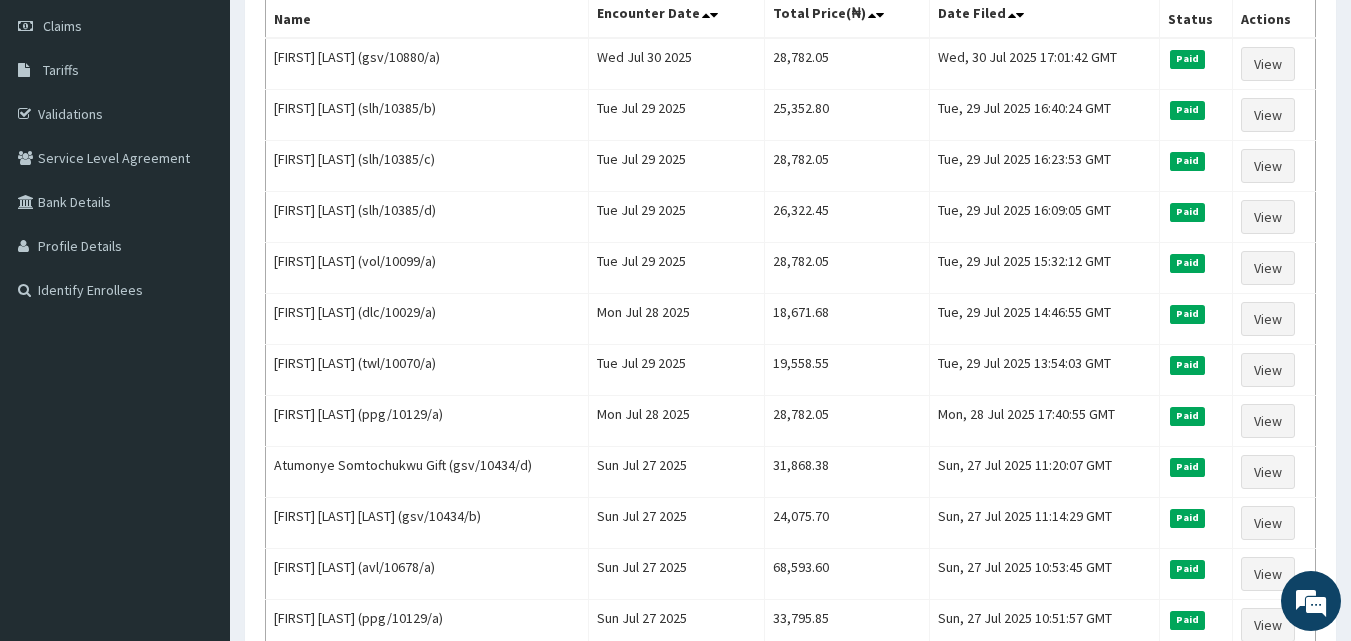 scroll, scrollTop: 0, scrollLeft: 0, axis: both 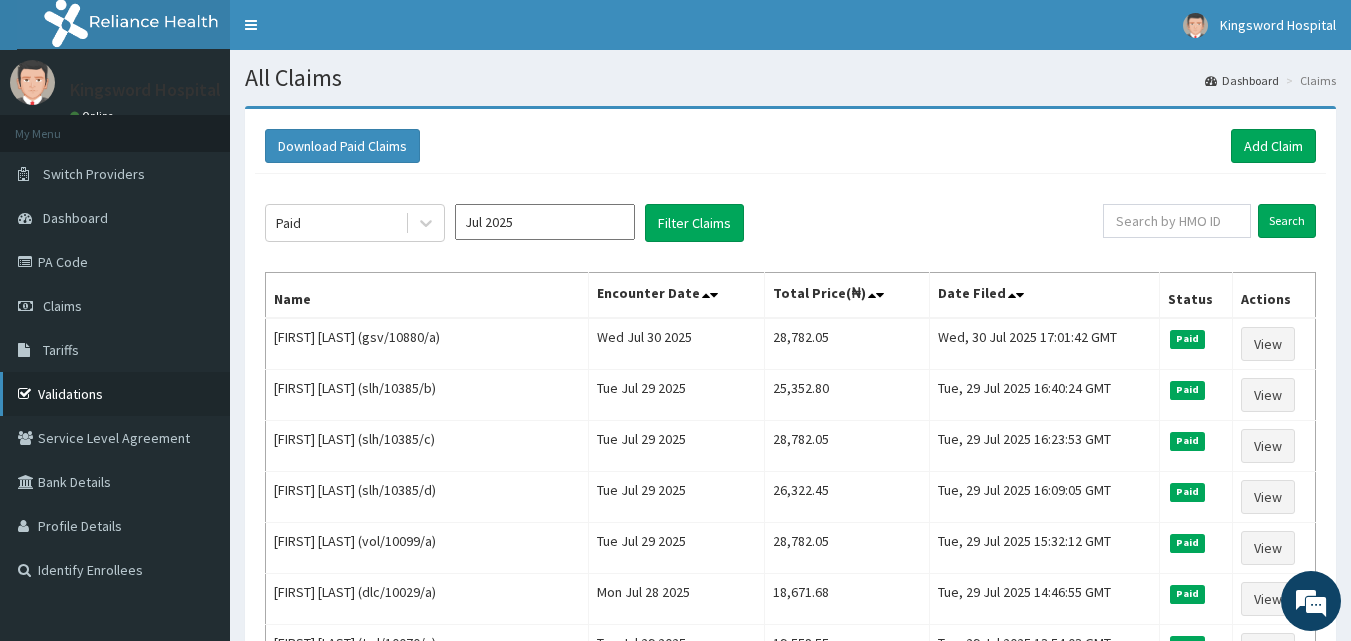 click on "Validations" at bounding box center [115, 394] 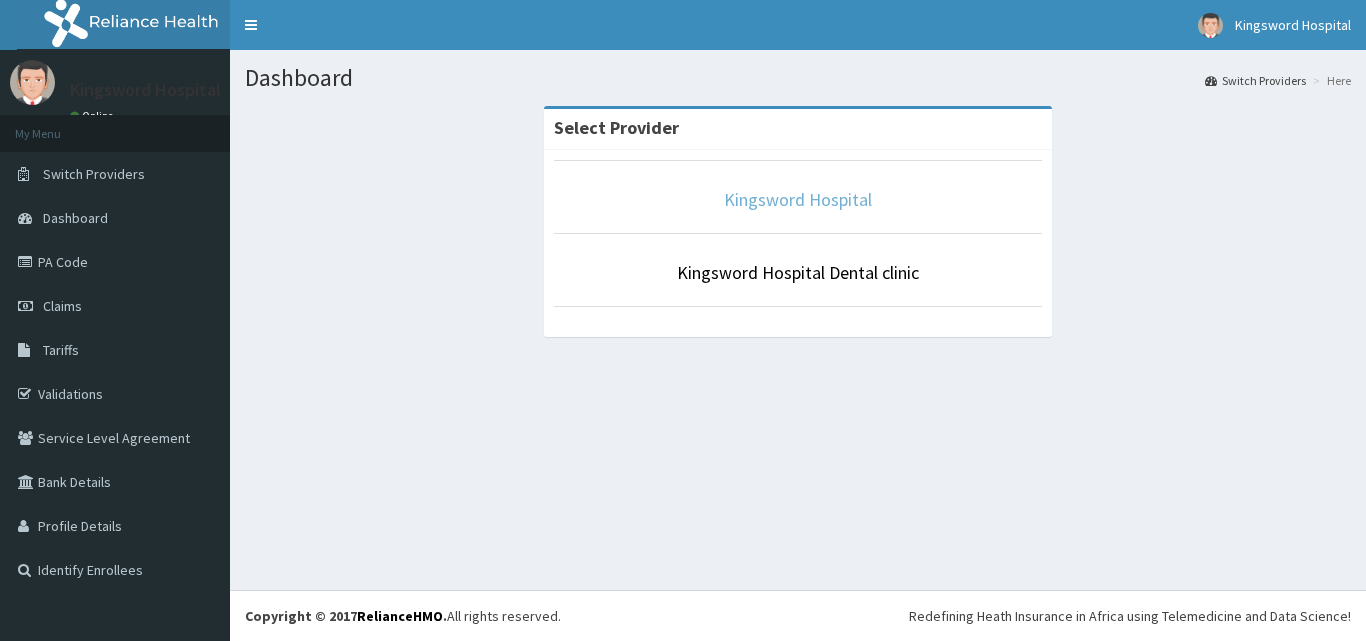scroll, scrollTop: 0, scrollLeft: 0, axis: both 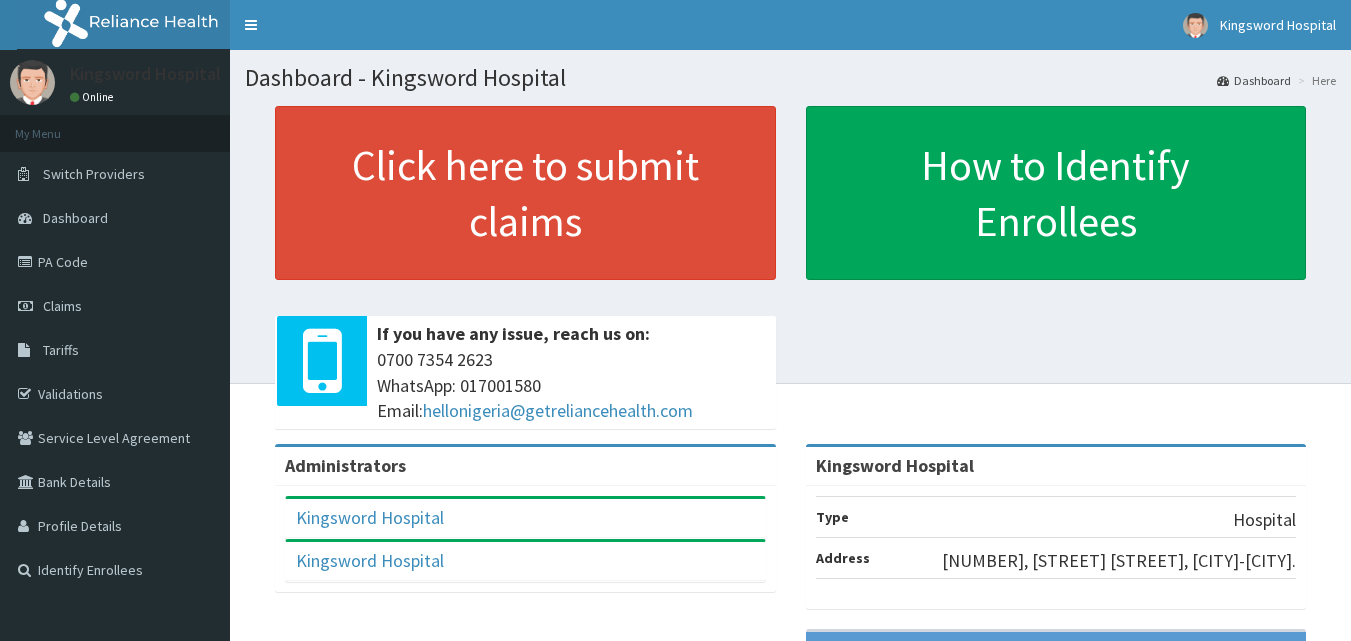 click on "Claims" at bounding box center (62, 306) 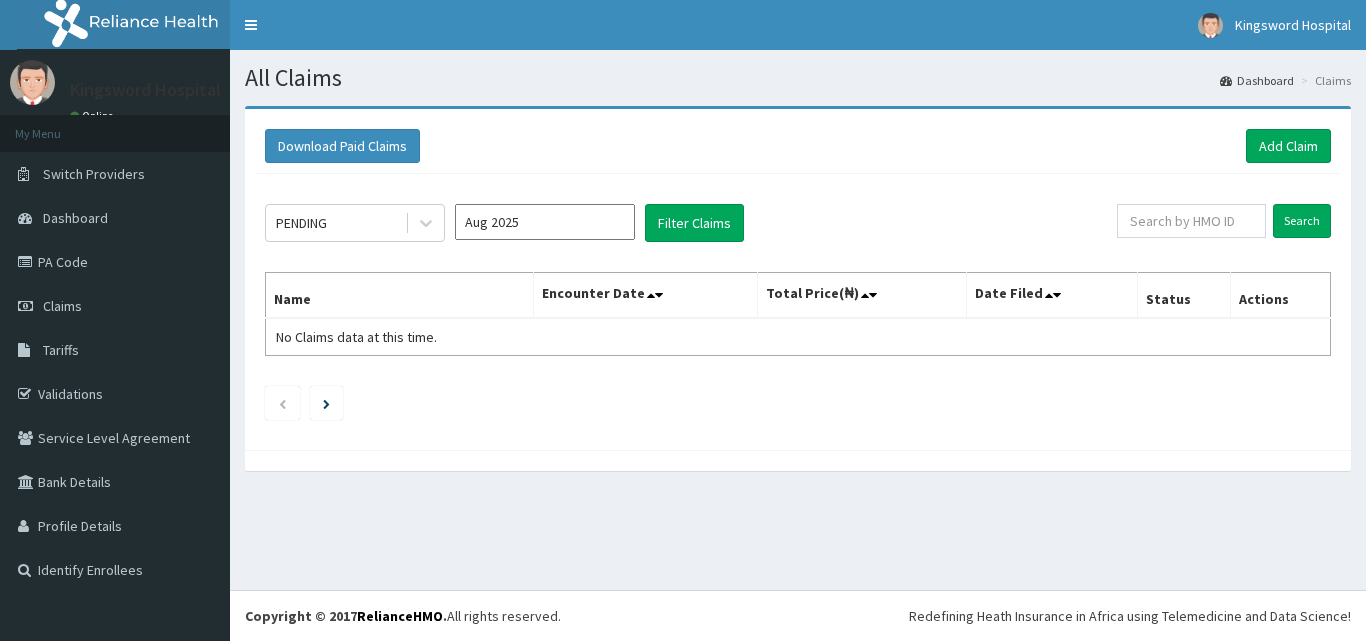 scroll, scrollTop: 0, scrollLeft: 0, axis: both 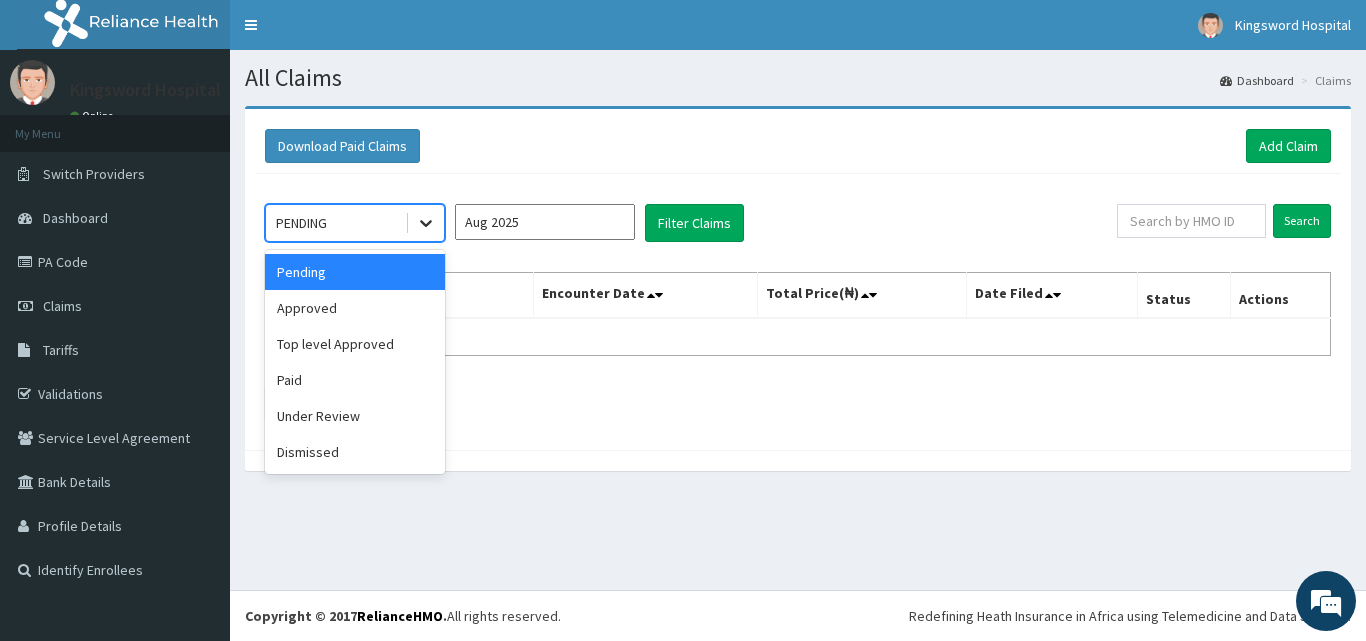 click 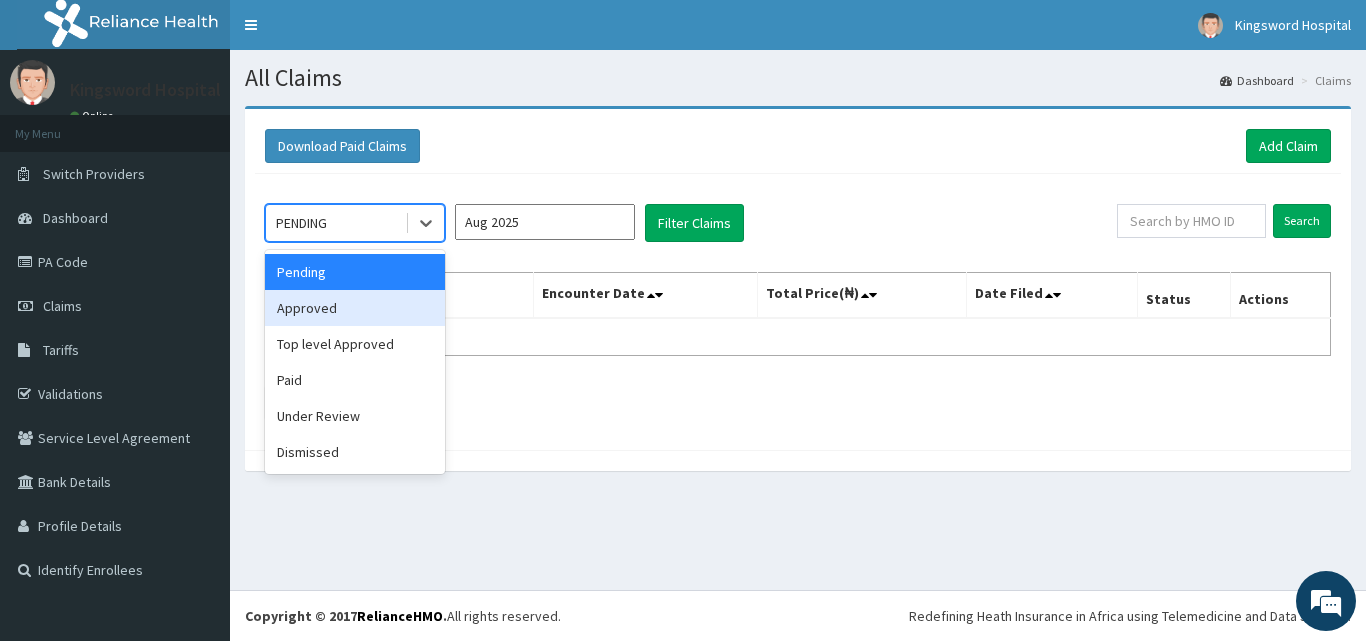 click on "Approved" at bounding box center (355, 308) 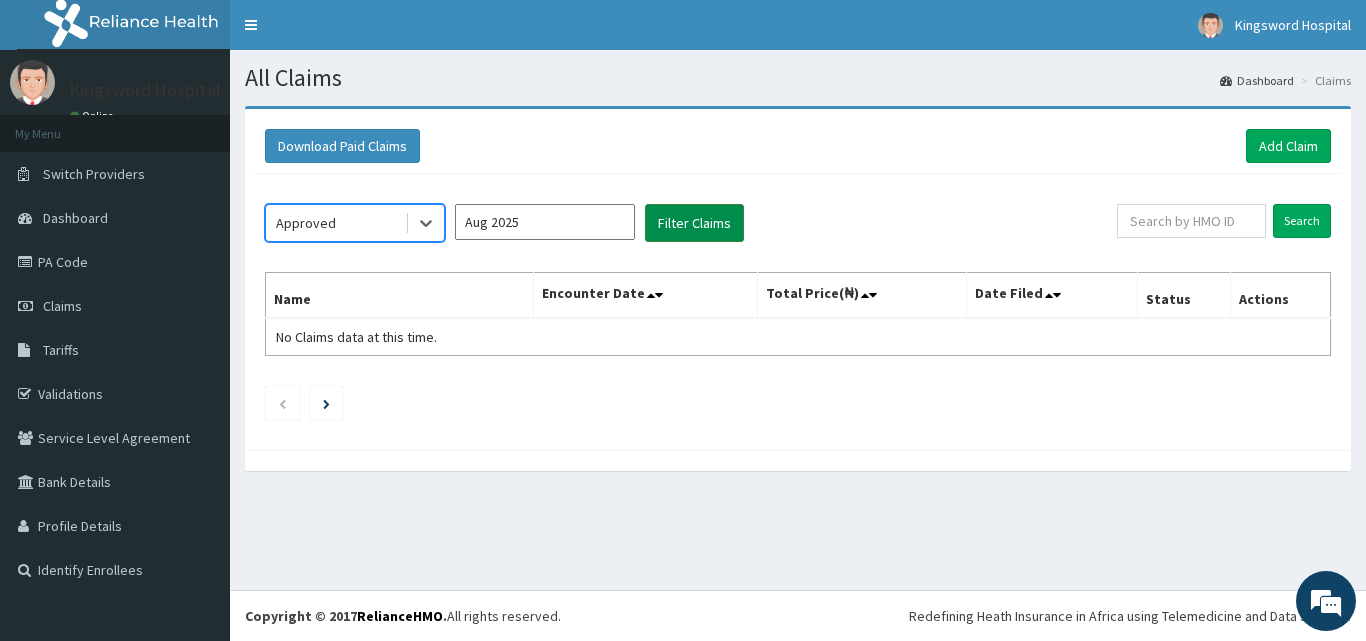 click on "Filter Claims" at bounding box center [694, 223] 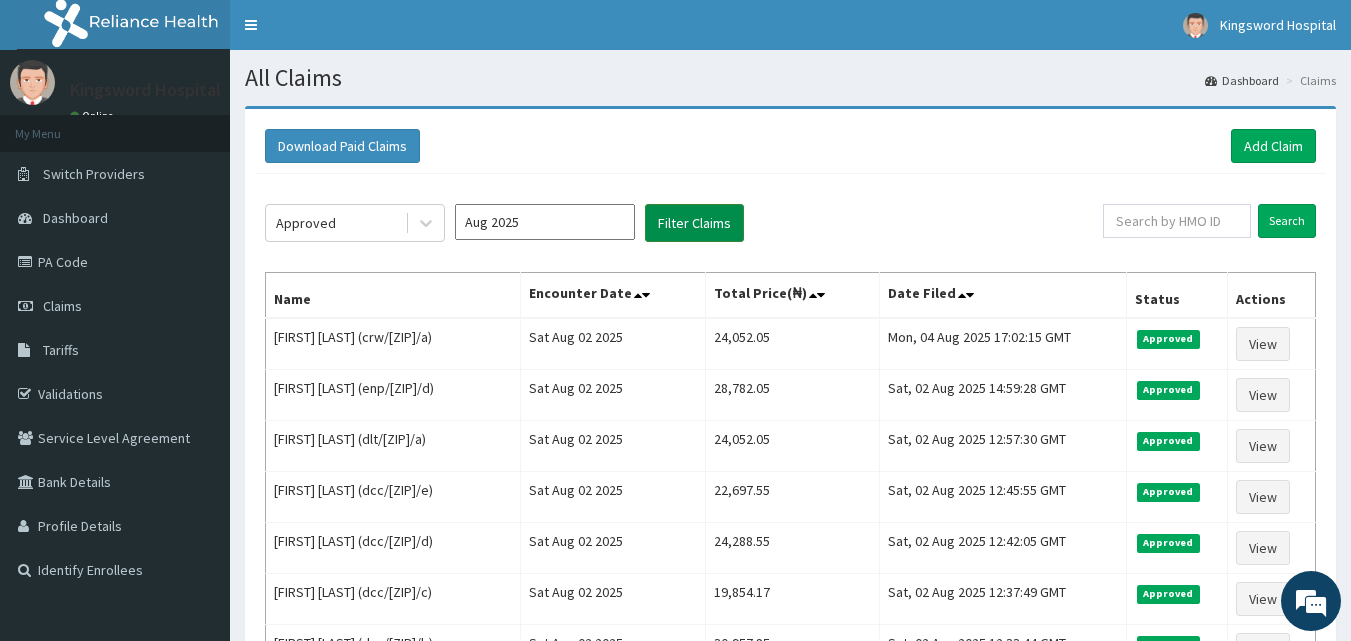 type 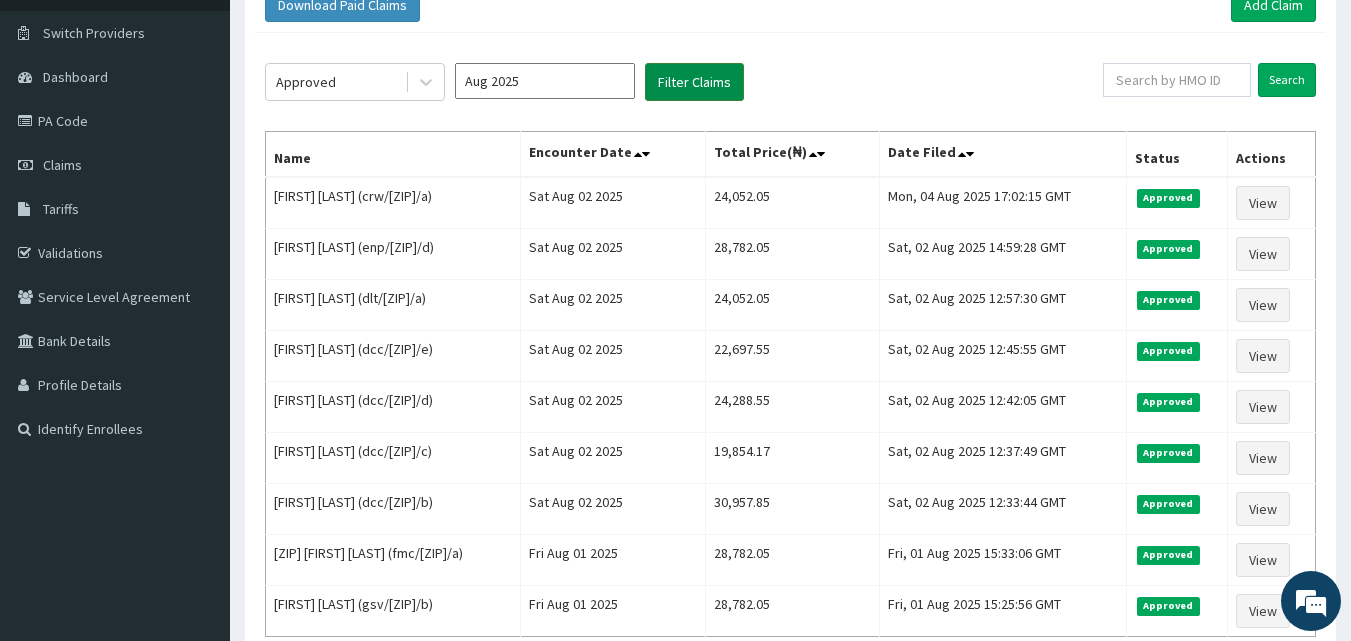 scroll, scrollTop: 160, scrollLeft: 0, axis: vertical 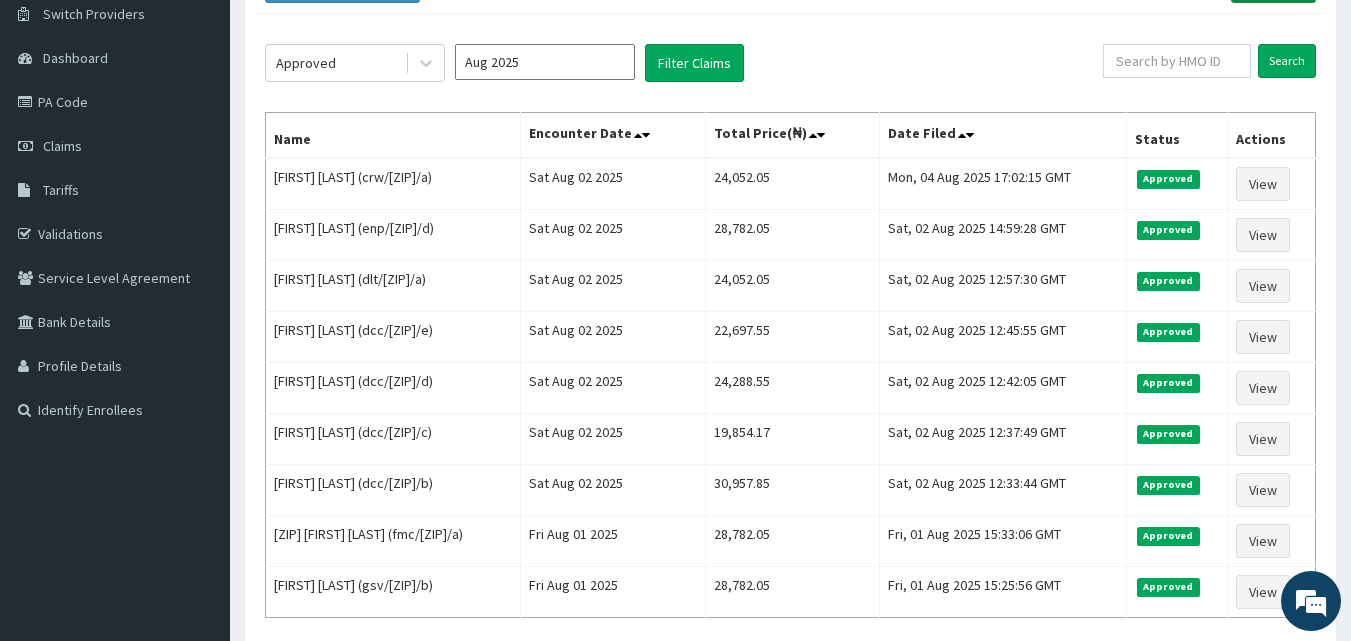 click on "Add Claim" at bounding box center (1273, -14) 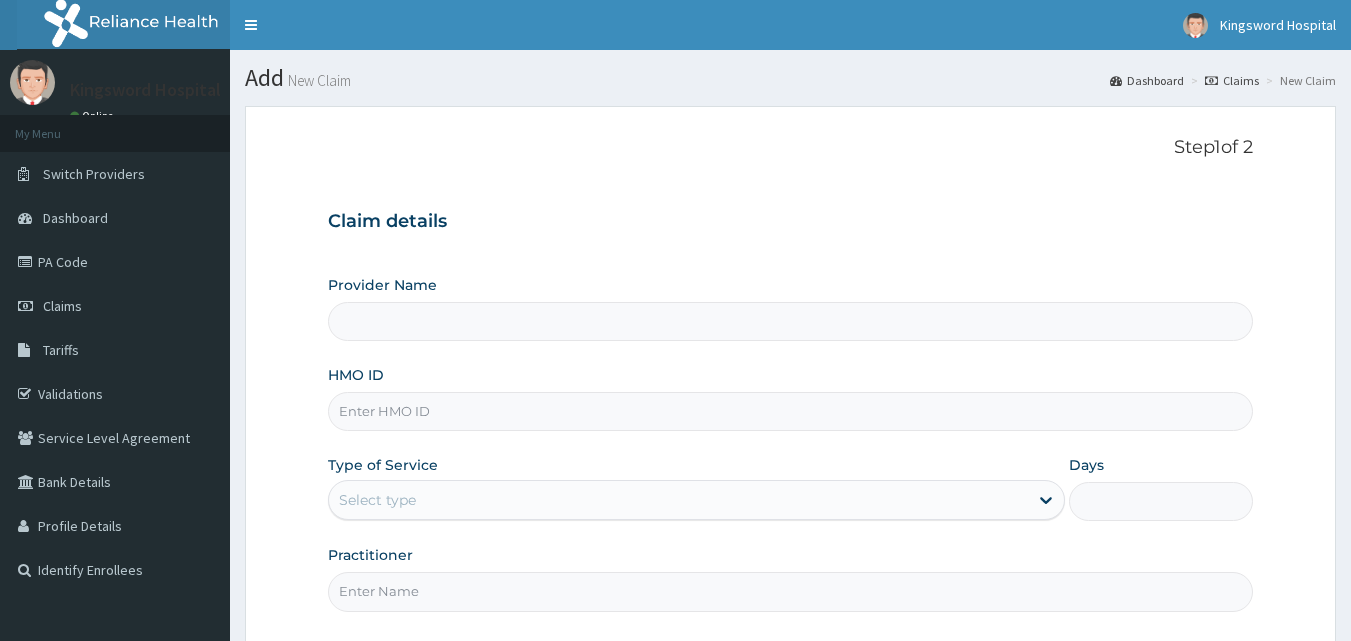 scroll, scrollTop: 0, scrollLeft: 0, axis: both 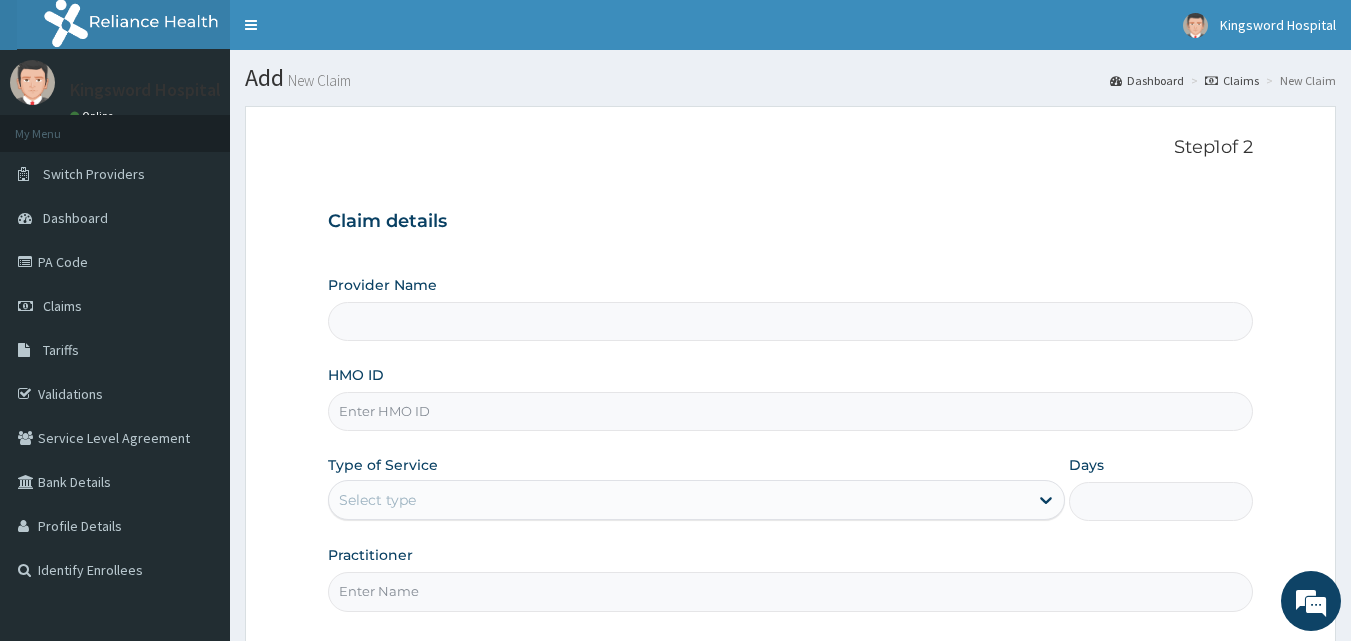 type on "Kingsword Hospital" 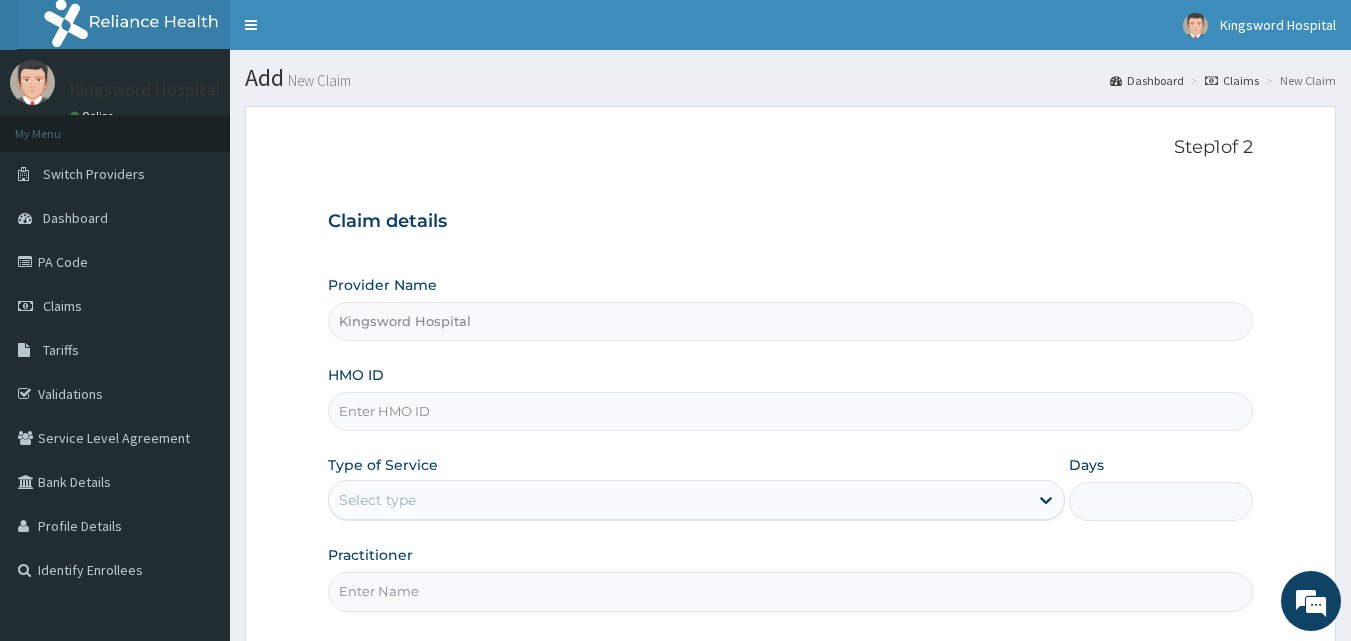 scroll, scrollTop: 0, scrollLeft: 0, axis: both 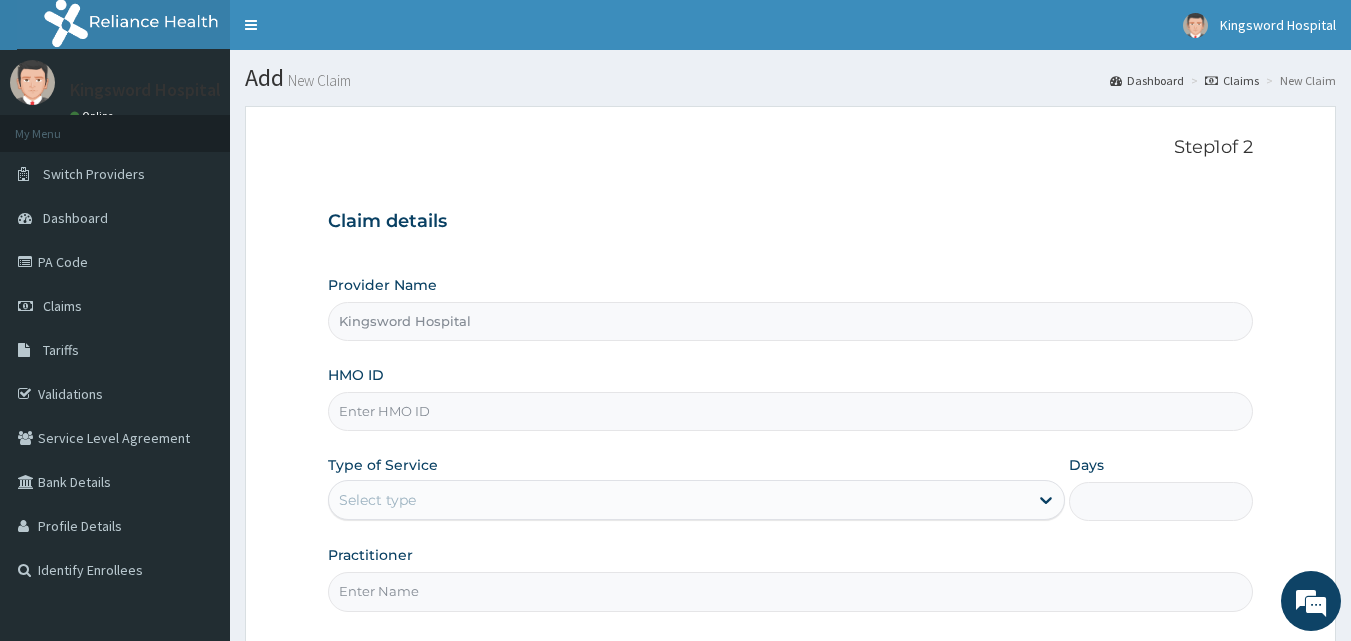 click on "HMO ID" at bounding box center (791, 411) 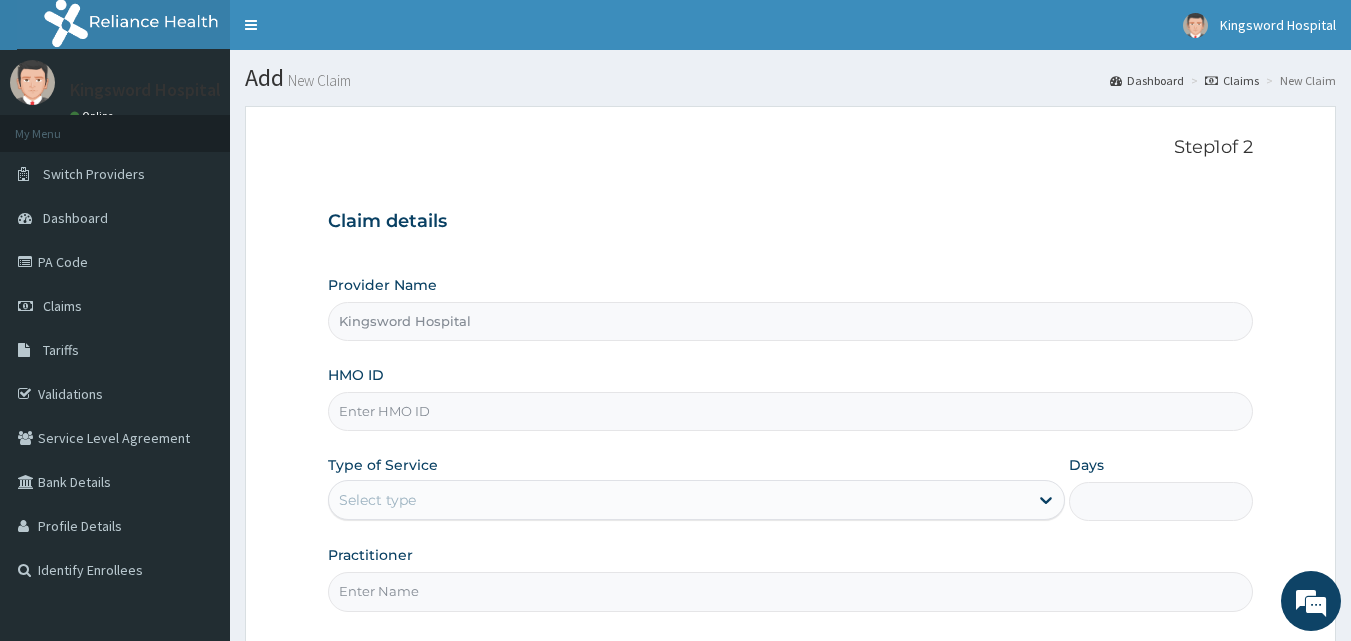 paste on "ppg/10129/a" 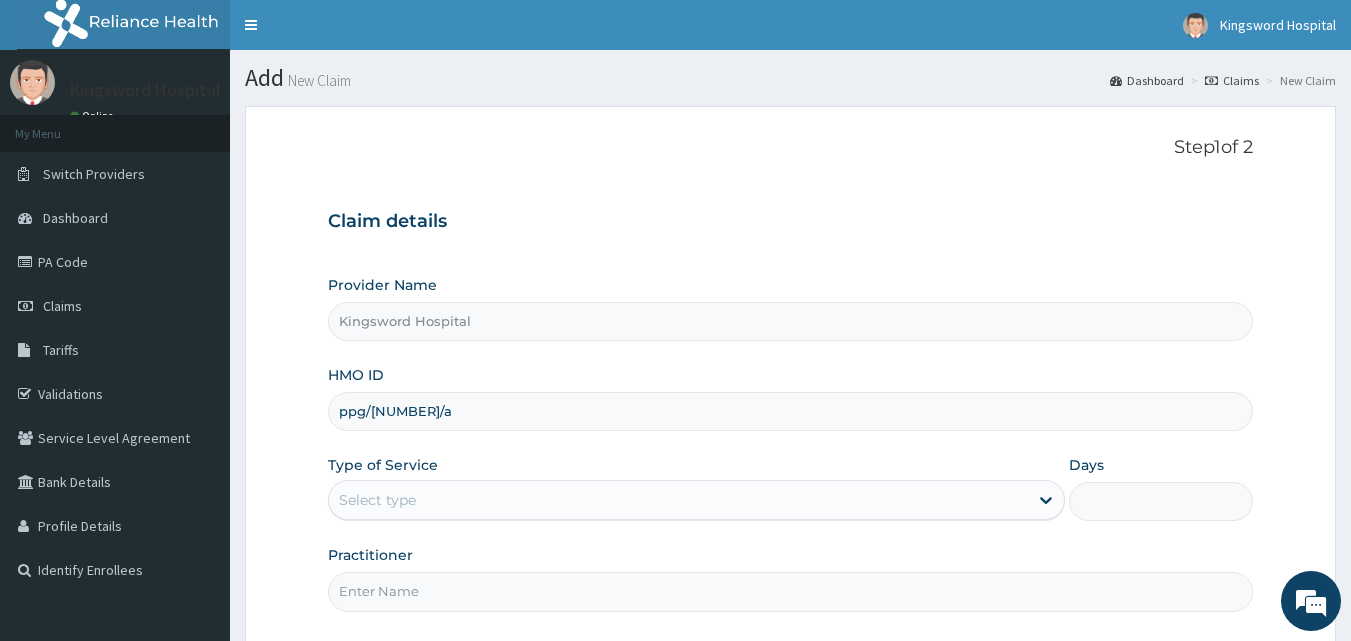 type on "ppg/10129/a" 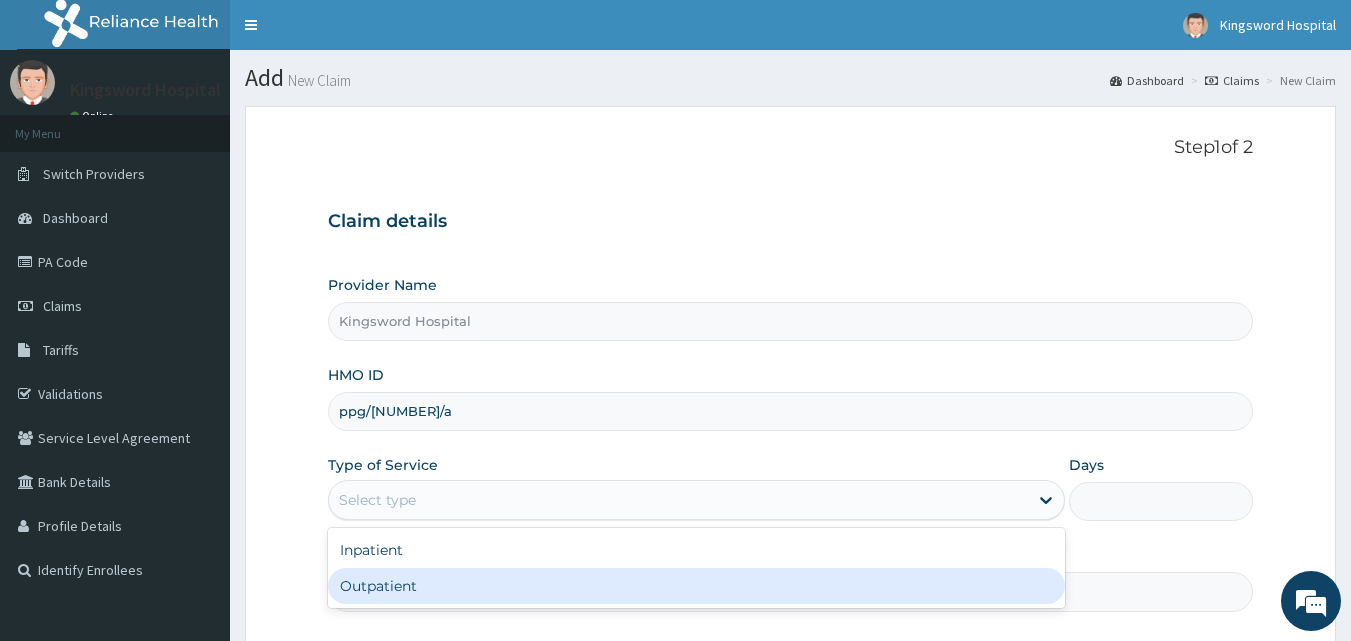 click on "Outpatient" at bounding box center [696, 586] 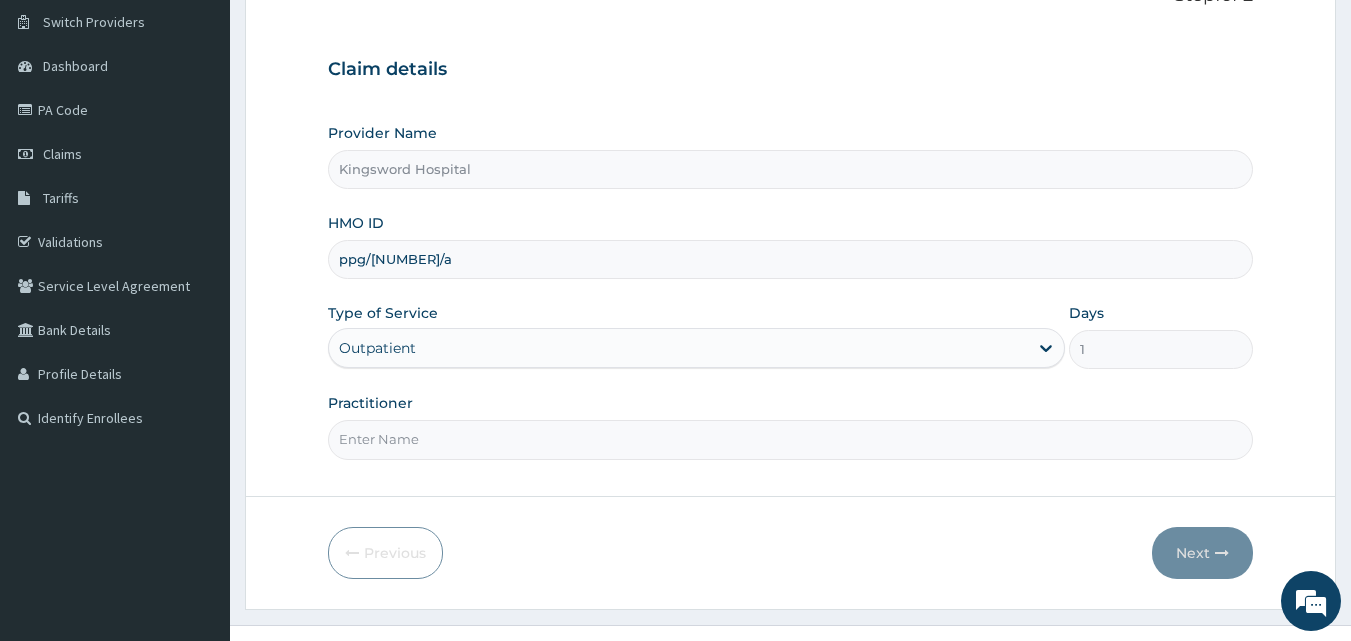 scroll, scrollTop: 160, scrollLeft: 0, axis: vertical 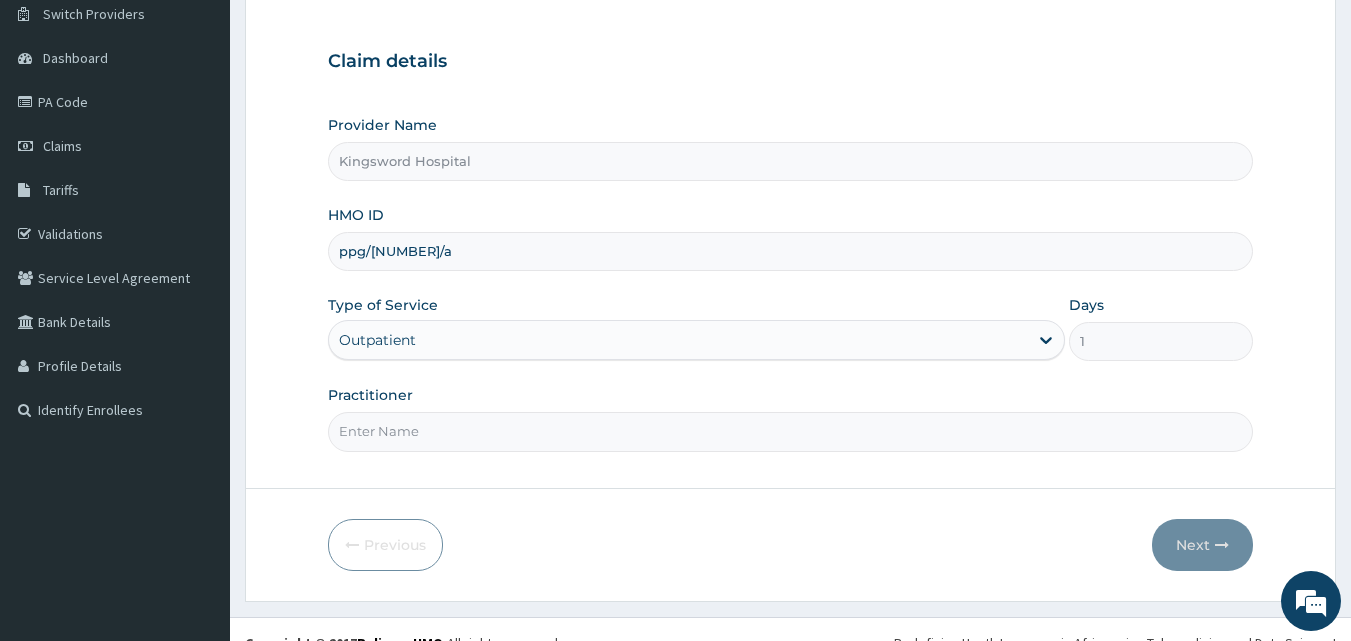 click on "Practitioner" at bounding box center [791, 431] 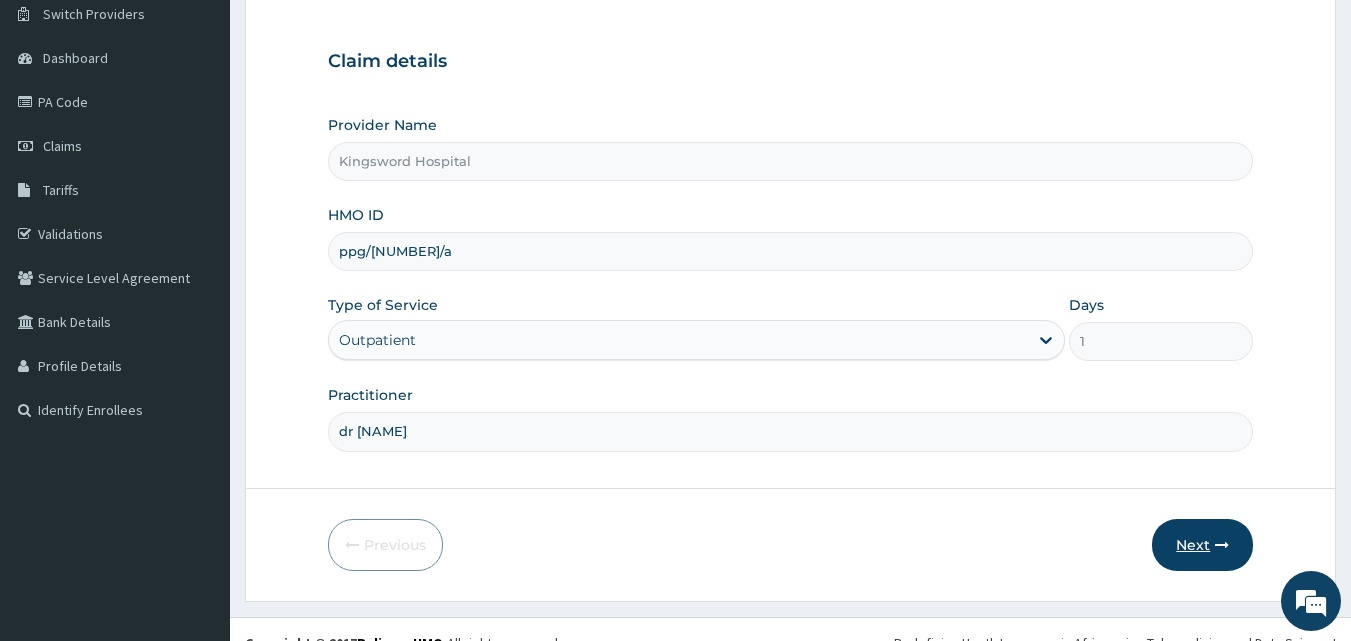 type on "dr hally" 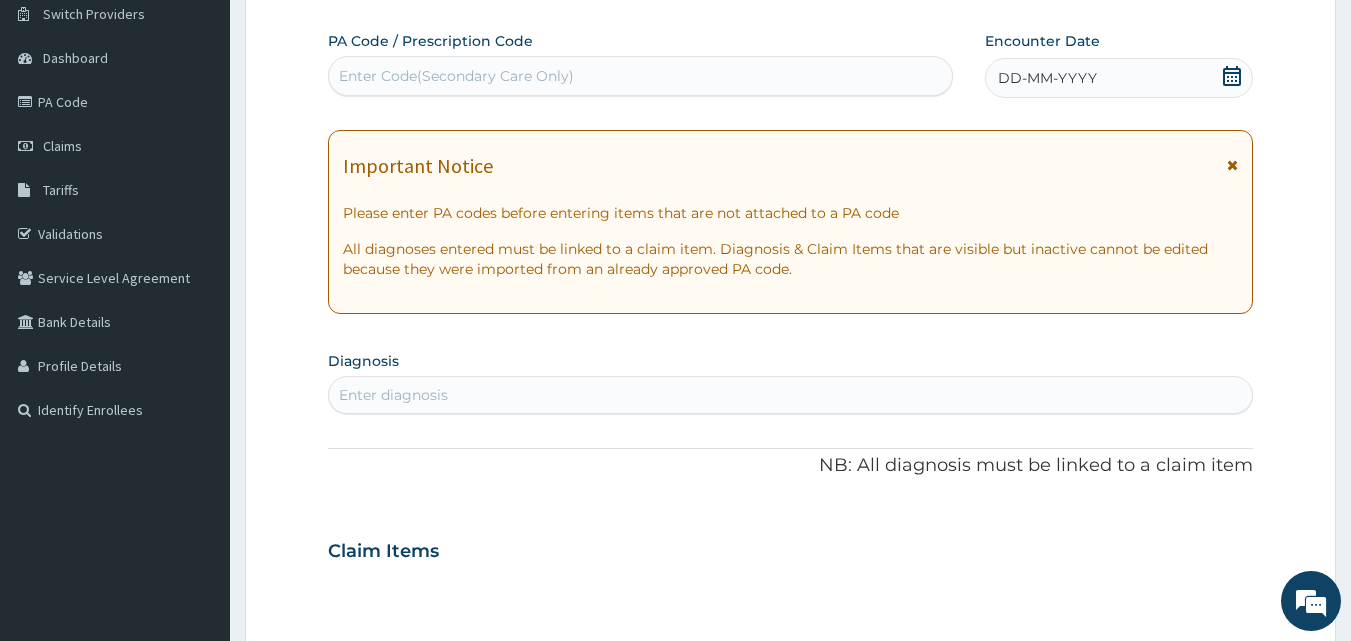 click on "Enter Code(Secondary Care Only)" at bounding box center (456, 76) 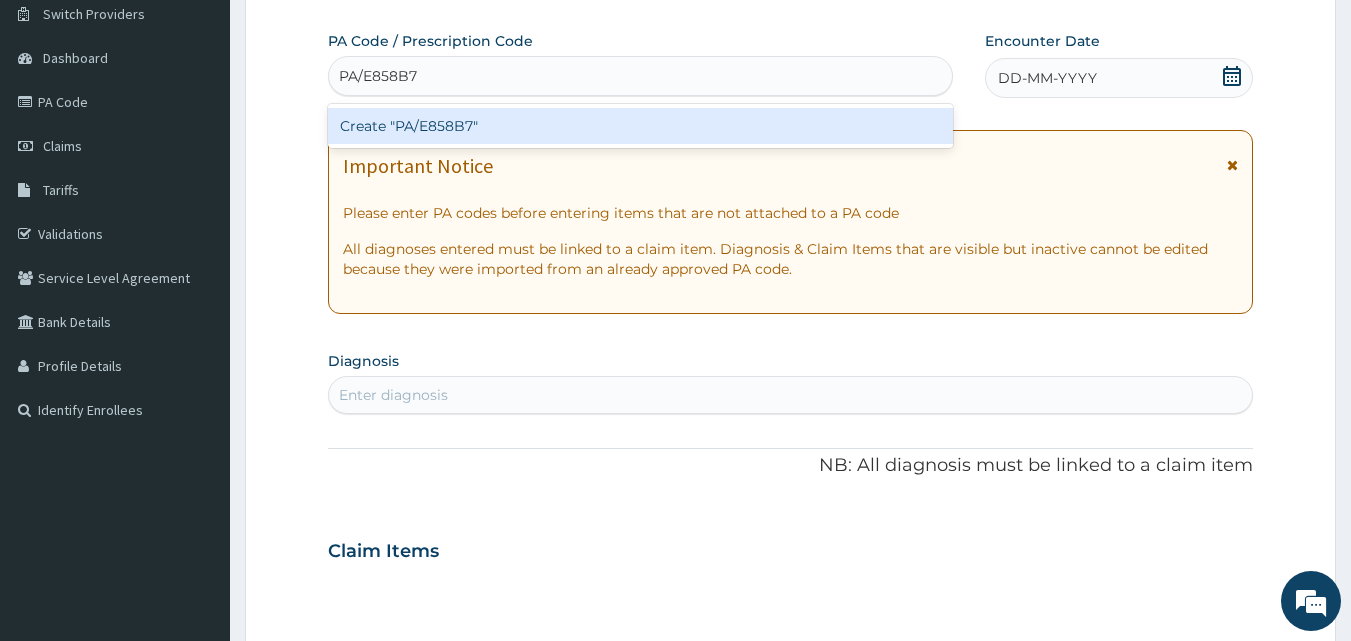 click on "Create "PA/E858B7"" at bounding box center [641, 126] 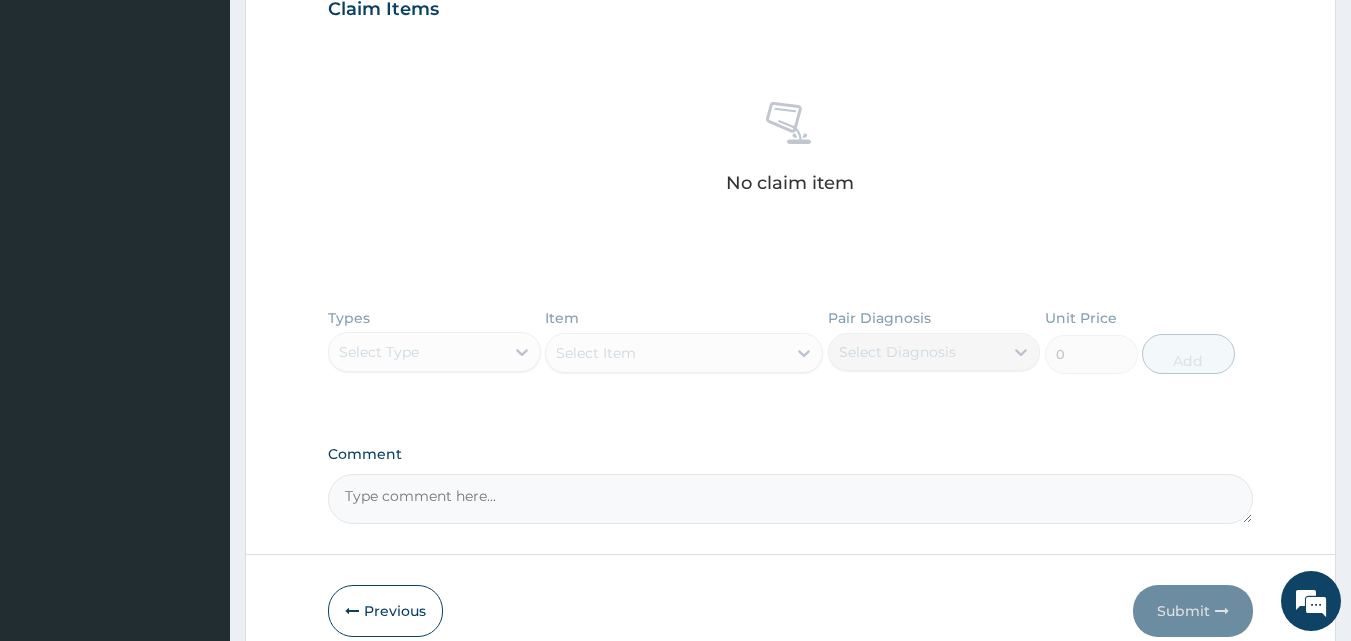 scroll, scrollTop: 813, scrollLeft: 0, axis: vertical 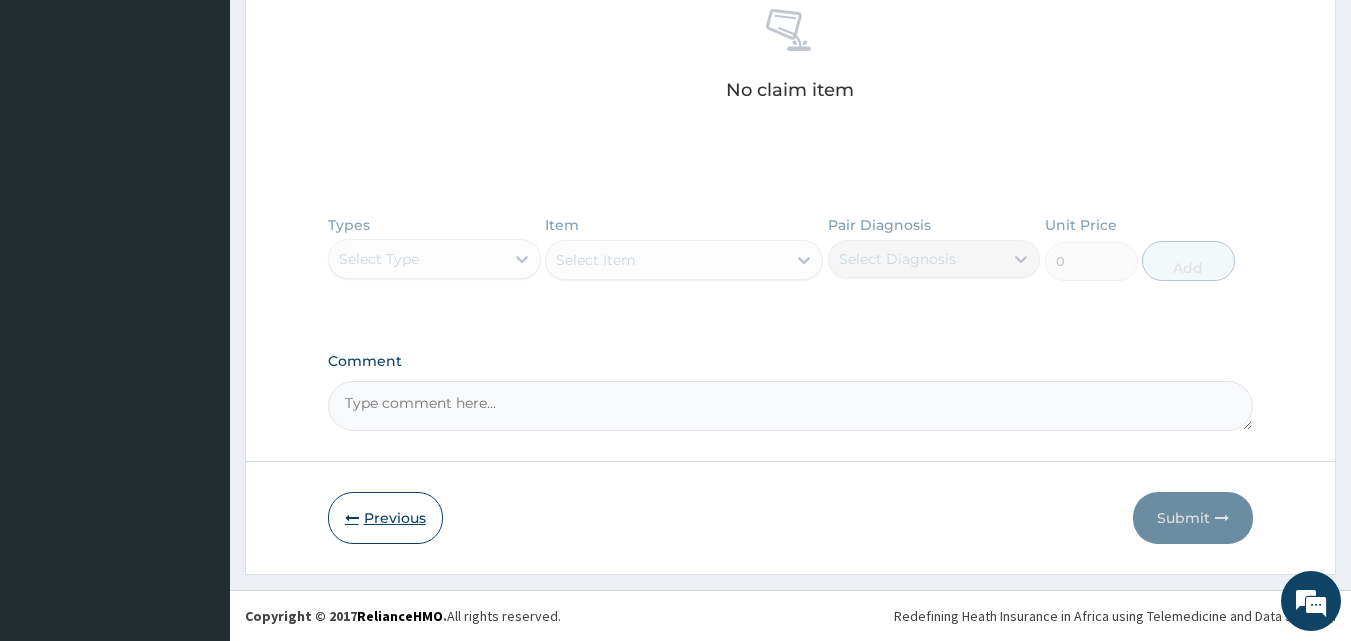 click on "Previous" at bounding box center [385, 518] 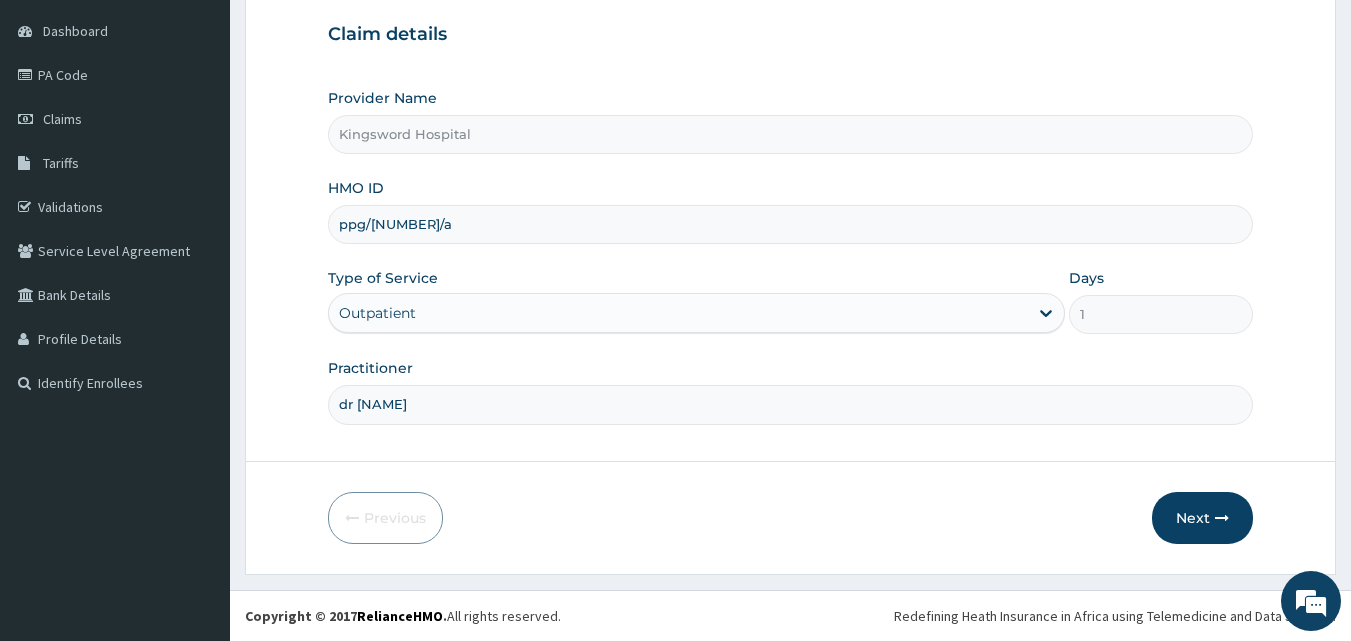 click on "ppg/10129/a" at bounding box center (791, 224) 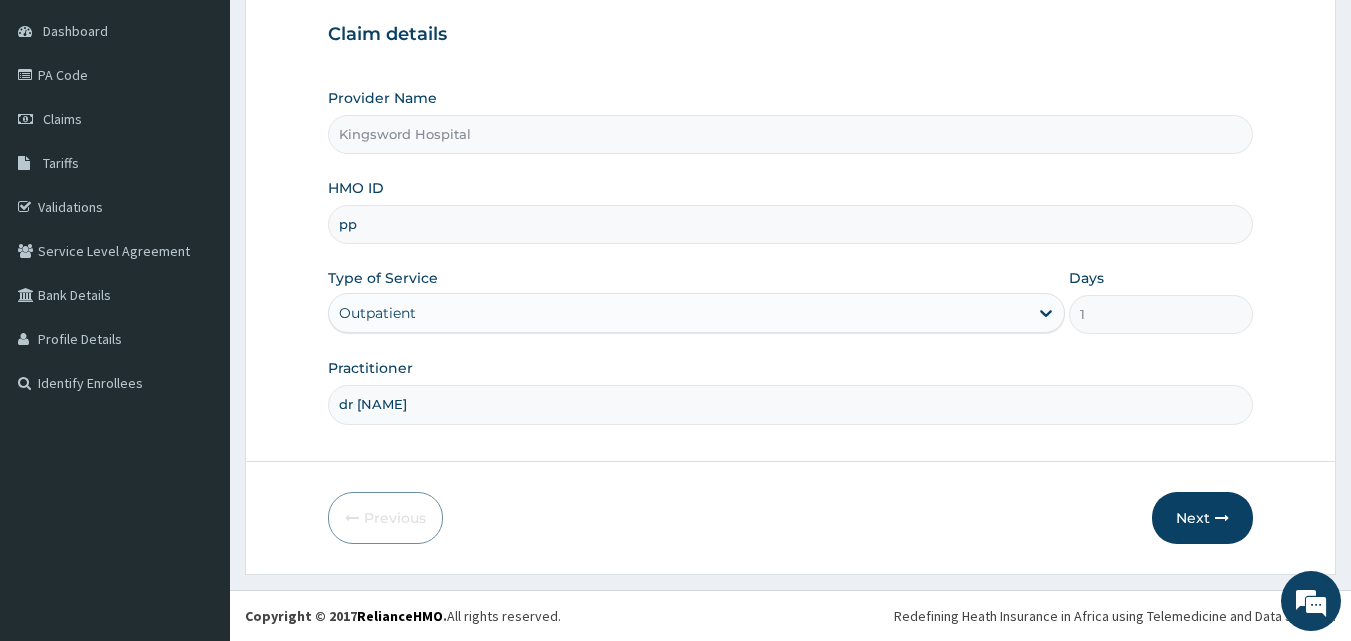 type on "p" 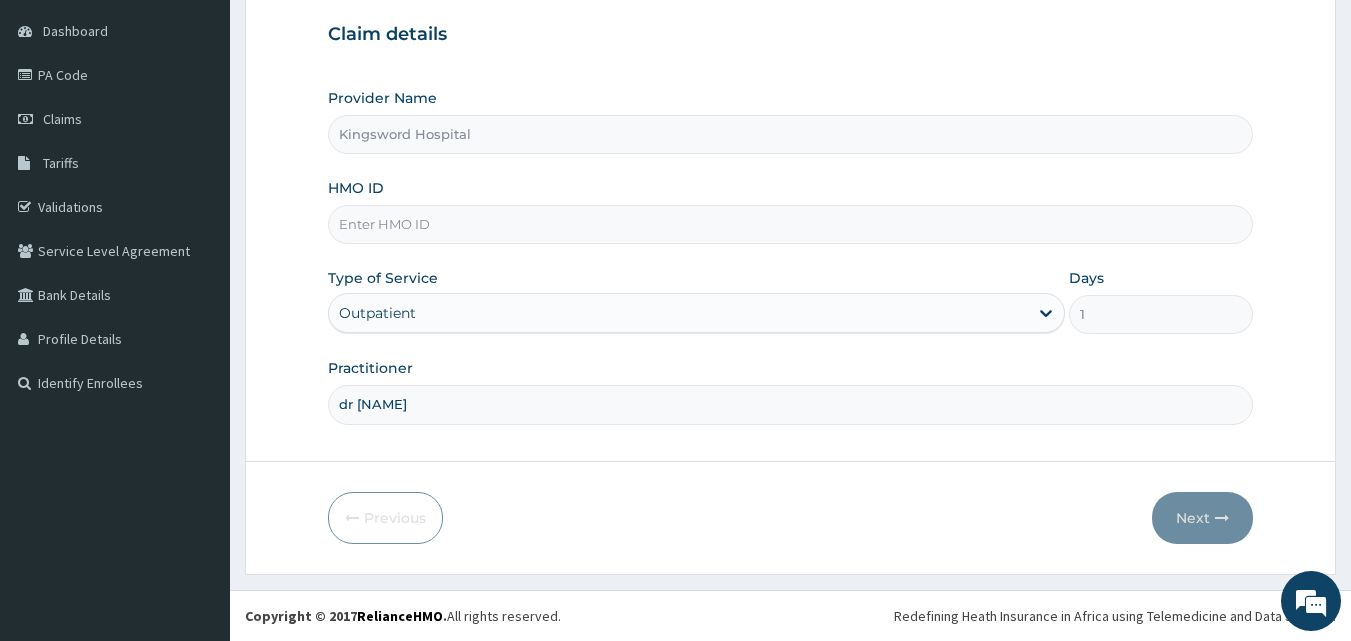 paste on "ssn/10436/a" 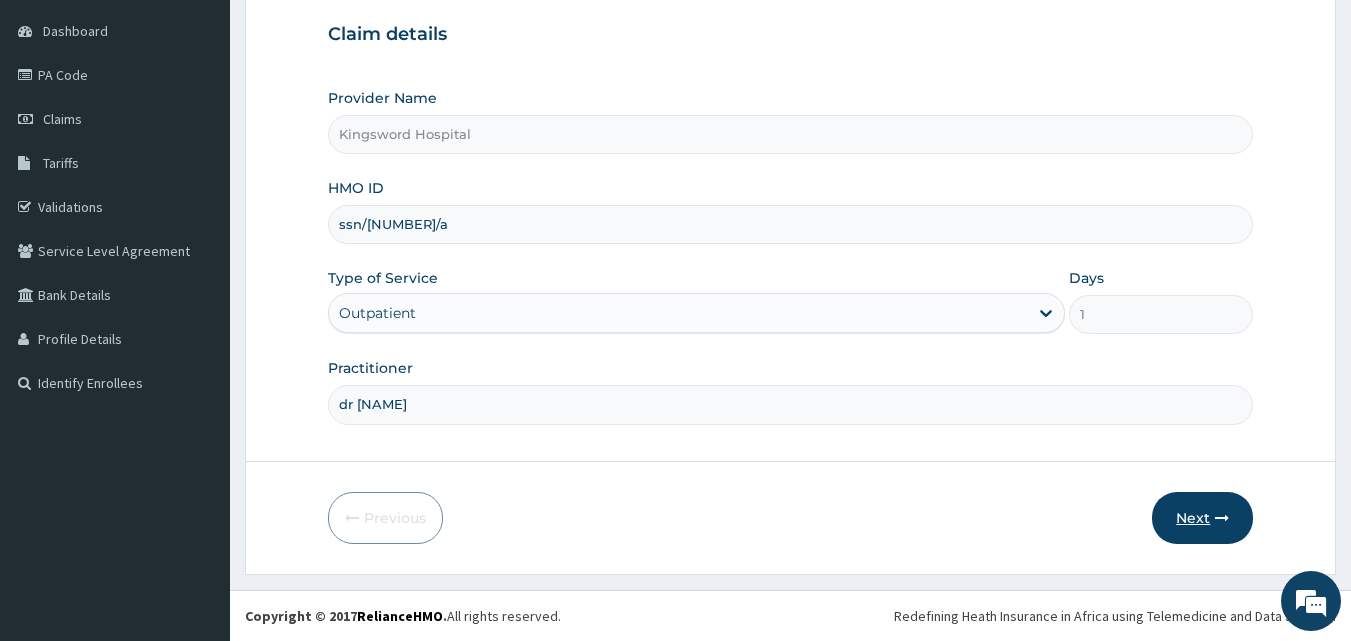 type on "ssn/10436/a" 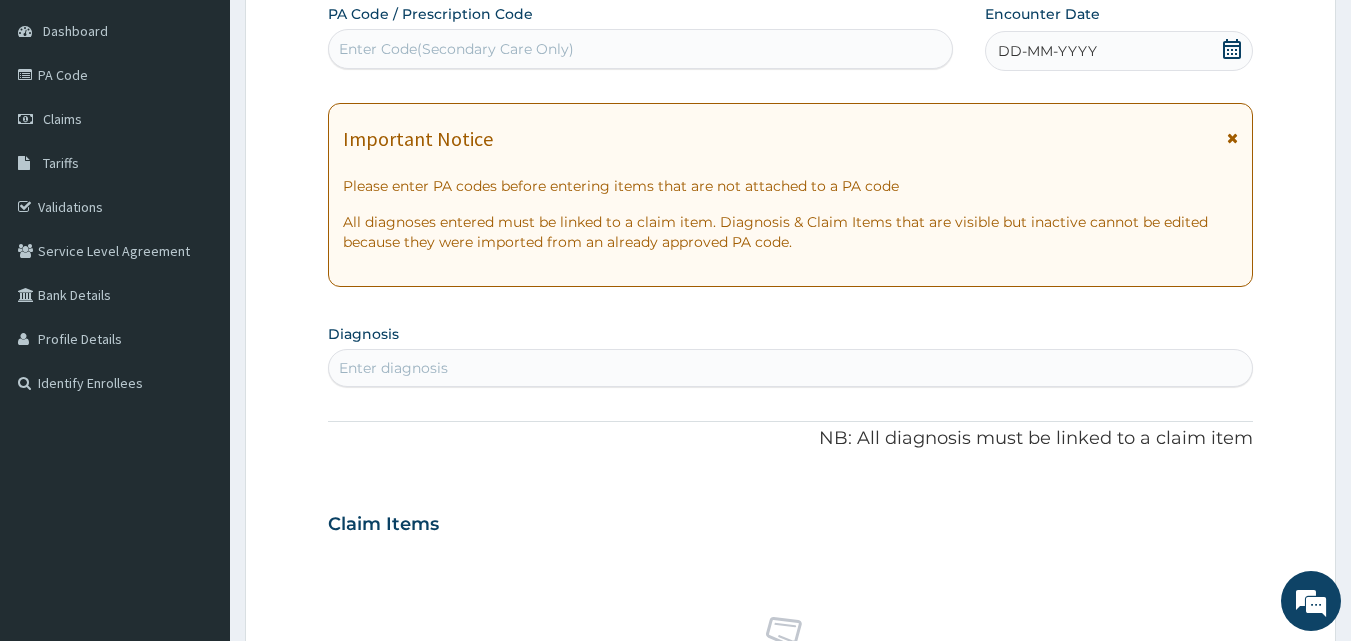 click on "Enter Code(Secondary Care Only)" at bounding box center [456, 49] 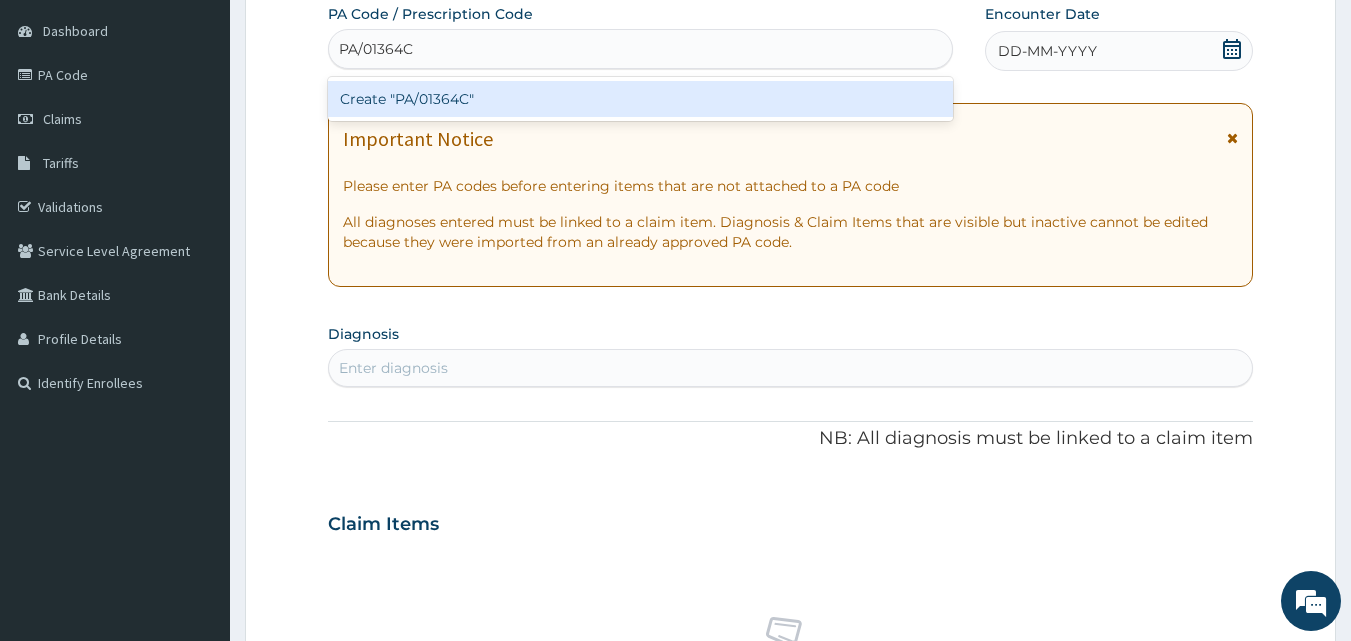click on "Create "PA/01364C"" at bounding box center [641, 99] 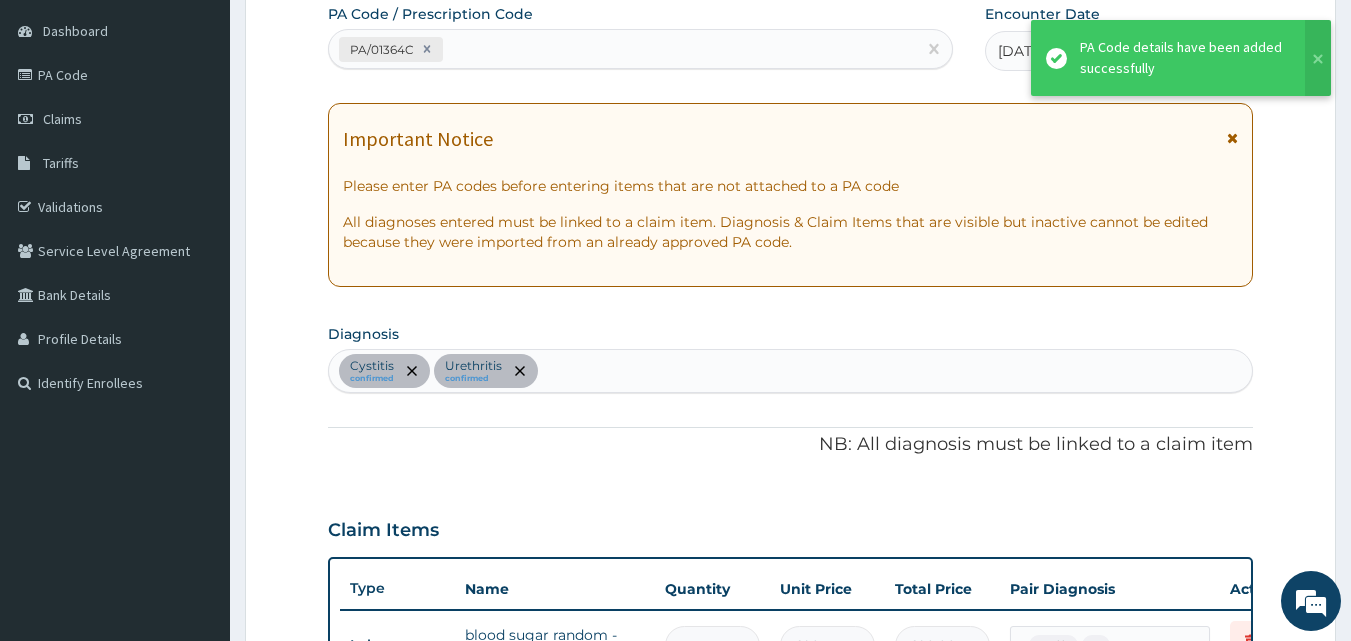 scroll, scrollTop: 724, scrollLeft: 0, axis: vertical 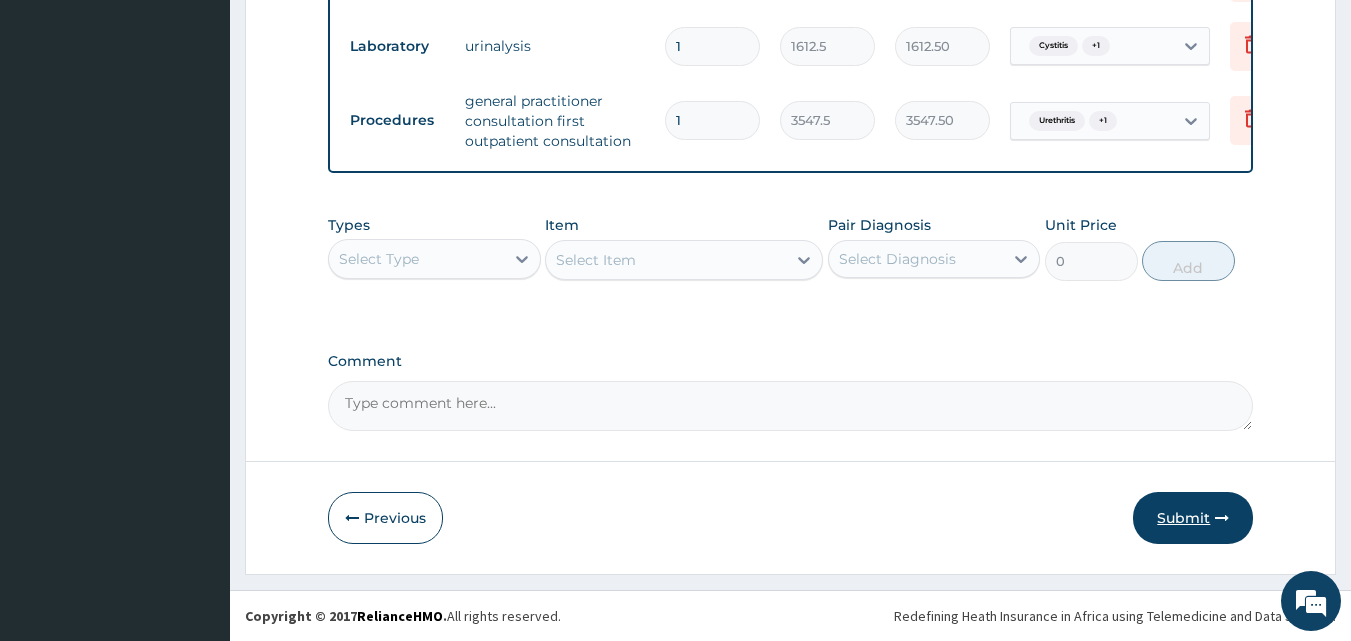 click on "Submit" at bounding box center [1193, 518] 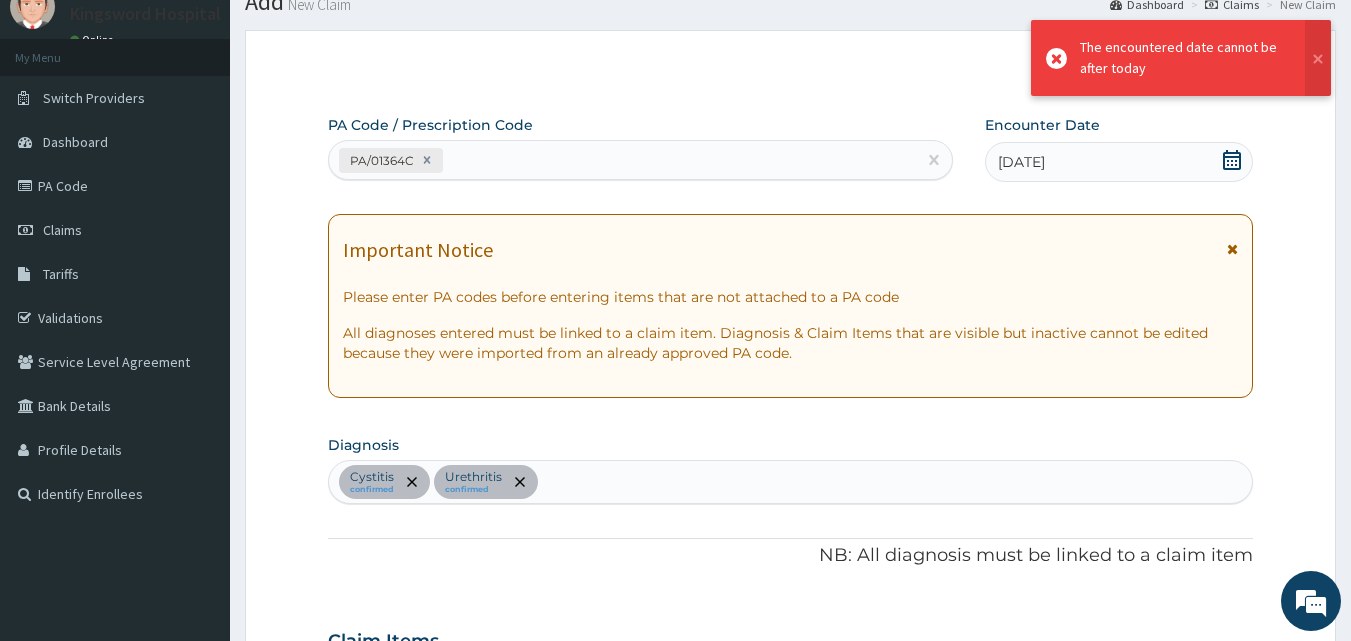 scroll, scrollTop: 939, scrollLeft: 0, axis: vertical 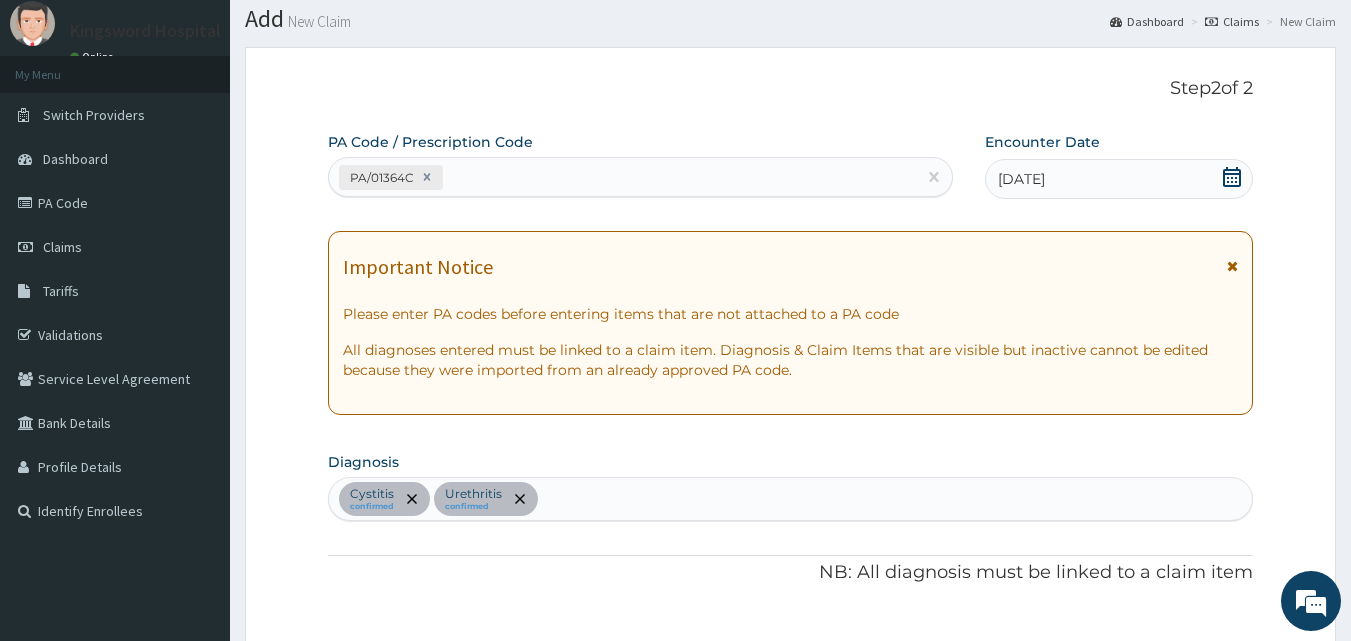 click 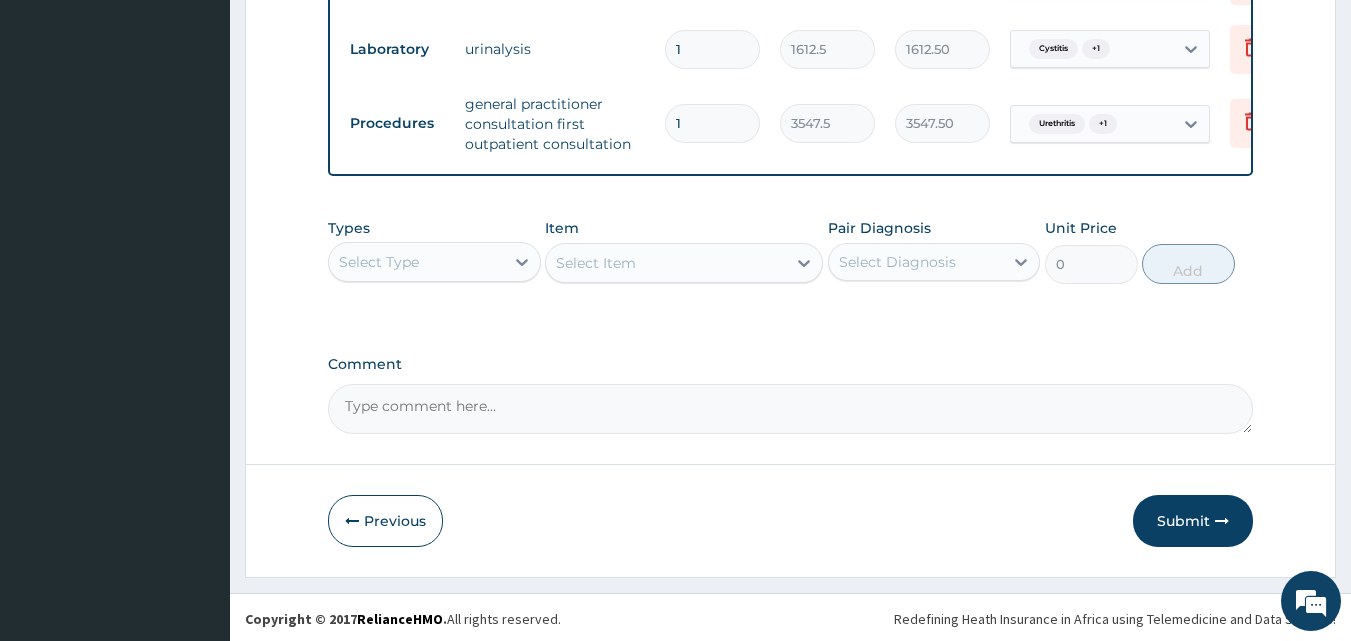 scroll, scrollTop: 939, scrollLeft: 0, axis: vertical 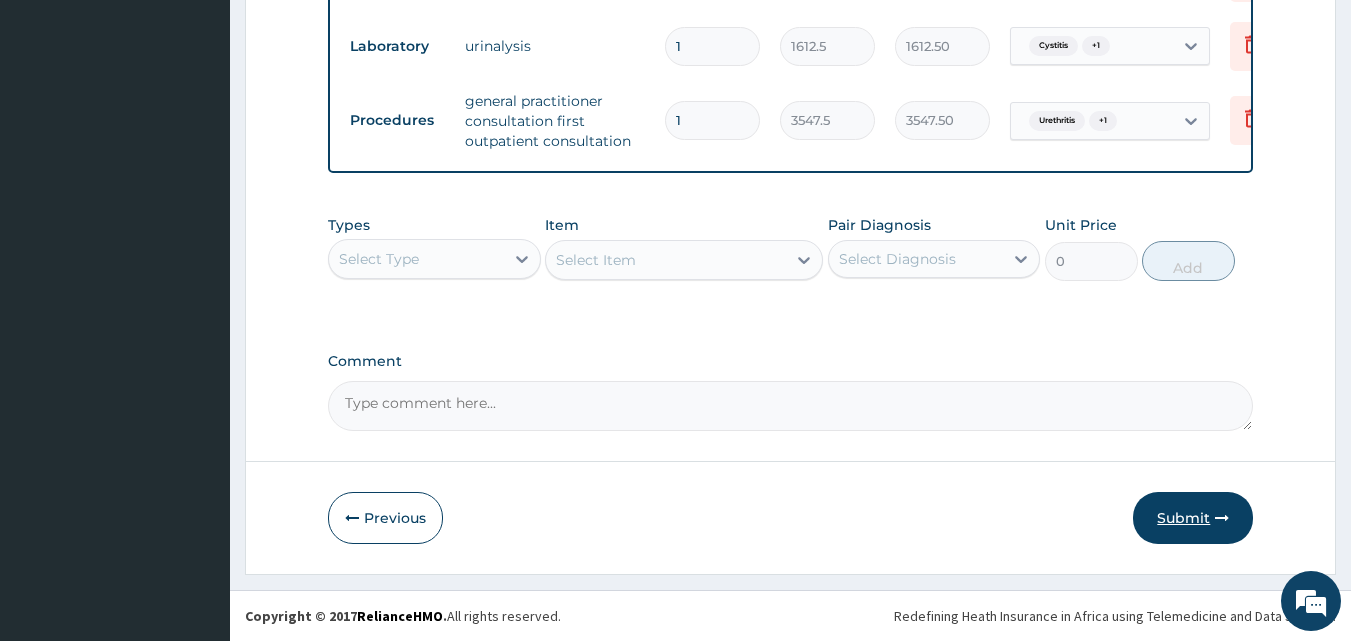 click on "Submit" at bounding box center [1193, 518] 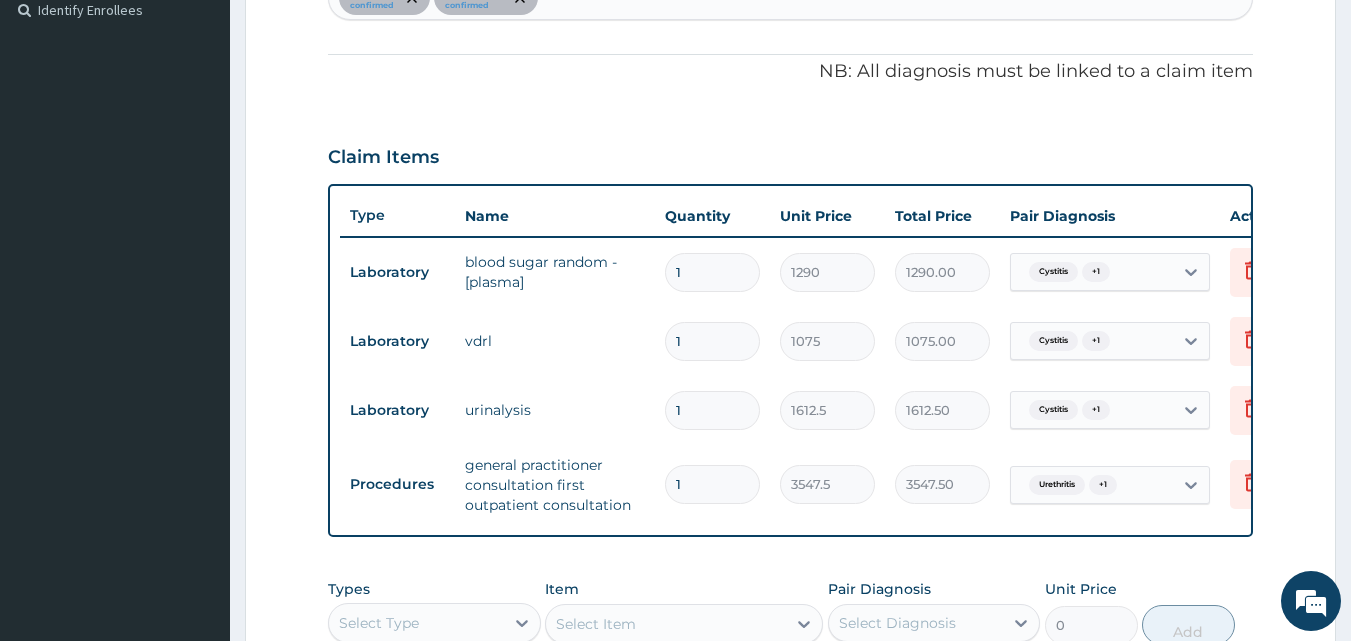 scroll, scrollTop: 939, scrollLeft: 0, axis: vertical 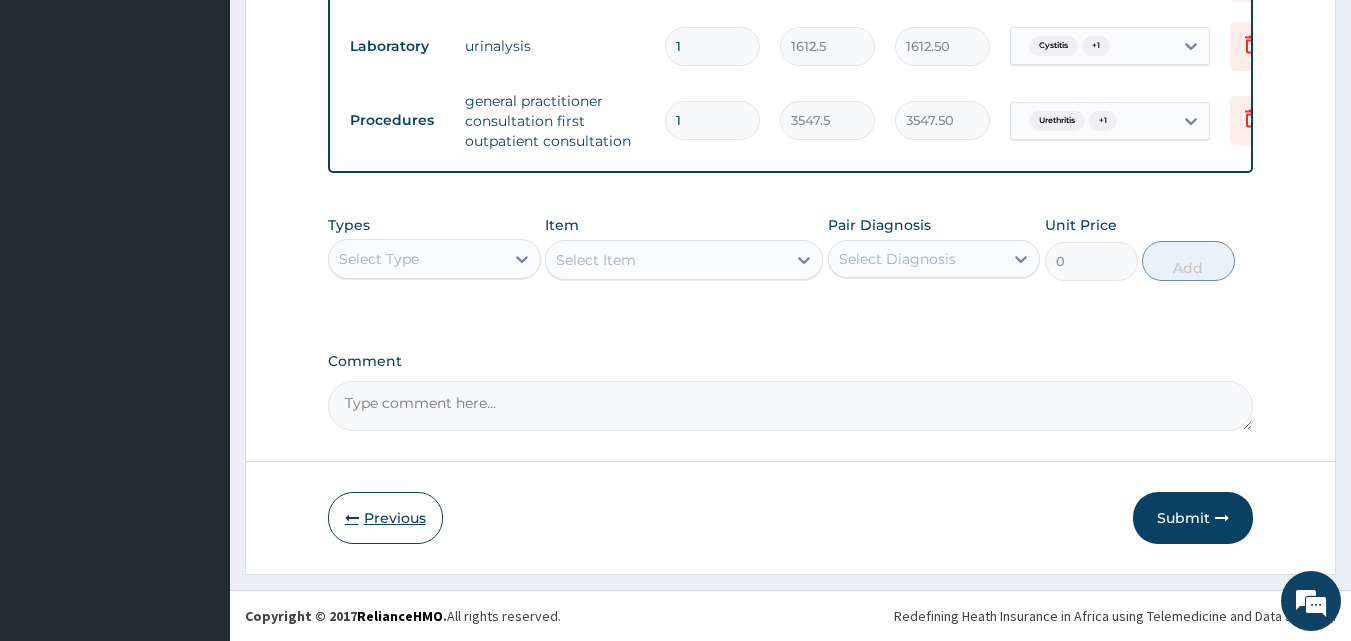 click on "Previous" at bounding box center [385, 518] 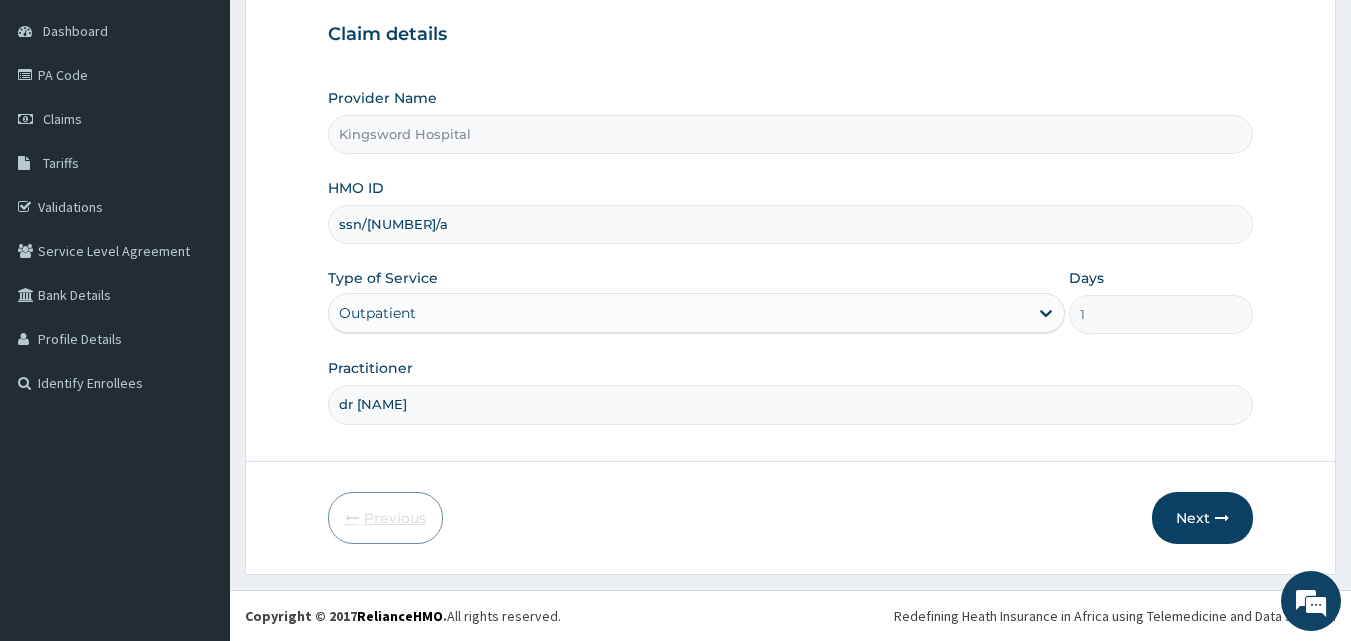 scroll, scrollTop: 187, scrollLeft: 0, axis: vertical 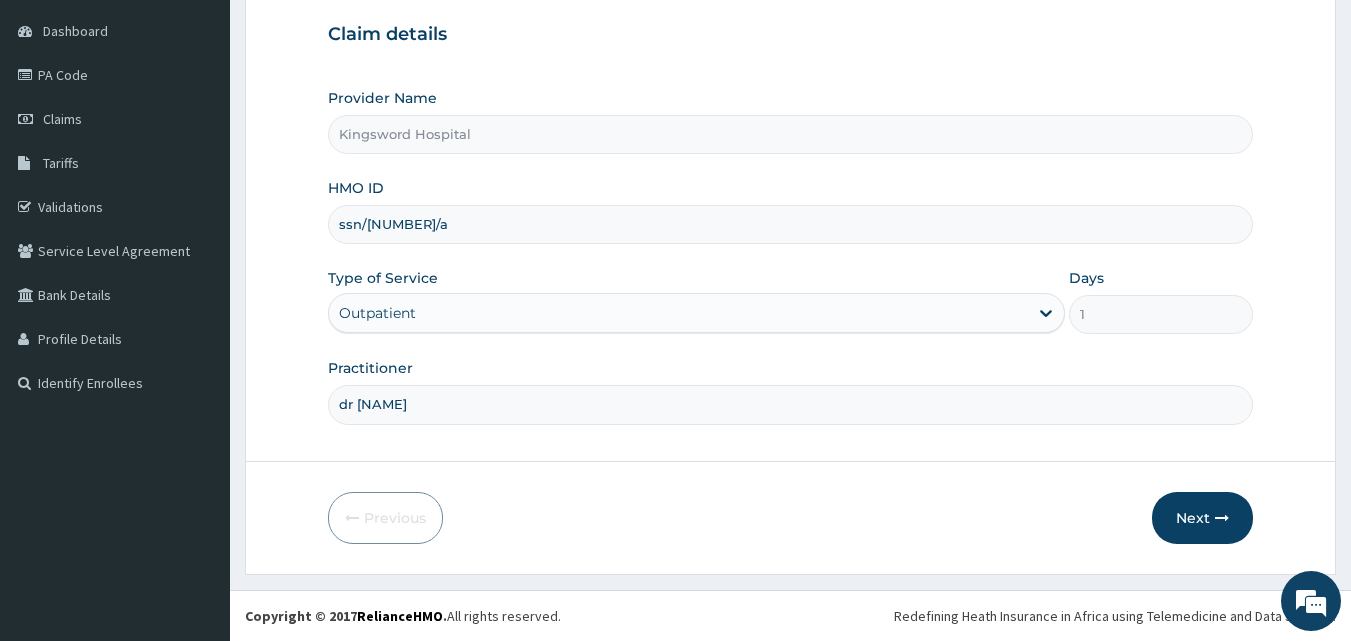 click on "ssn/10436/a" at bounding box center [791, 224] 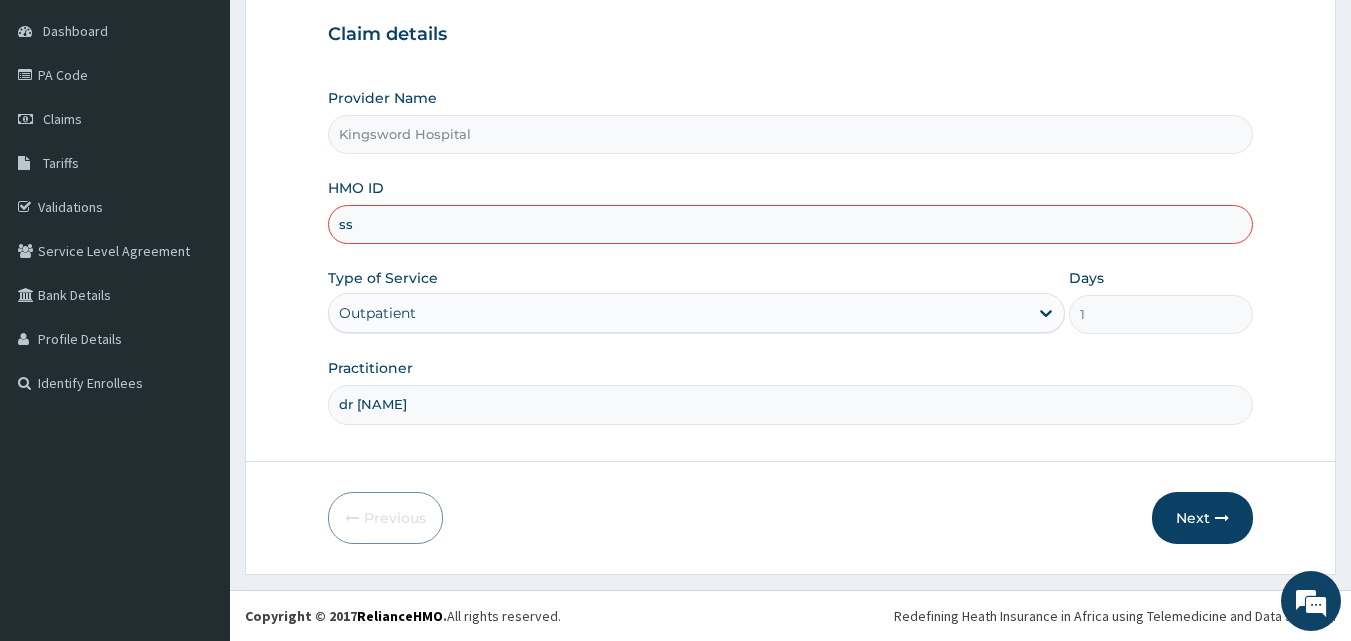 type on "s" 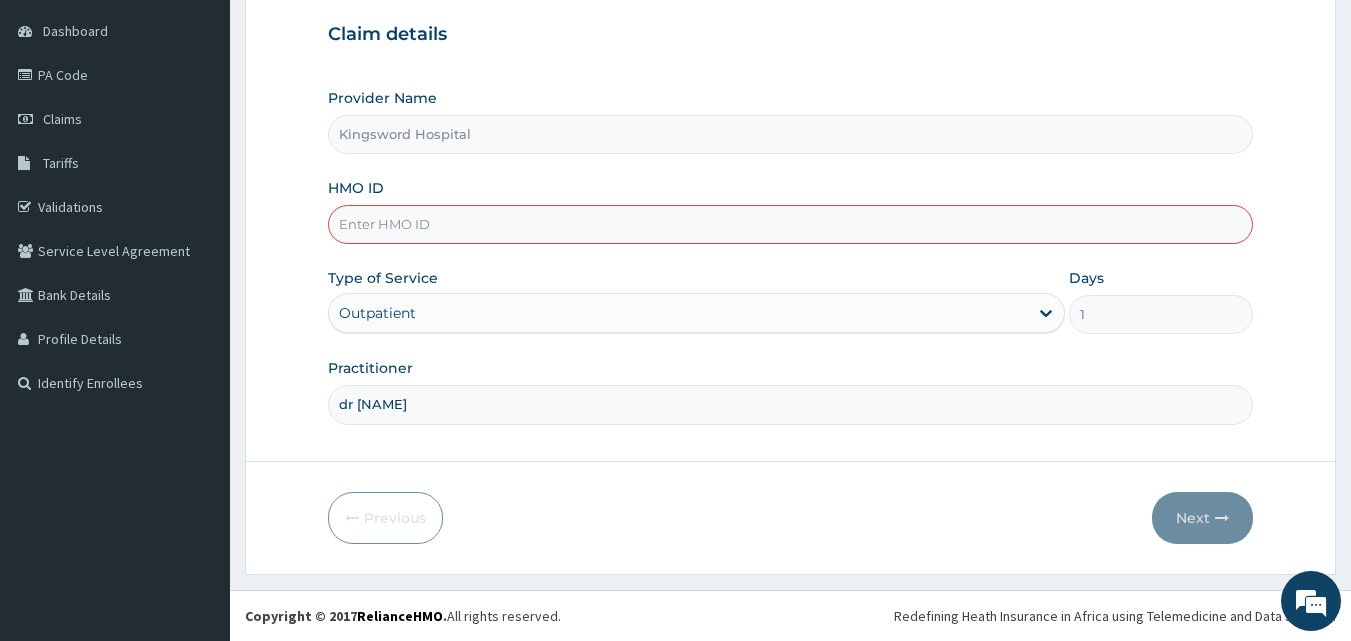 paste on "ubp/10685/b" 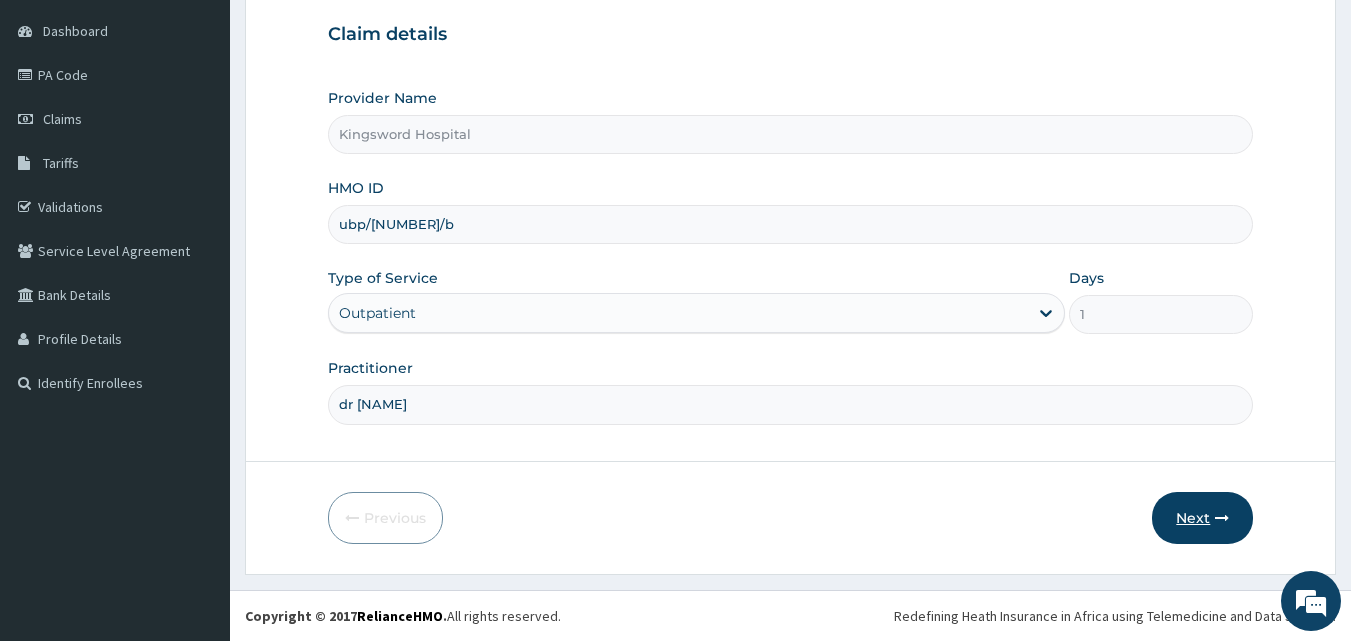type on "ubp/10685/b" 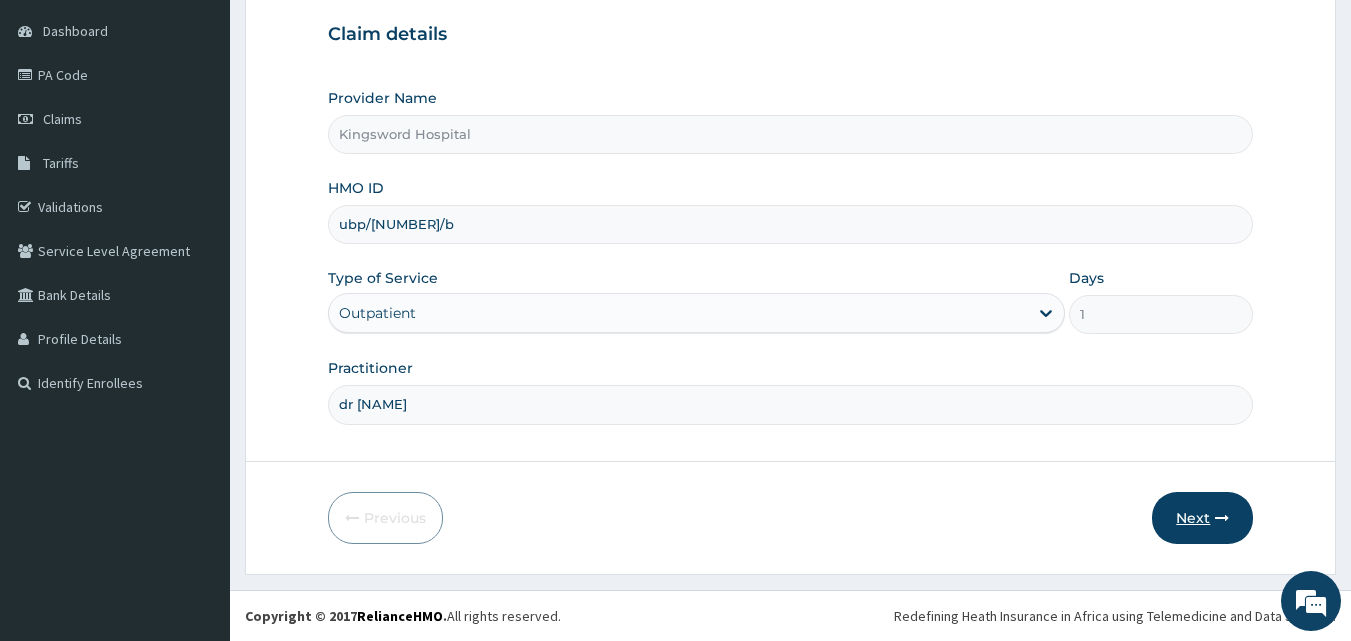 click on "Next" at bounding box center [1202, 518] 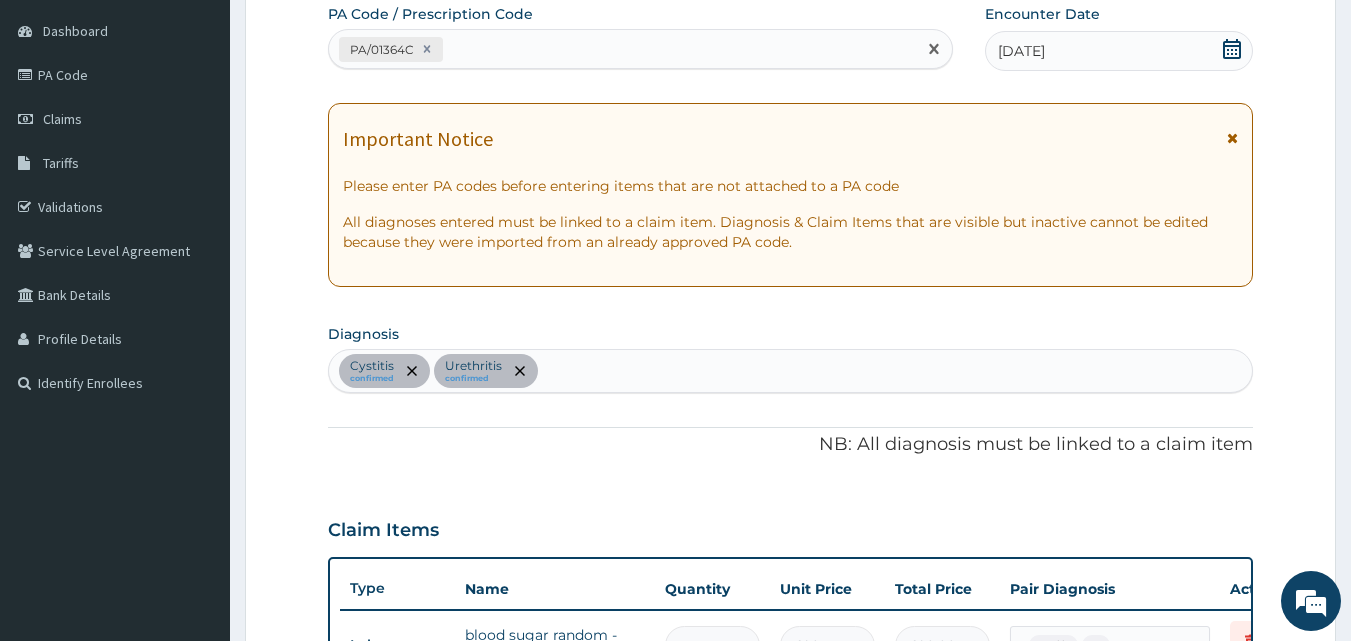 click on "PA/01364C" at bounding box center (623, 49) 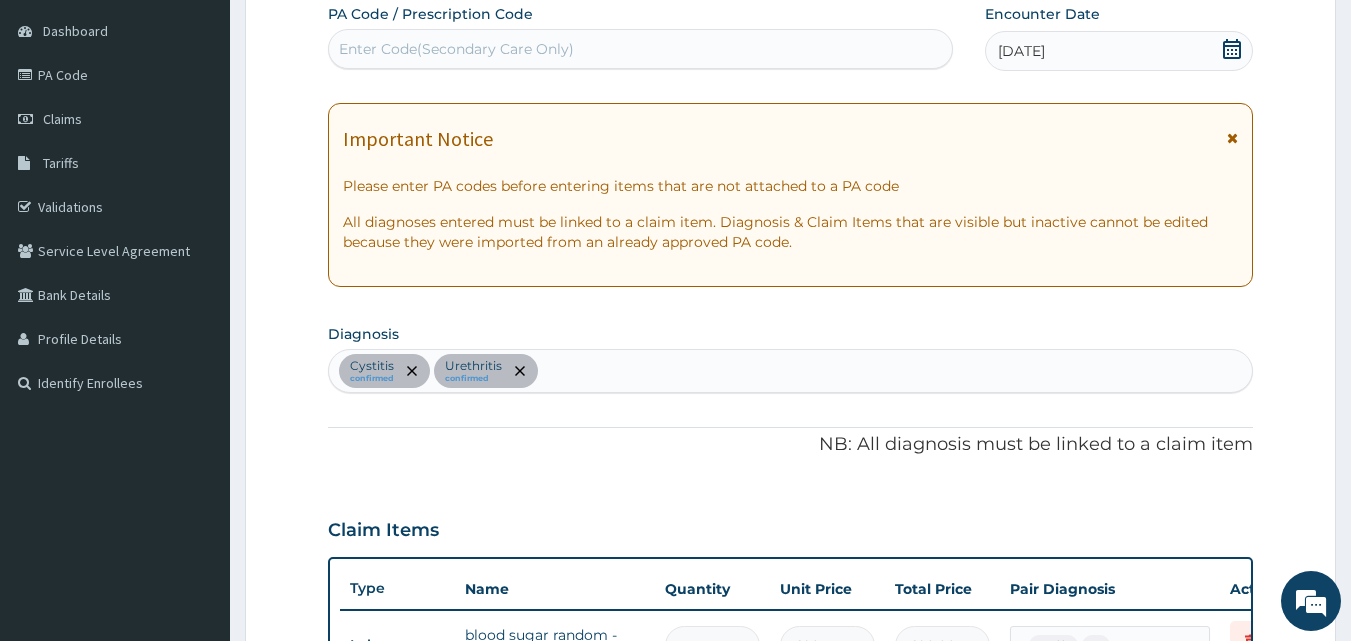 paste on "PA/705E24" 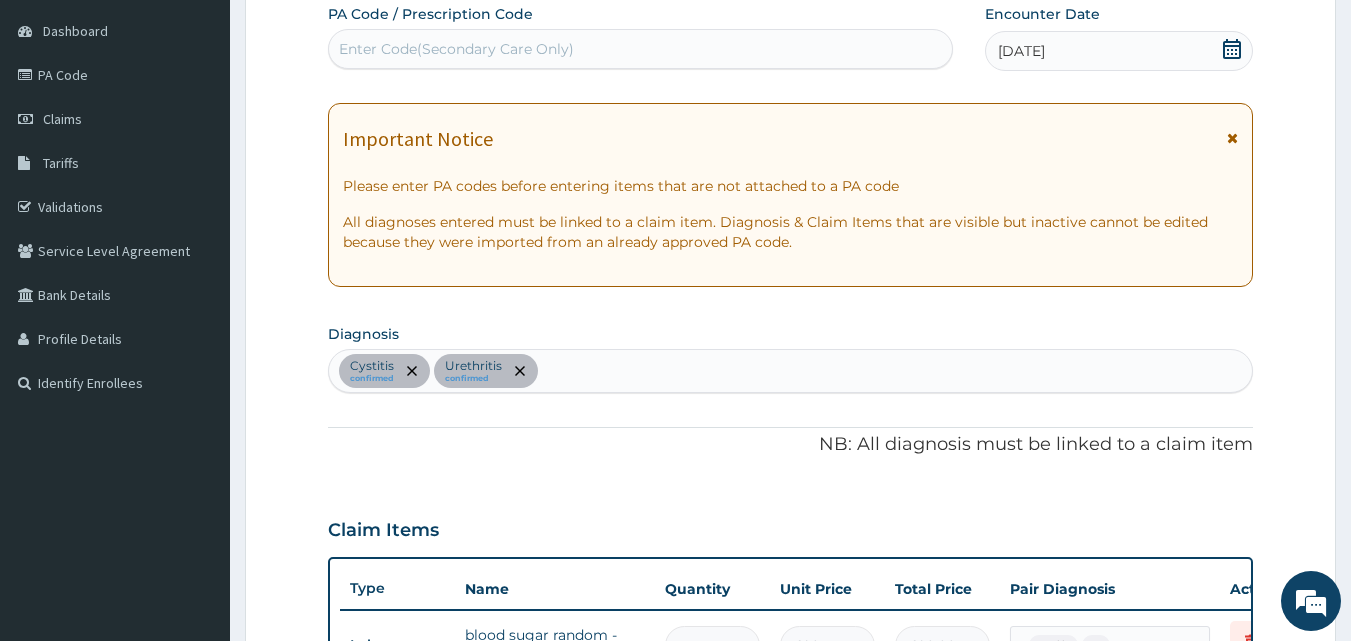 type on "PA/705E24" 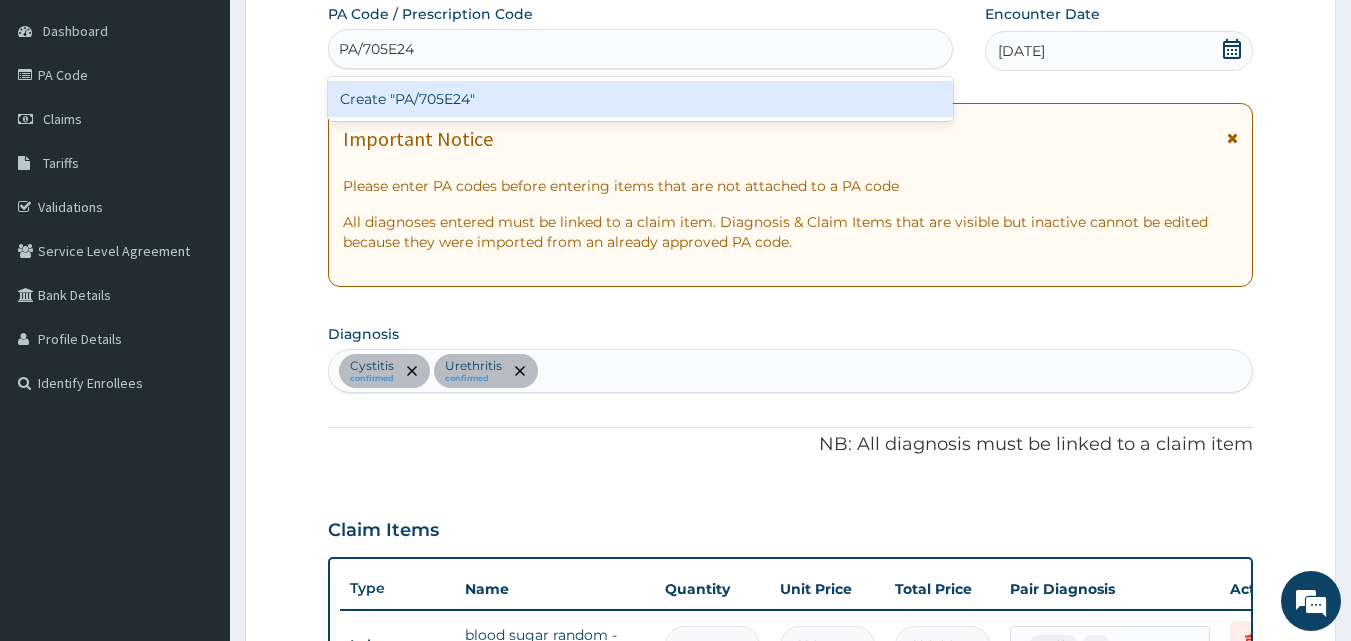 click on "Create "PA/705E24"" at bounding box center (641, 99) 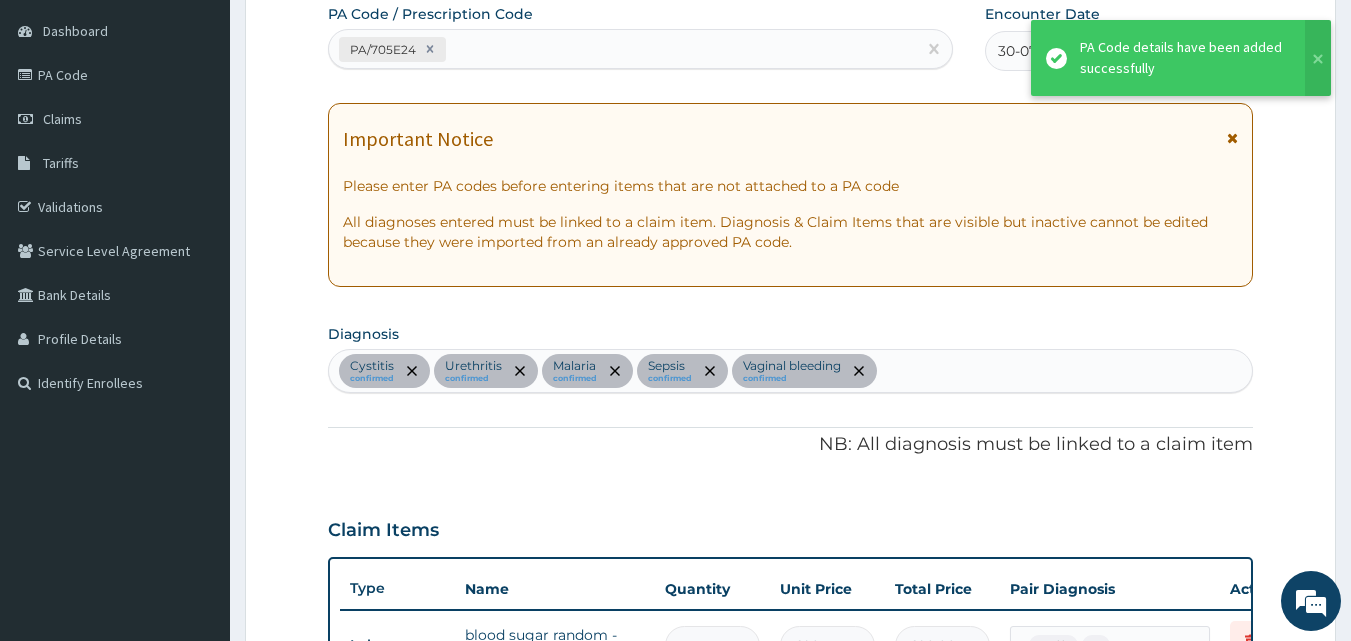 scroll, scrollTop: 1500, scrollLeft: 0, axis: vertical 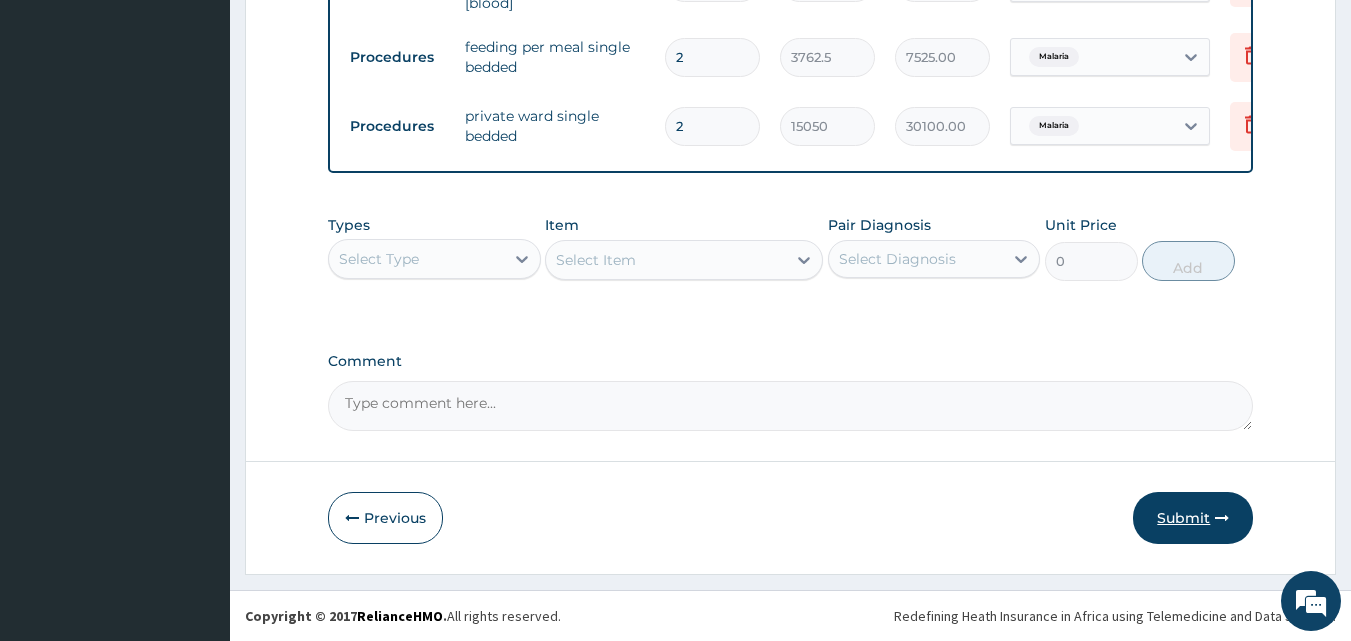 click on "Submit" at bounding box center (1193, 518) 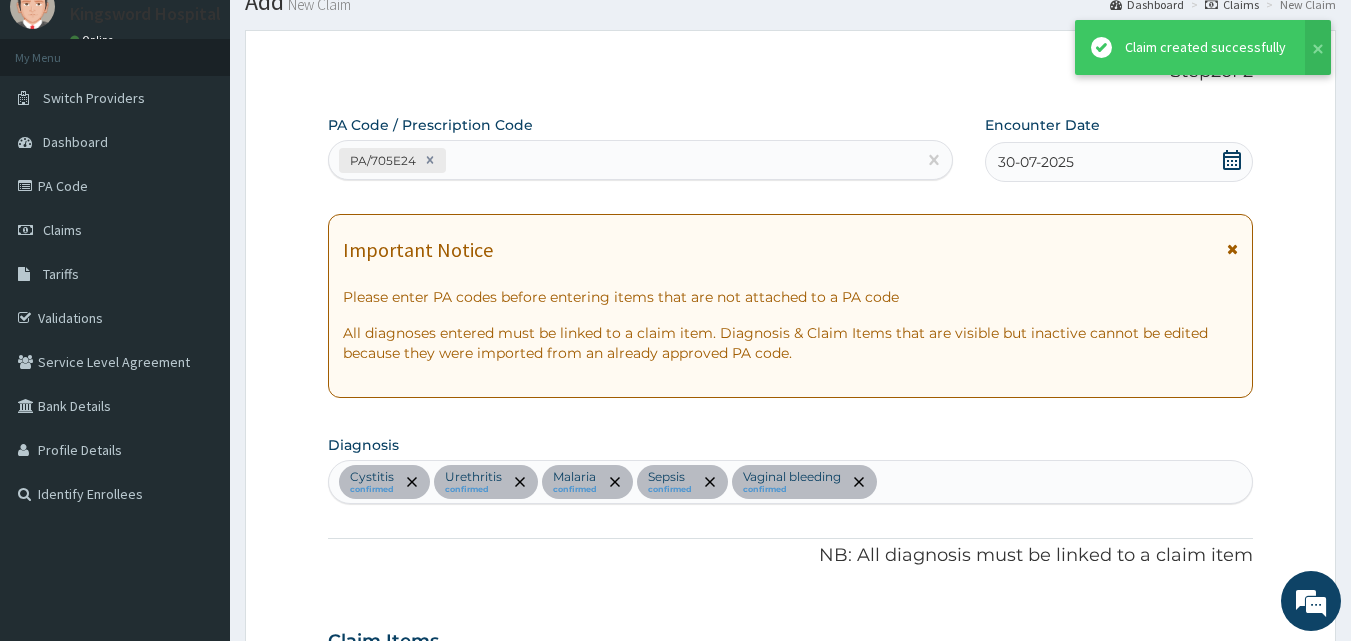 scroll, scrollTop: 1709, scrollLeft: 0, axis: vertical 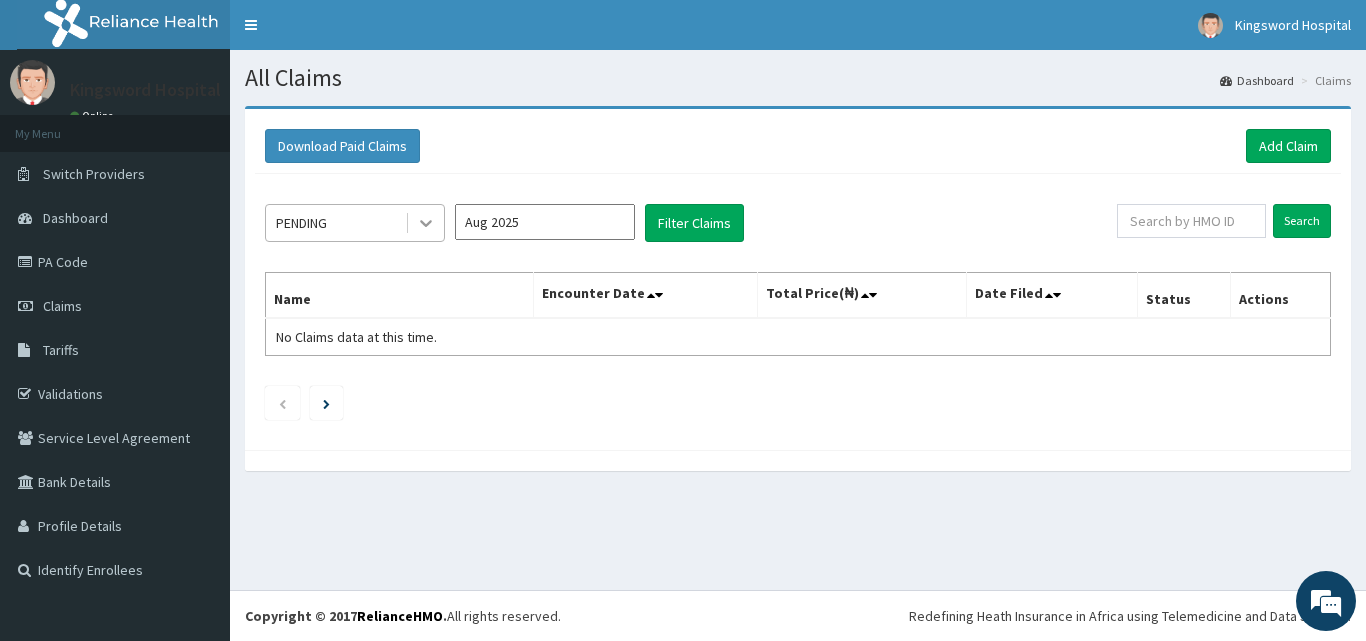 click 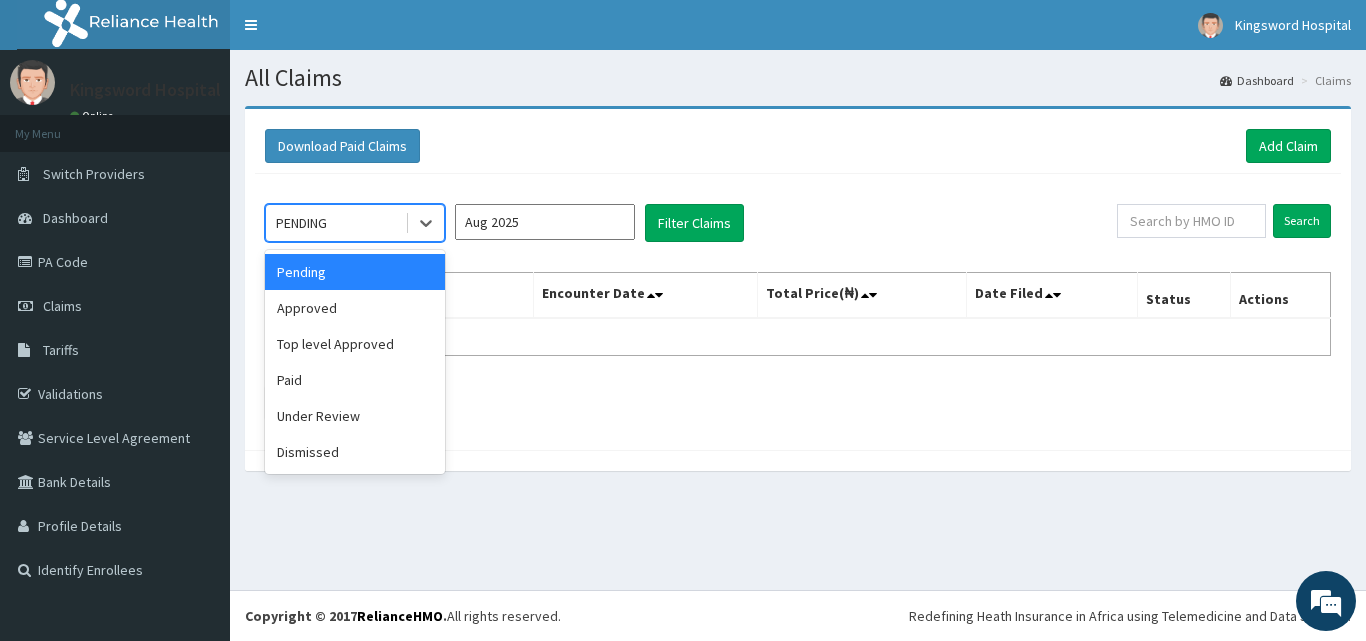 click on "Pending" at bounding box center (355, 272) 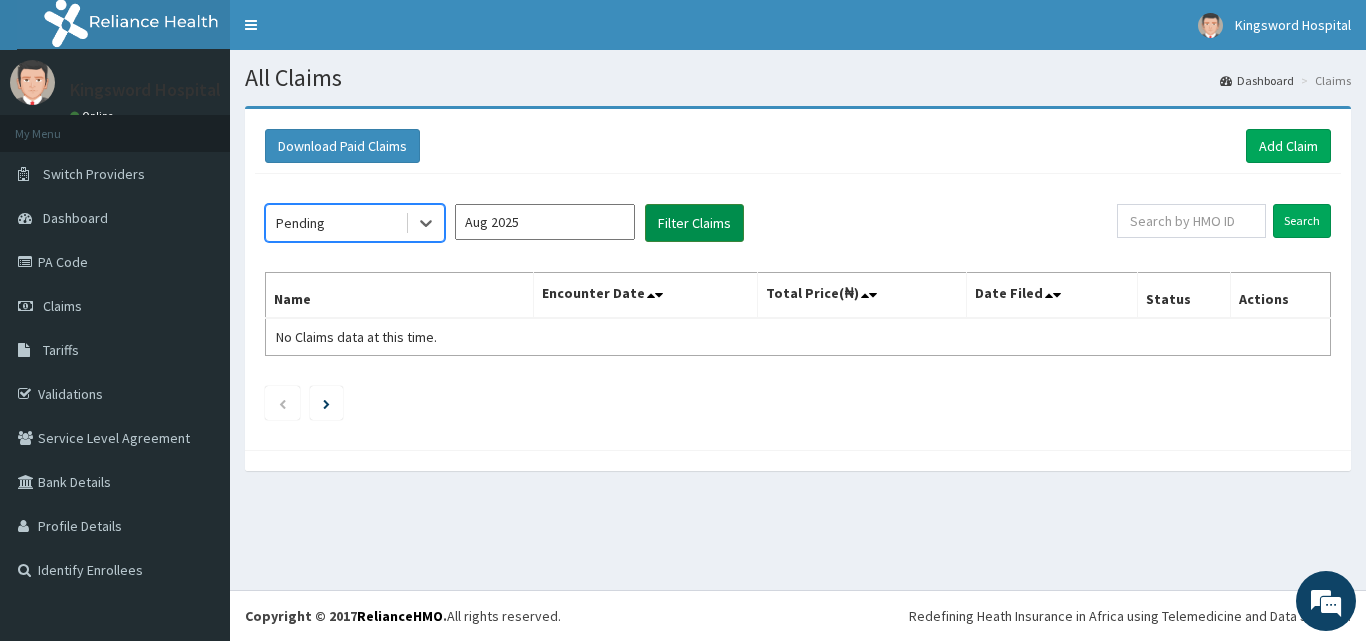 click on "Filter Claims" at bounding box center [694, 223] 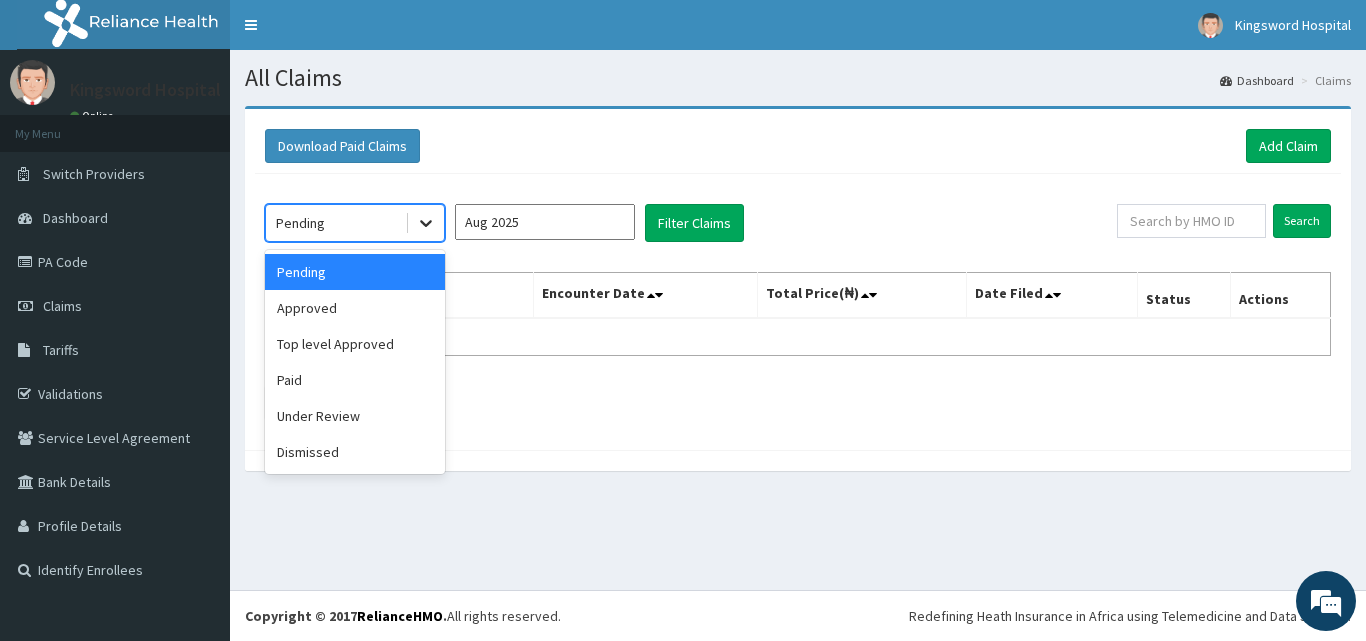 click 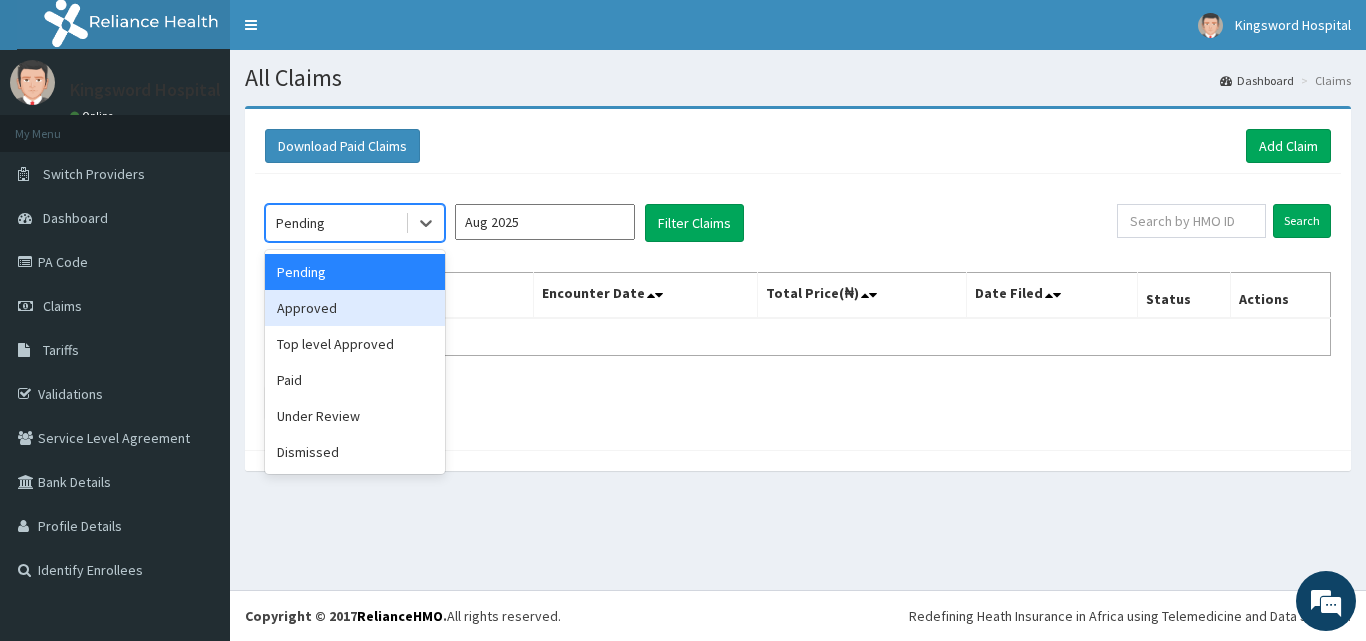click on "Approved" at bounding box center [355, 308] 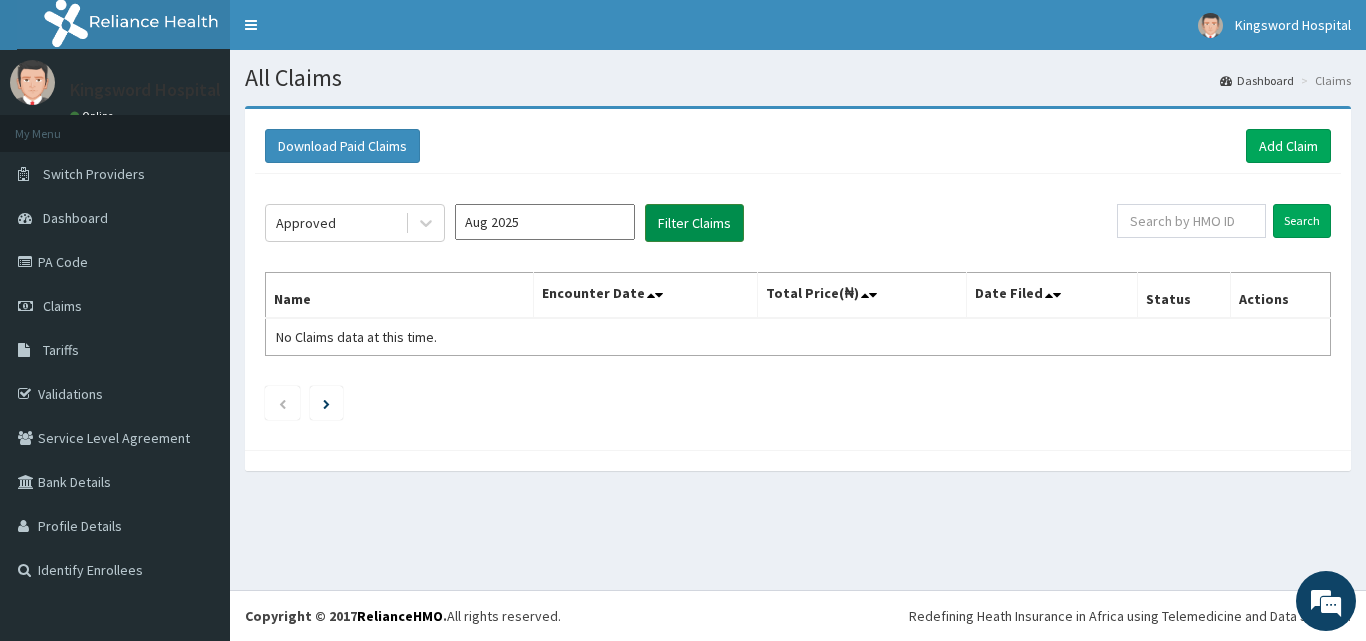 click on "Filter Claims" at bounding box center [694, 223] 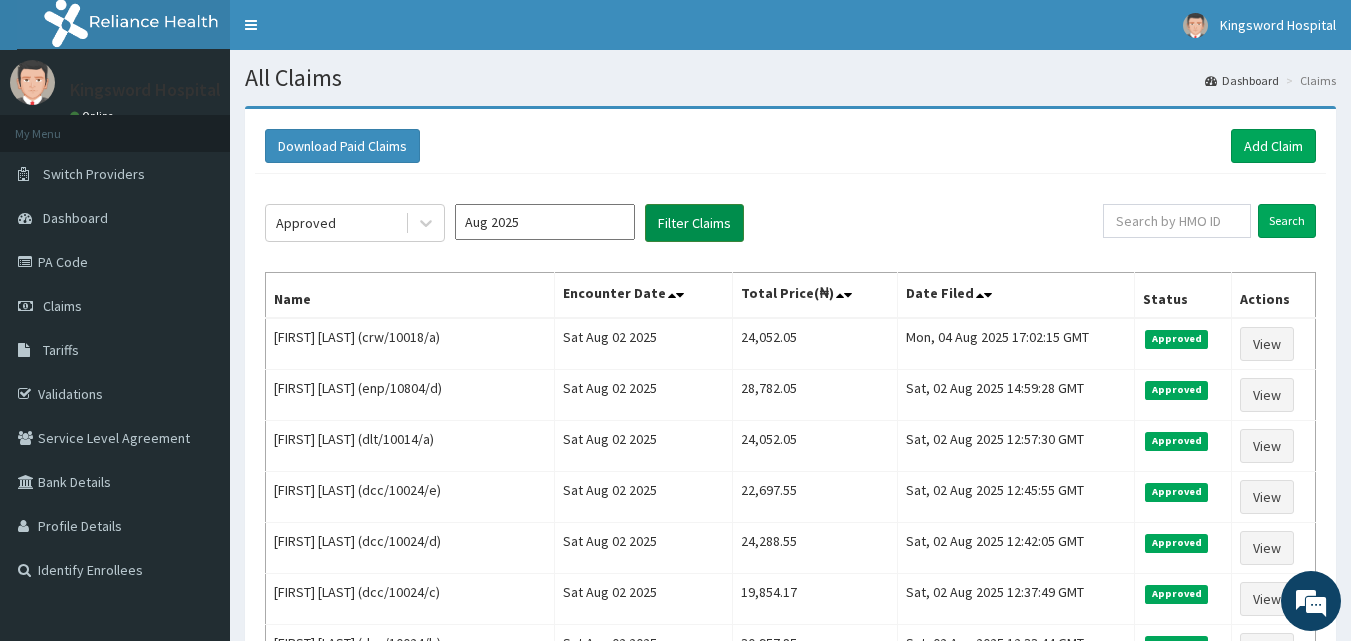 scroll, scrollTop: 0, scrollLeft: 0, axis: both 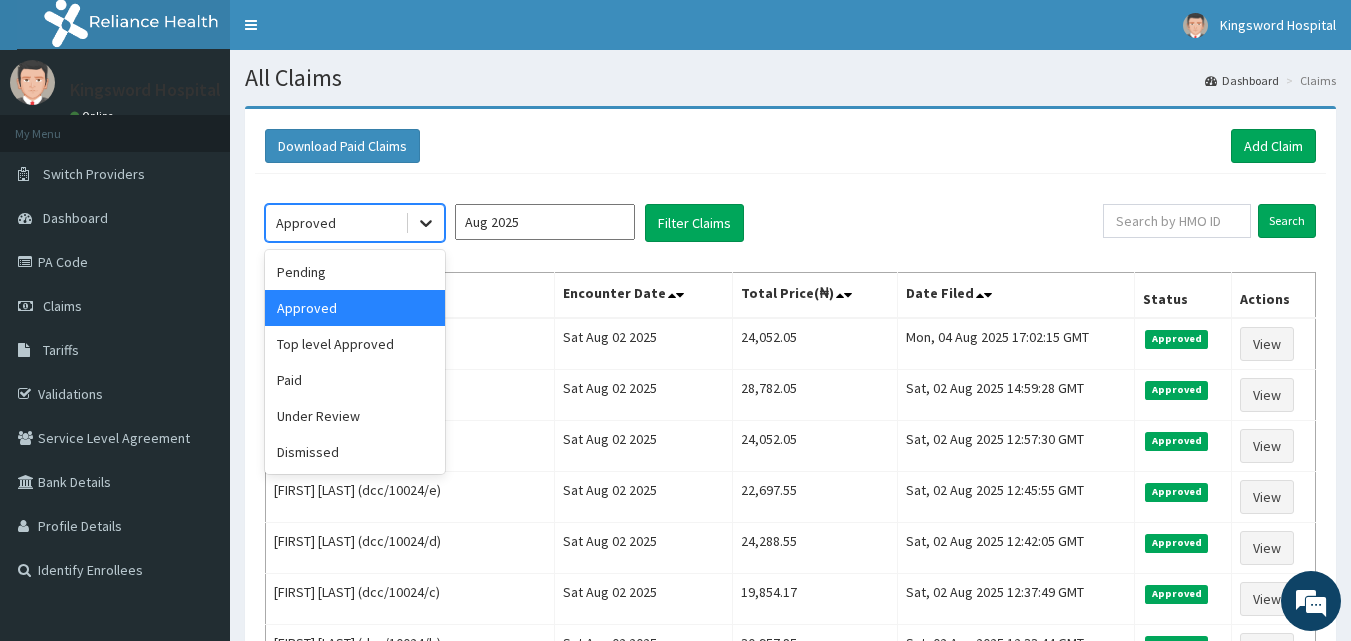 click 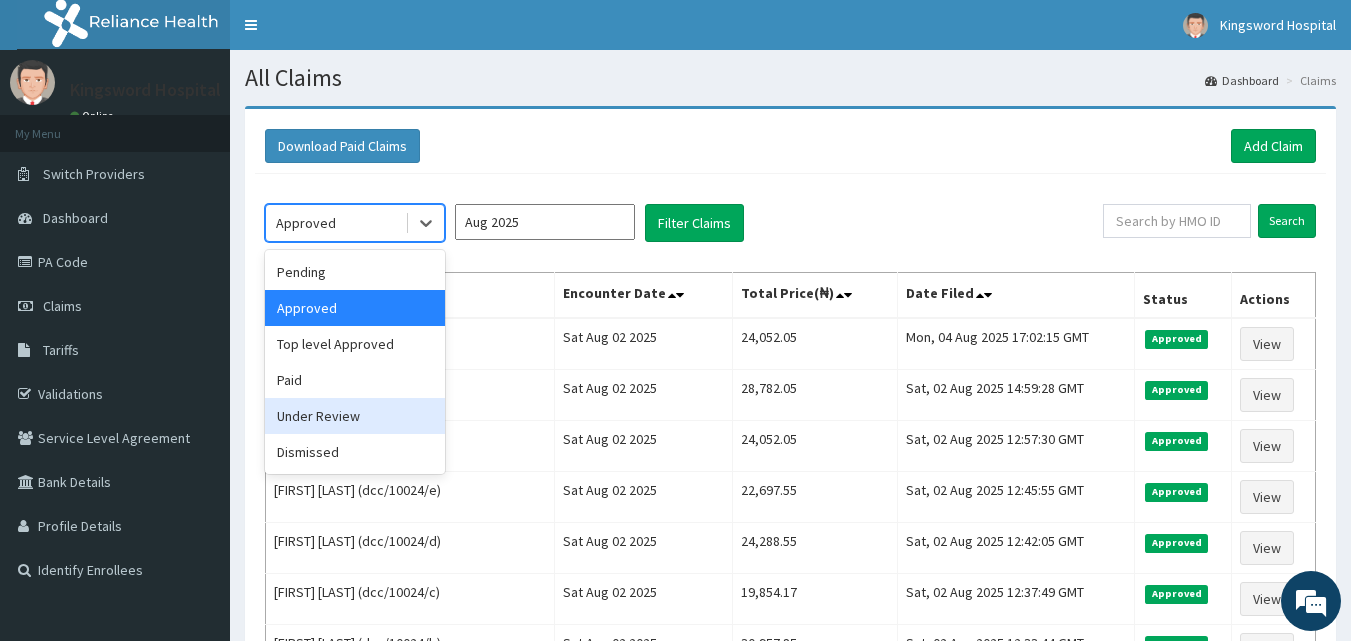 click on "Under Review" at bounding box center [355, 416] 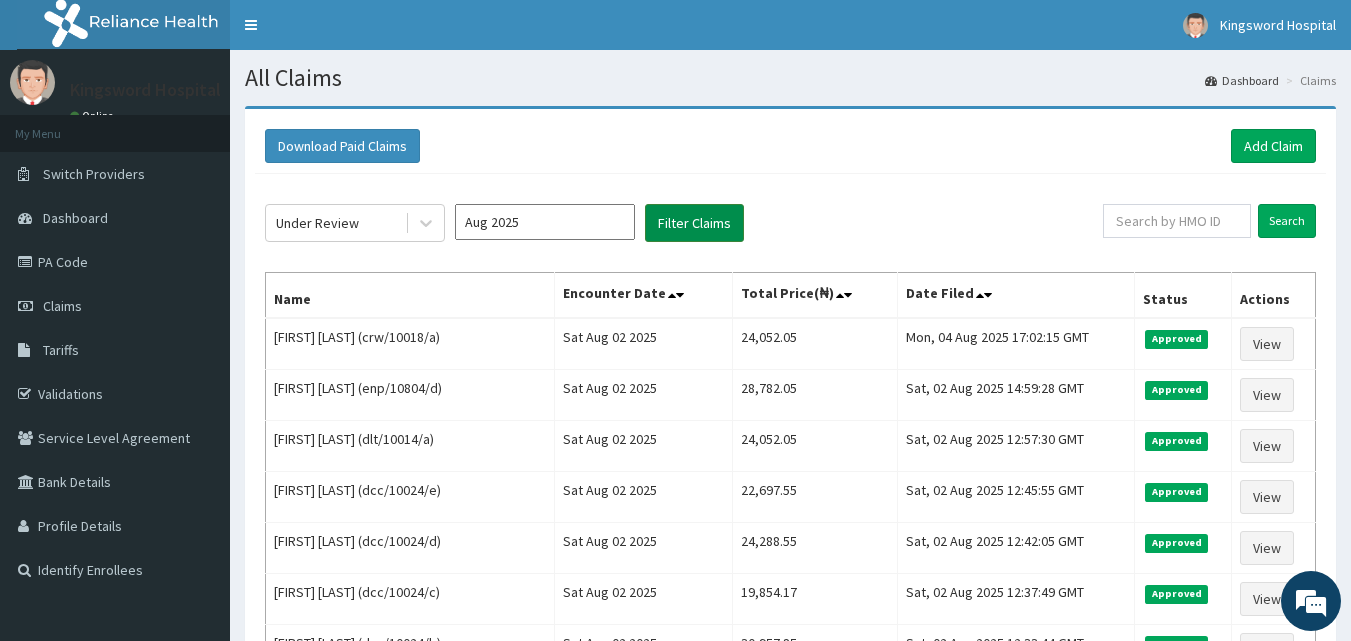 click on "Filter Claims" at bounding box center [694, 223] 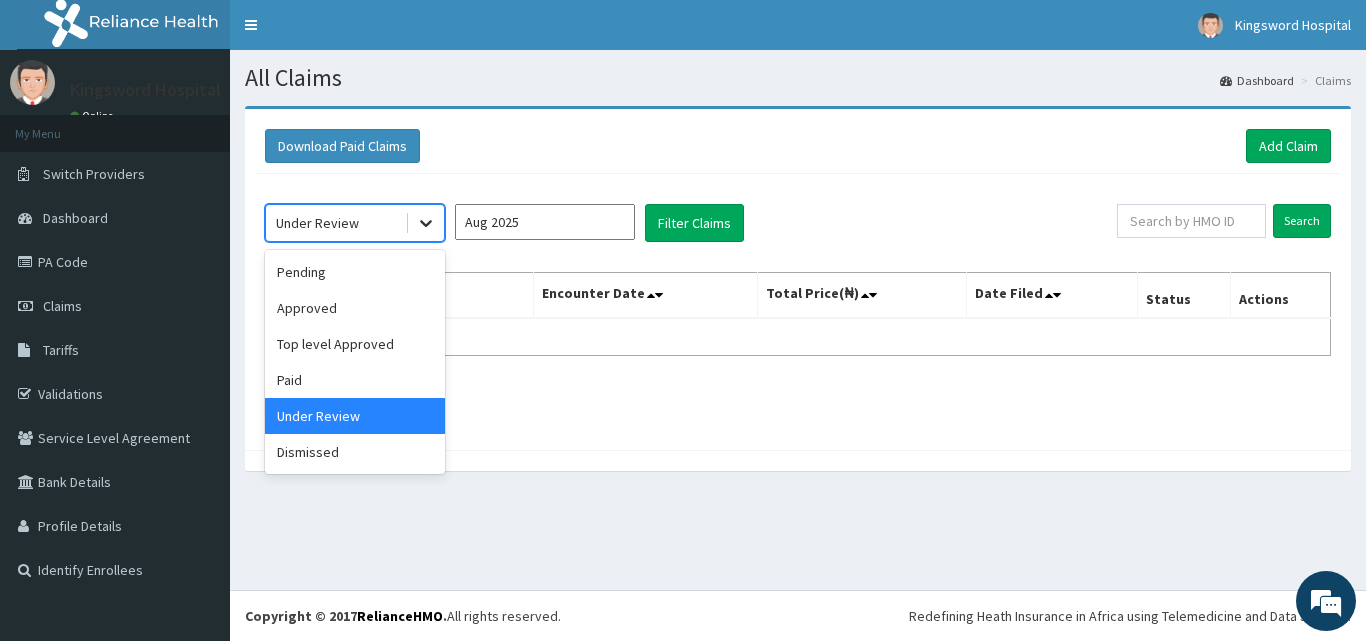 click 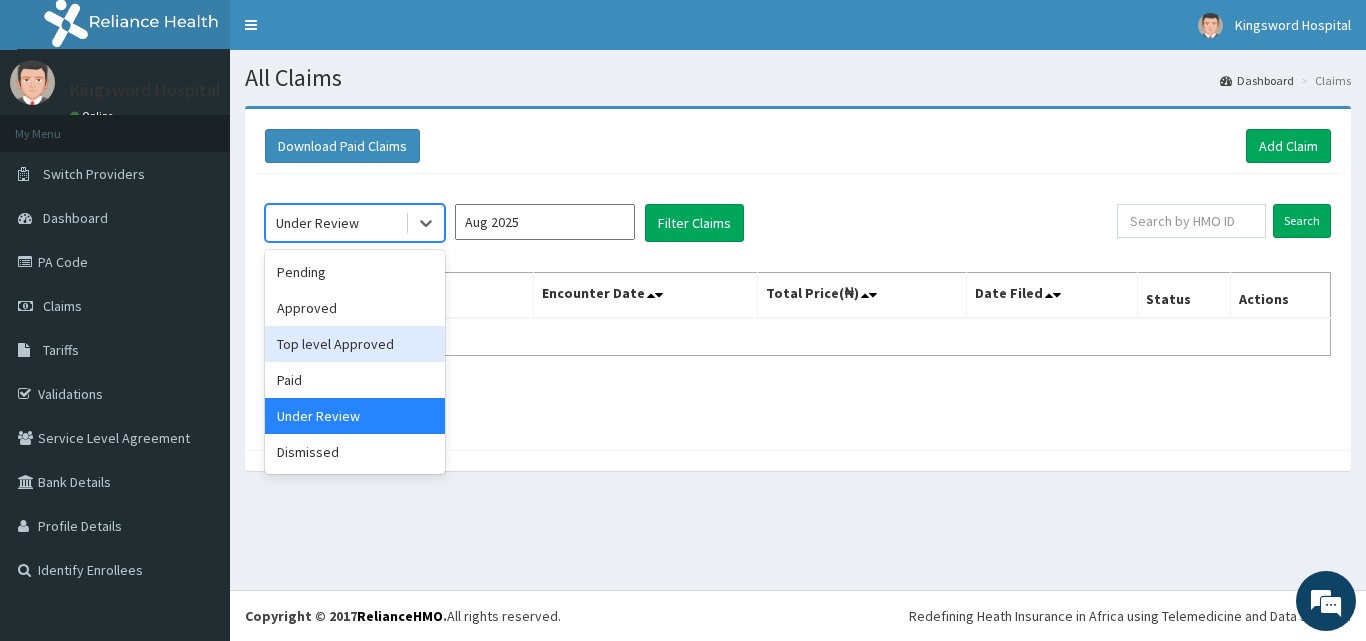 click on "Top level Approved" at bounding box center [355, 344] 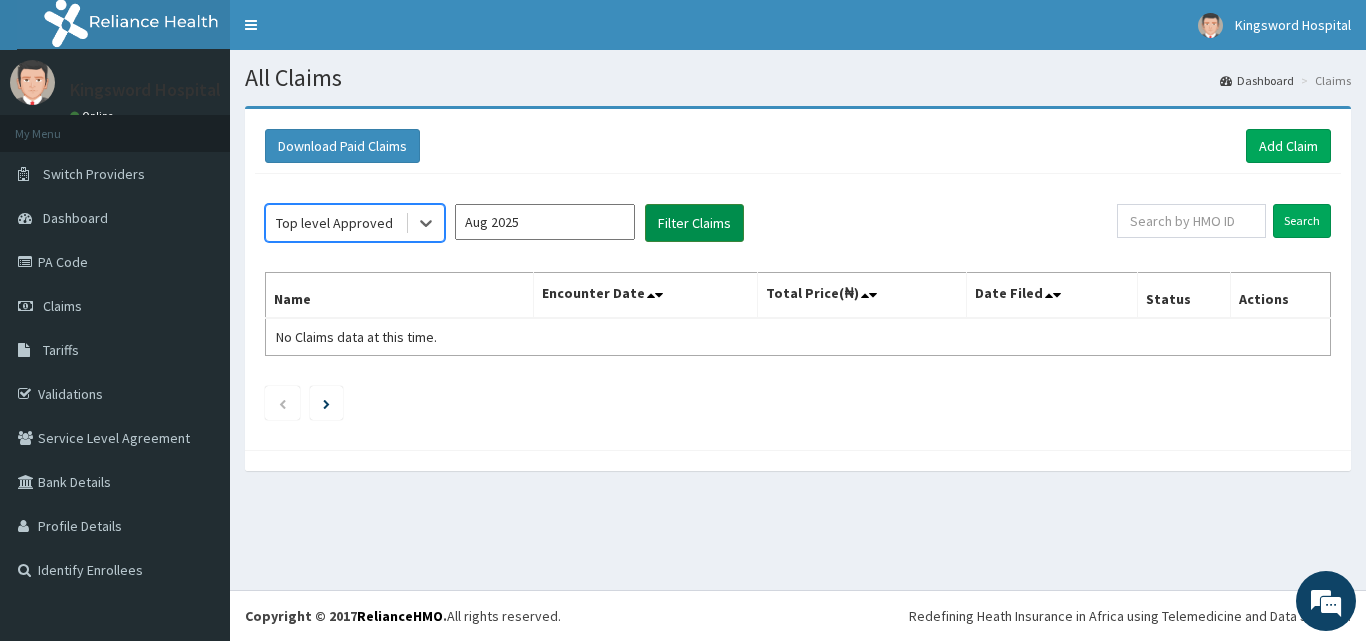 click on "Filter Claims" at bounding box center (694, 223) 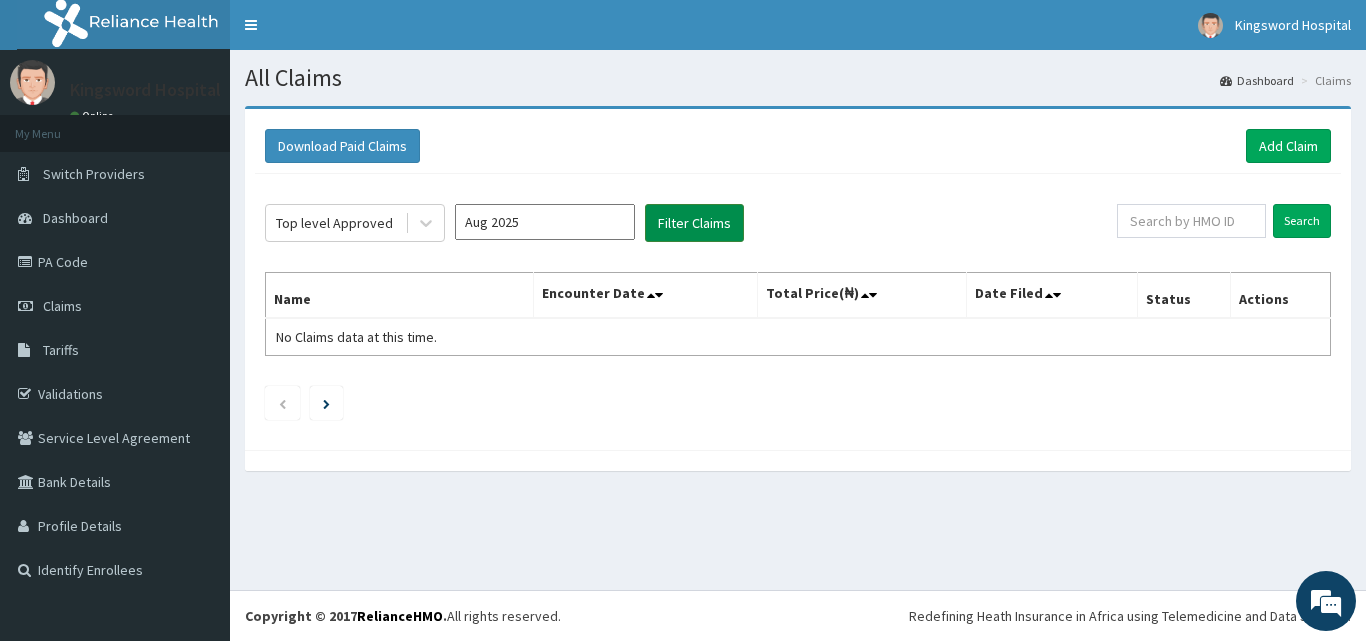 click on "Filter Claims" at bounding box center [694, 223] 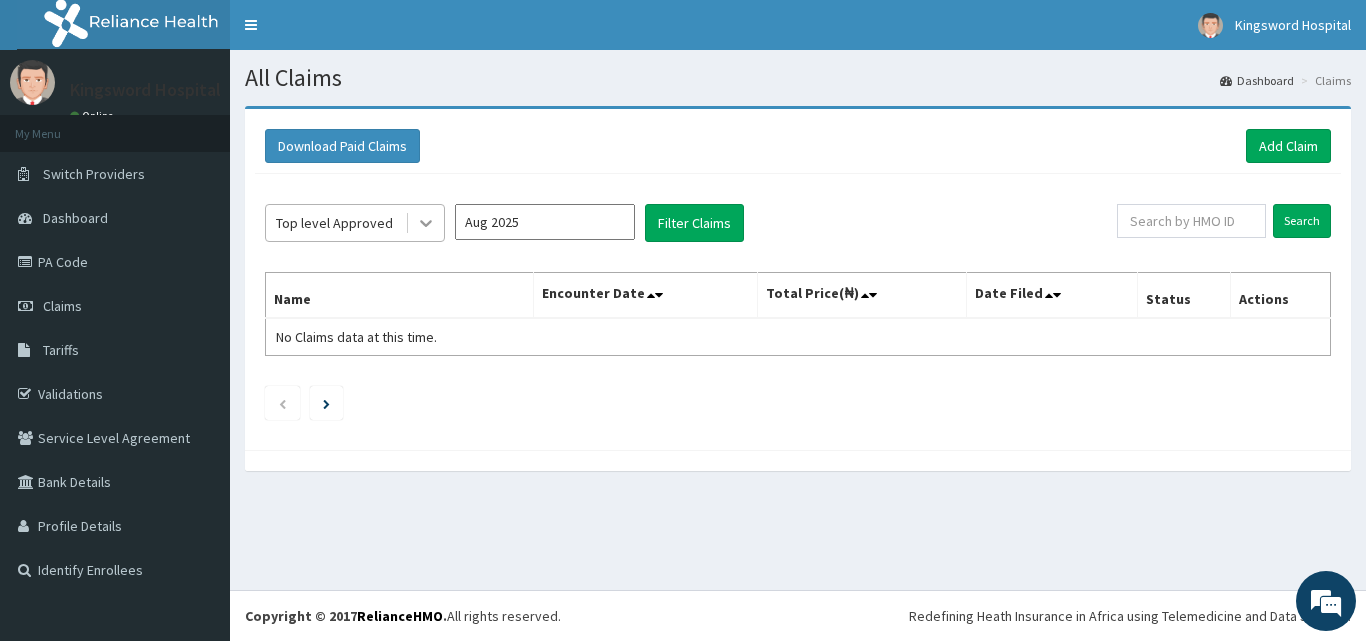 click 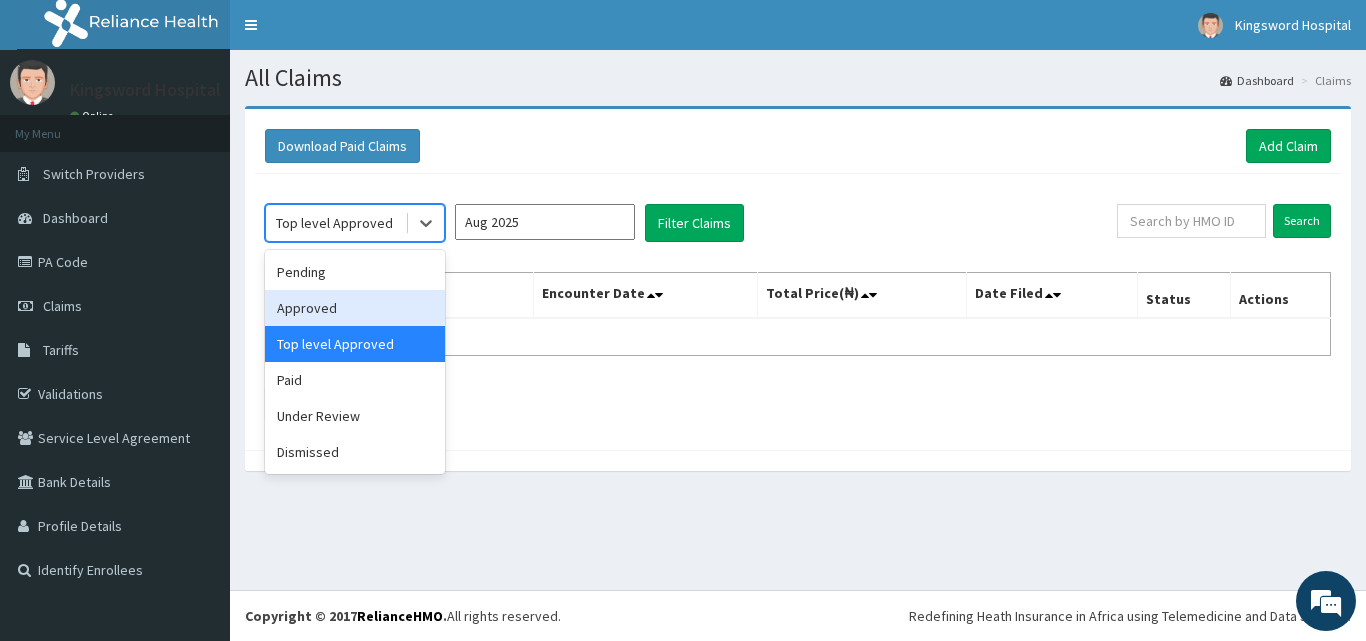 click on "Approved" at bounding box center (355, 308) 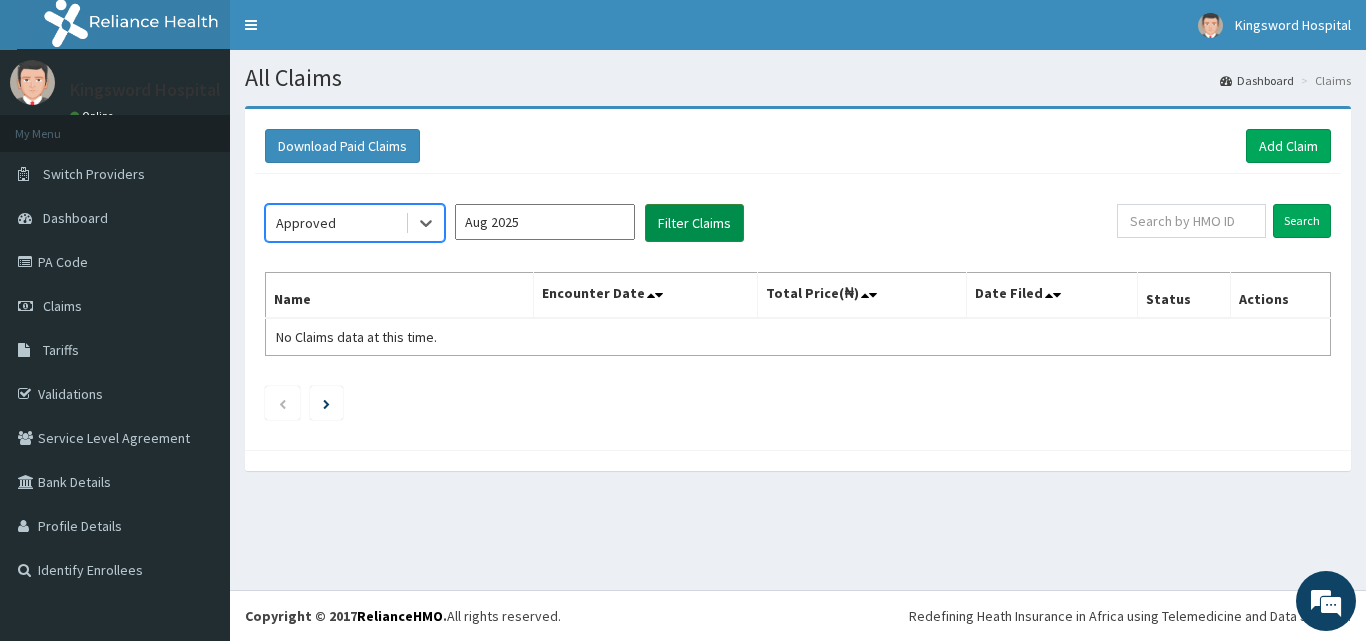 click on "Filter Claims" at bounding box center [694, 223] 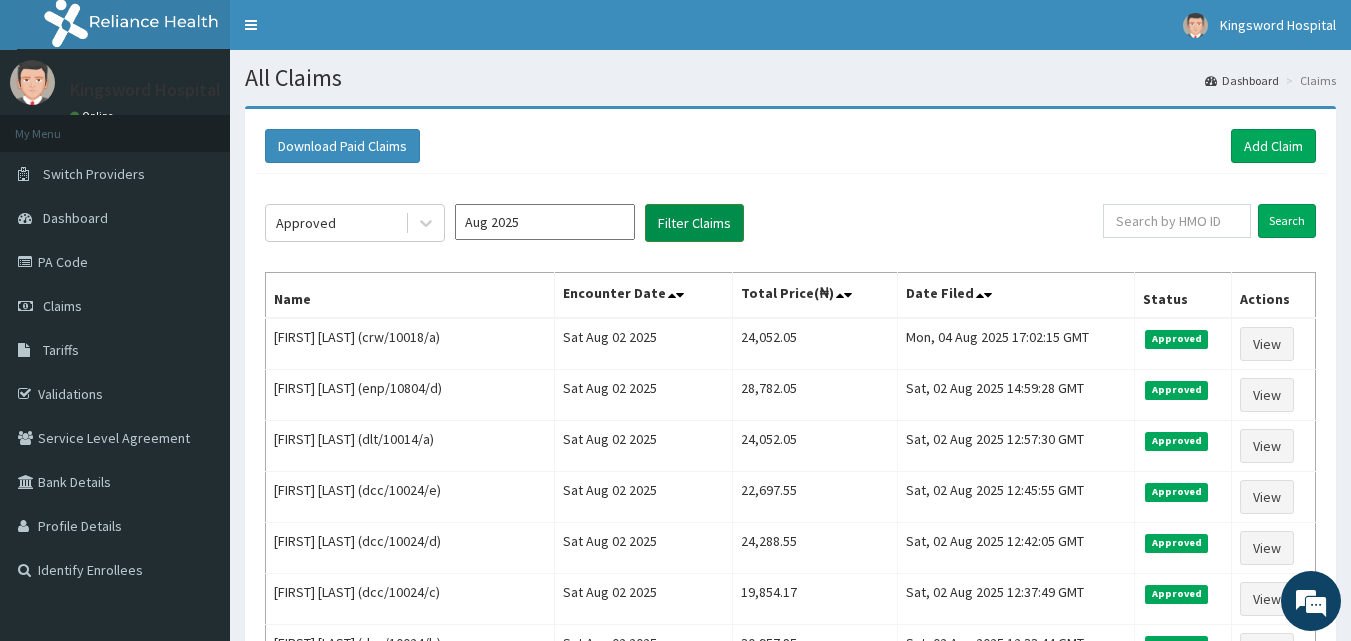 type 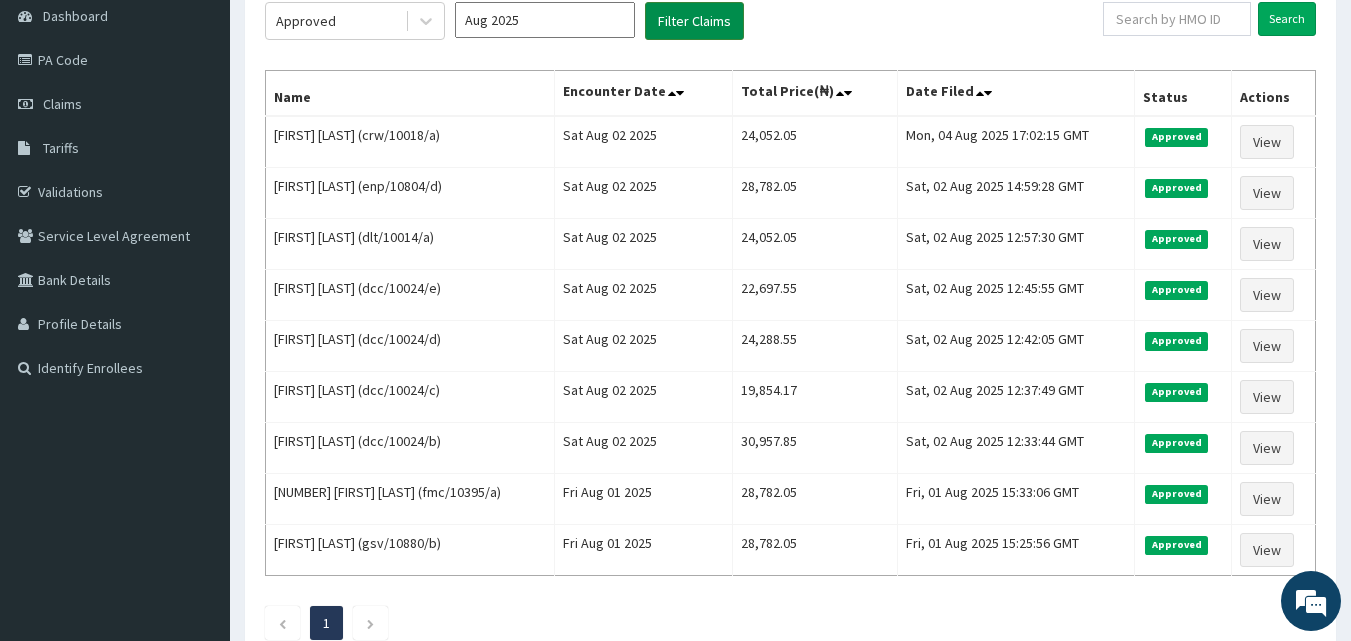 scroll, scrollTop: 200, scrollLeft: 0, axis: vertical 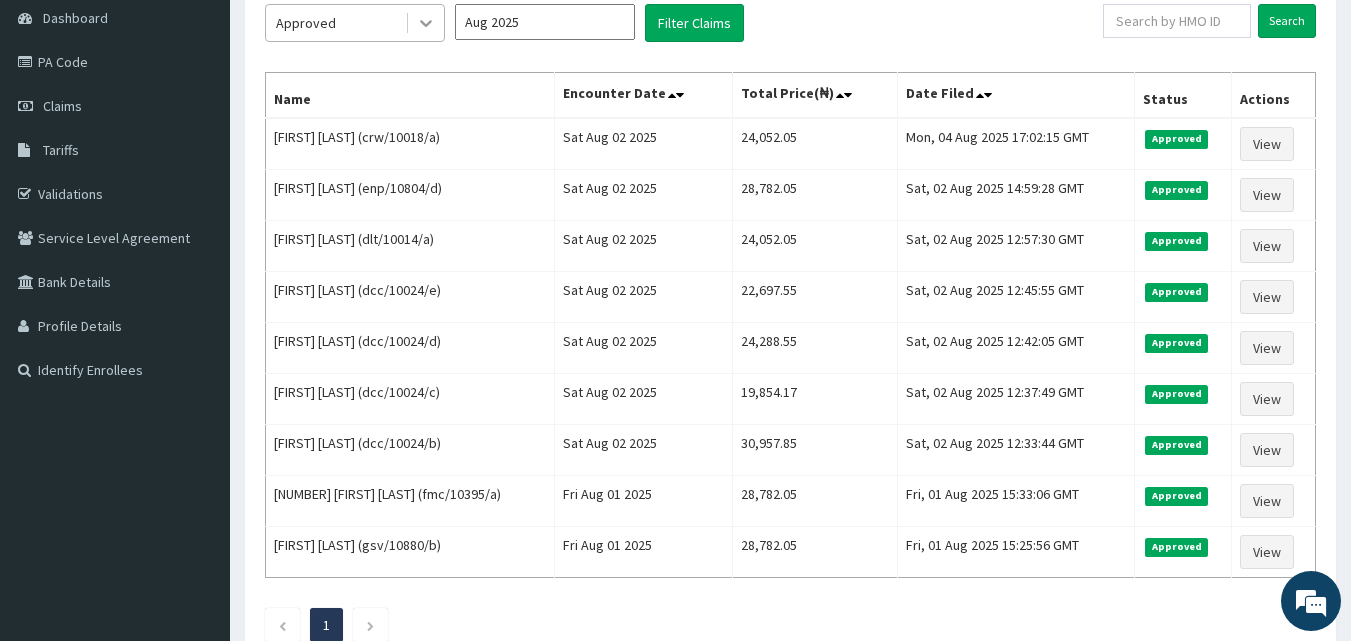 click 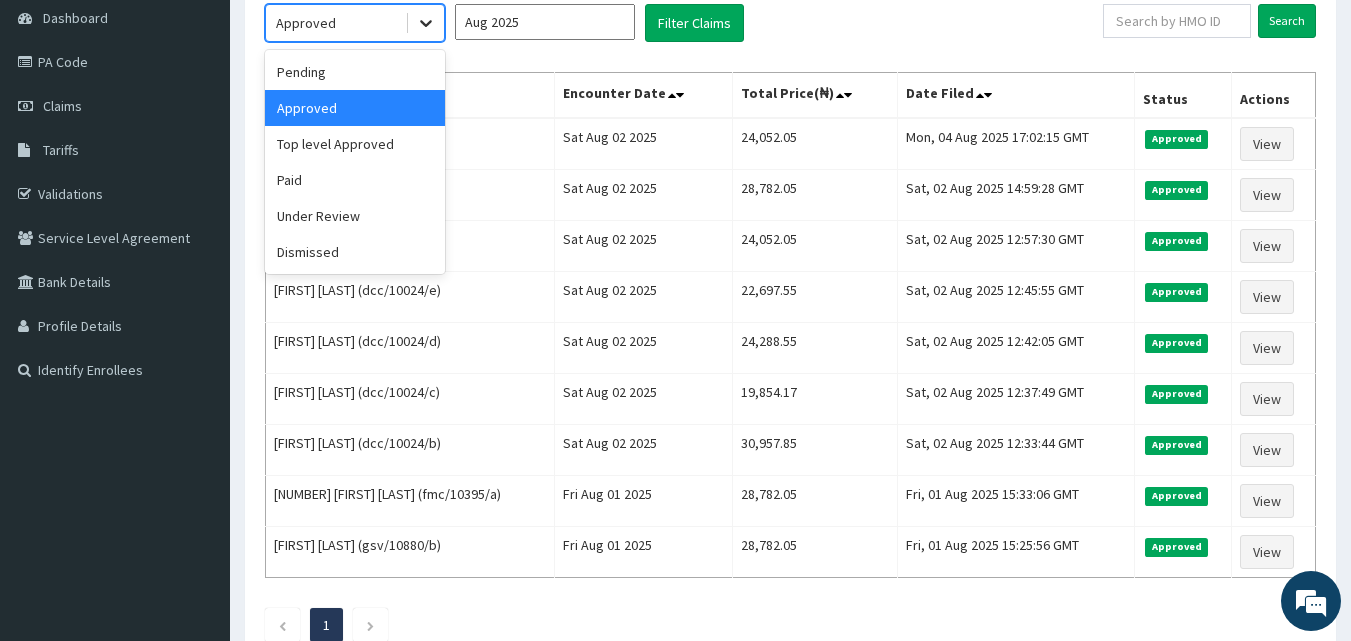 click 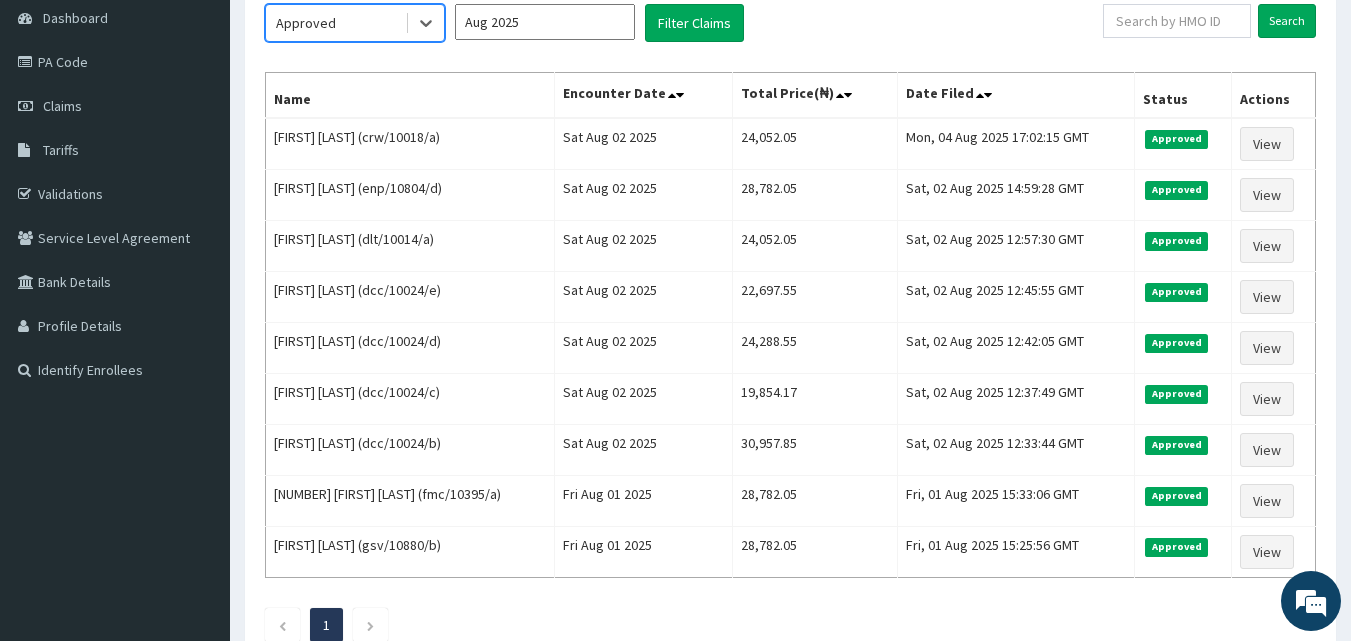 click on "Aug 2025" at bounding box center [545, 22] 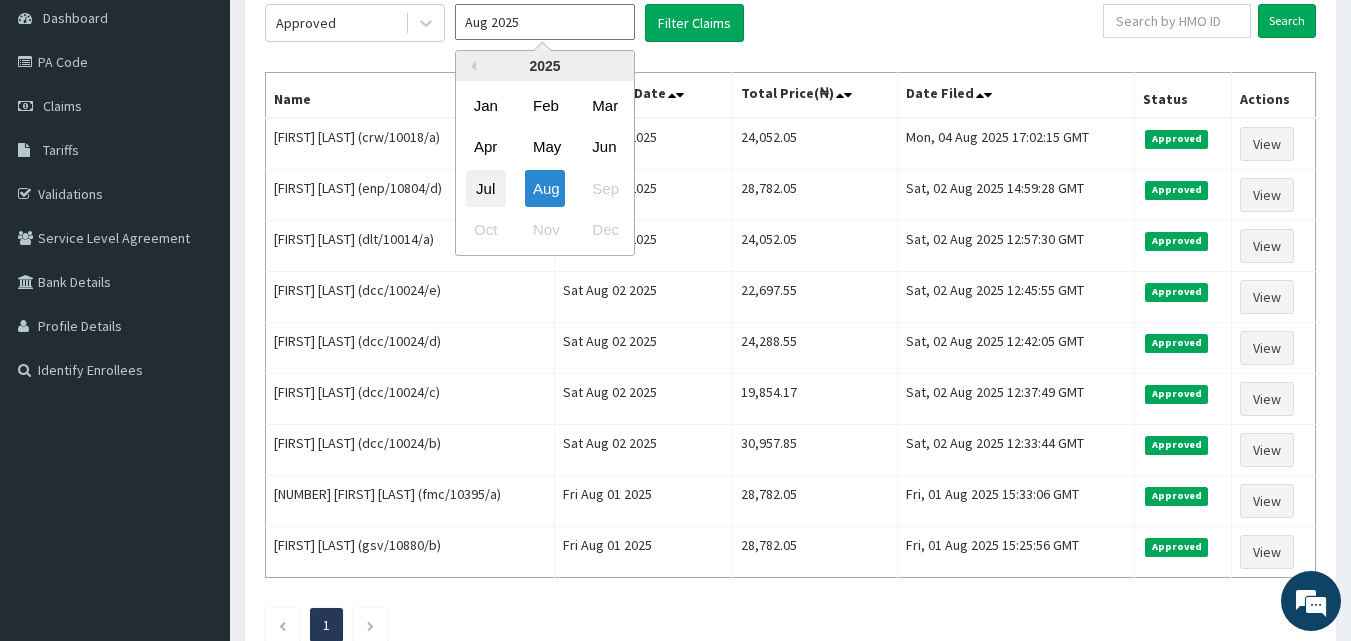 click on "Jul" at bounding box center (486, 188) 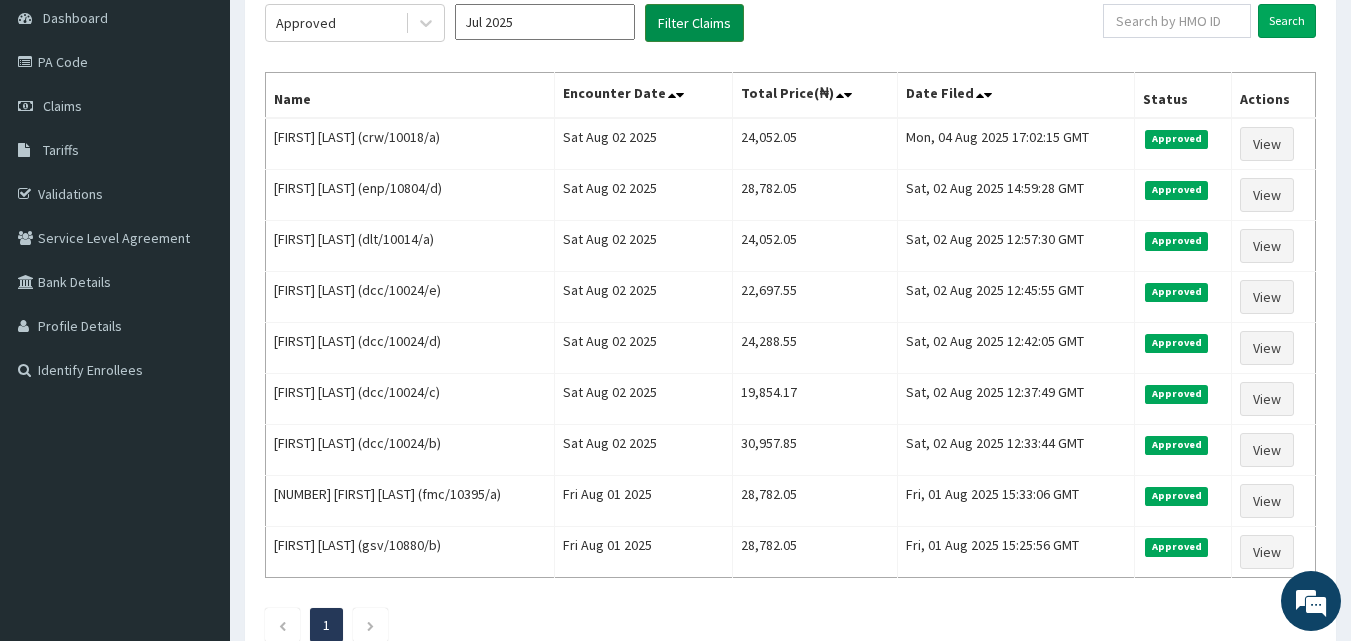 click on "Filter Claims" at bounding box center [694, 23] 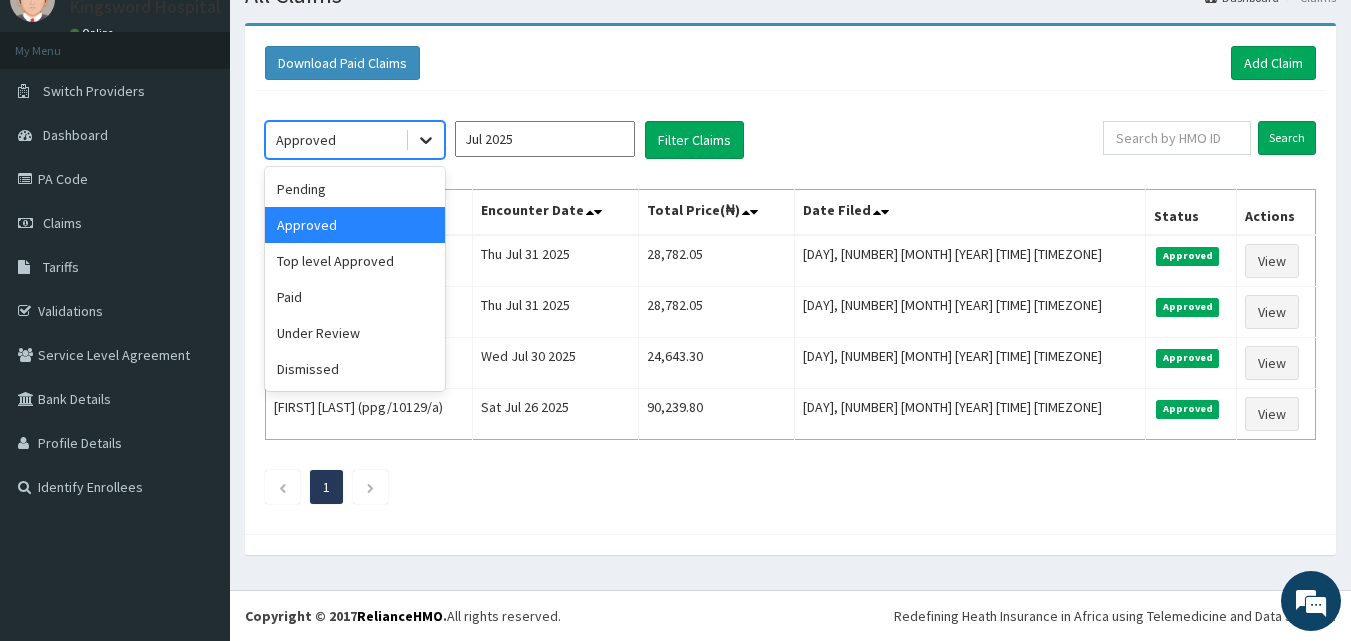 click 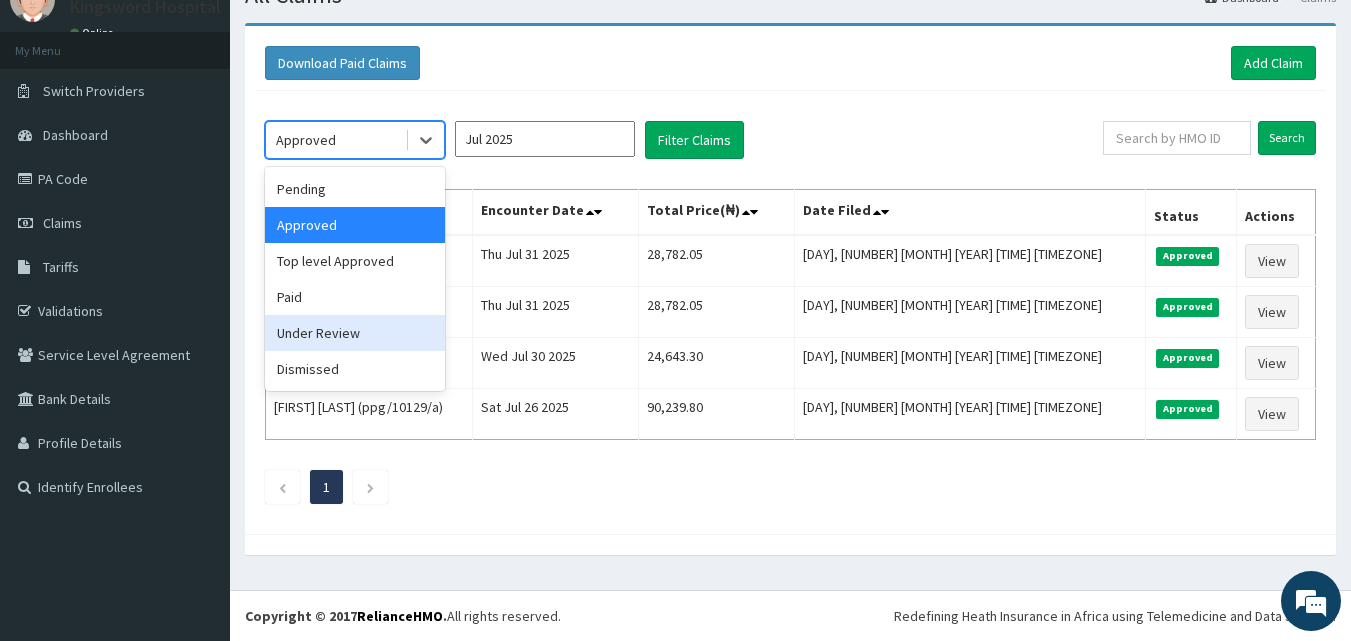 click on "Under Review" at bounding box center [355, 333] 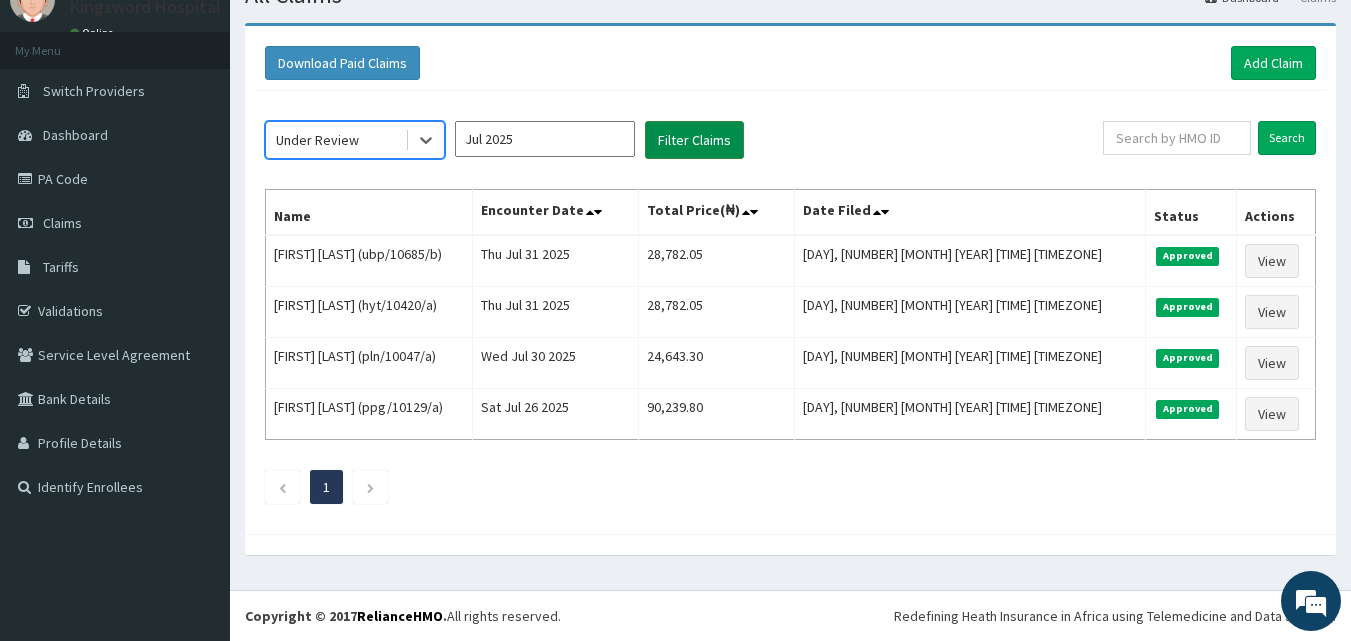 click on "Filter Claims" at bounding box center (694, 140) 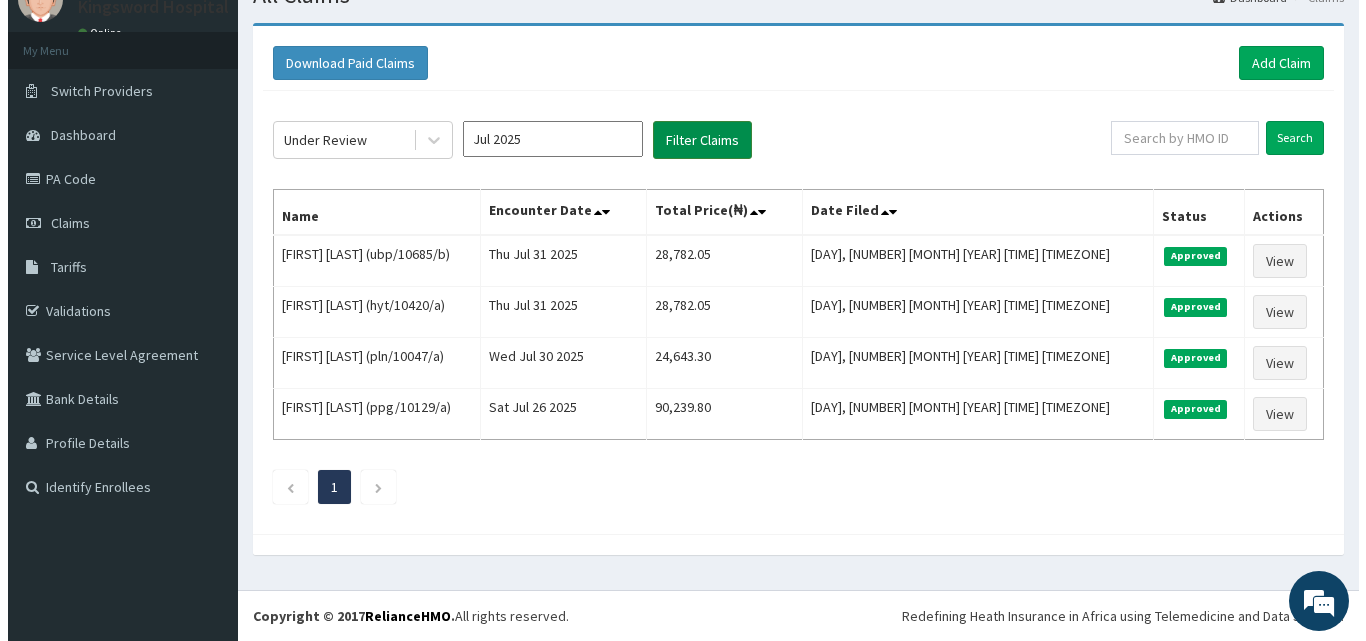 scroll, scrollTop: 0, scrollLeft: 0, axis: both 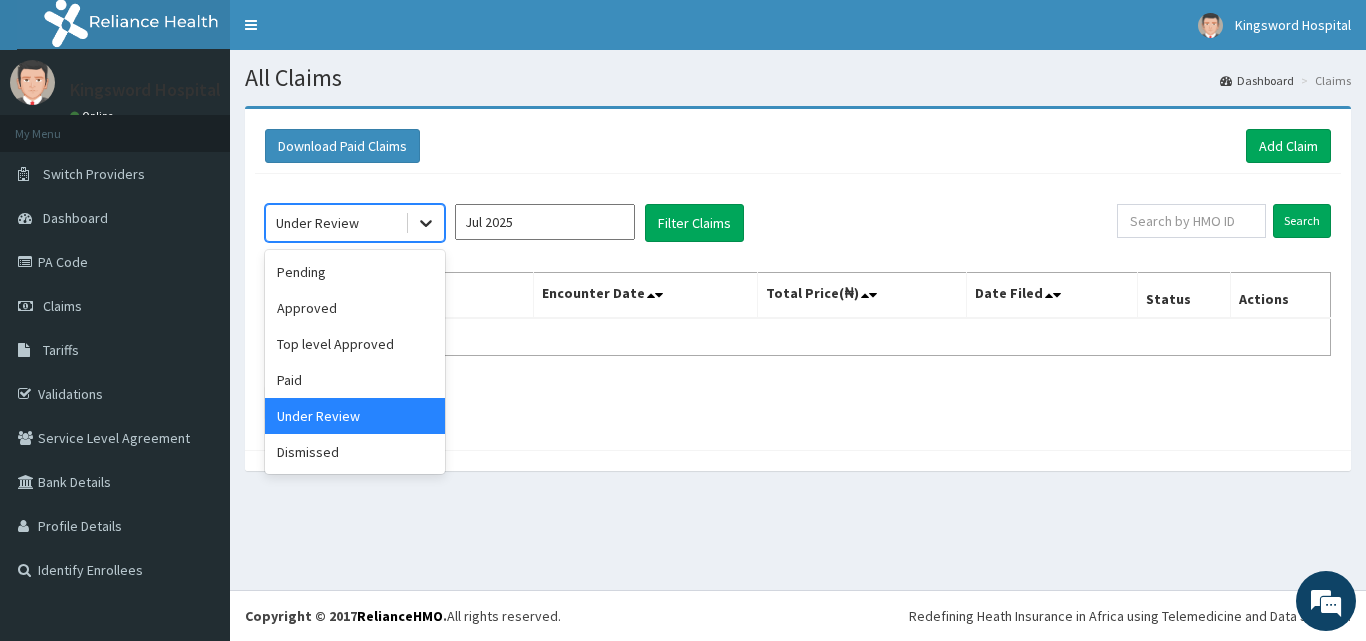 click 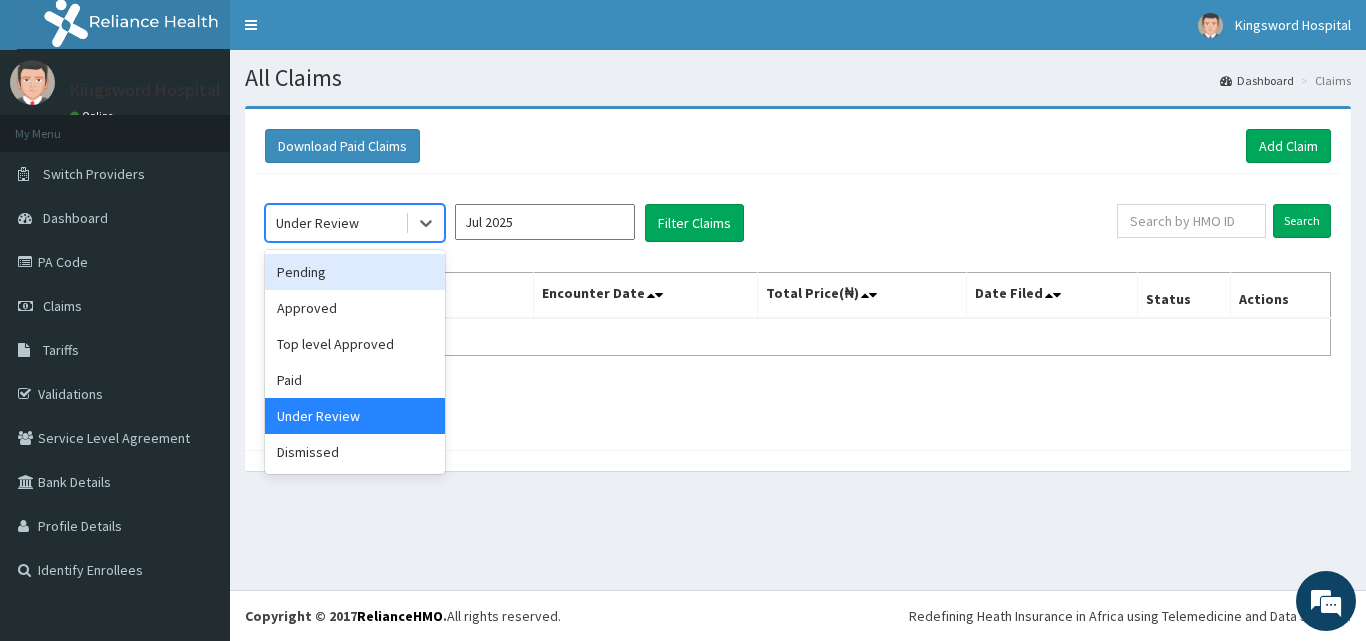 click on "Pending" at bounding box center (355, 272) 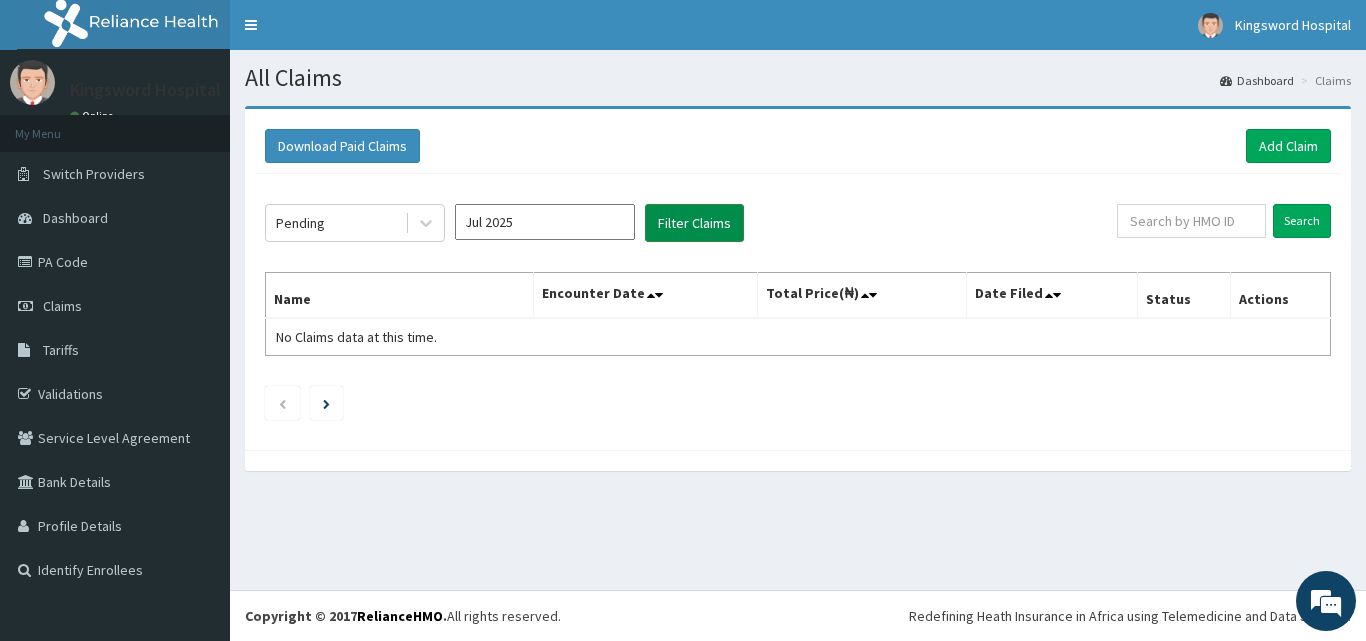 click on "Filter Claims" at bounding box center (694, 223) 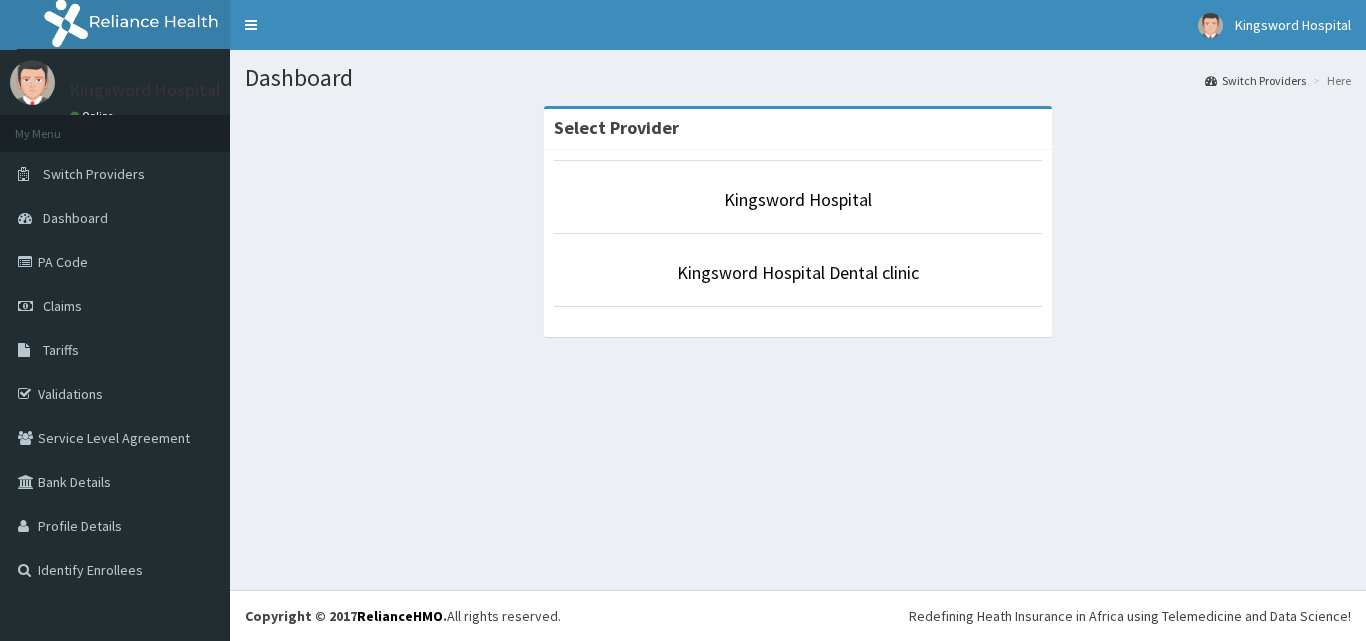 scroll, scrollTop: 0, scrollLeft: 0, axis: both 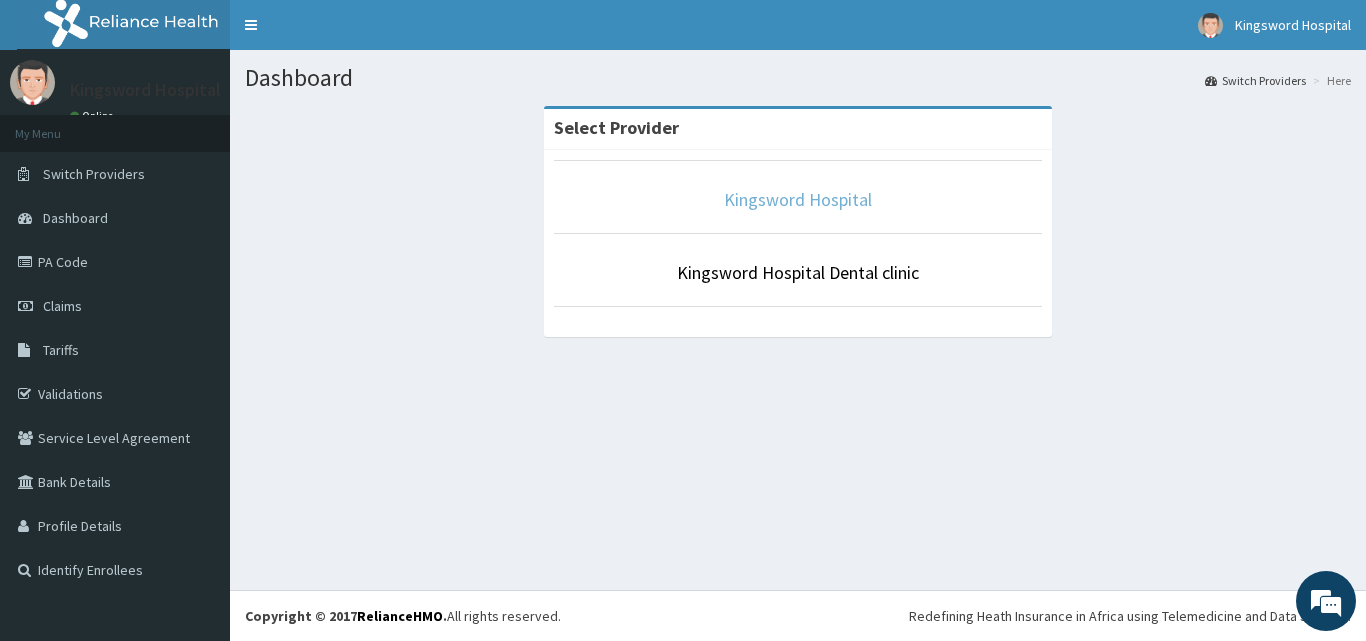click on "Kingsword Hospital" at bounding box center (798, 199) 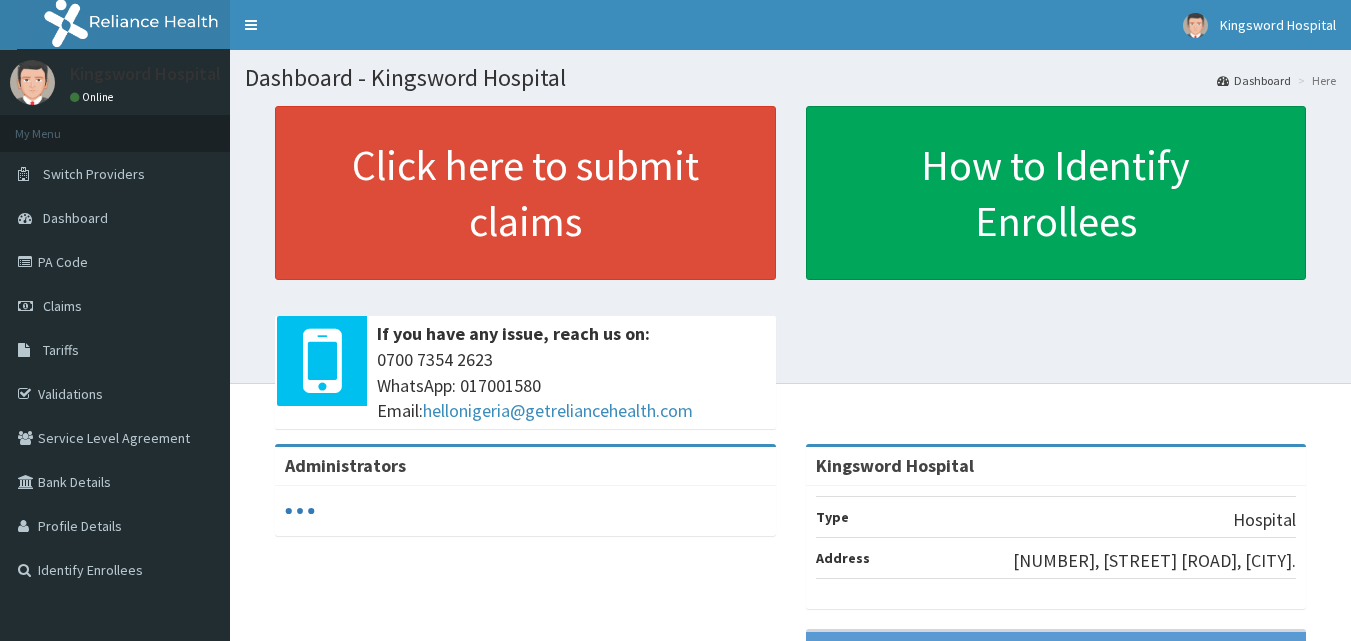 scroll, scrollTop: 0, scrollLeft: 0, axis: both 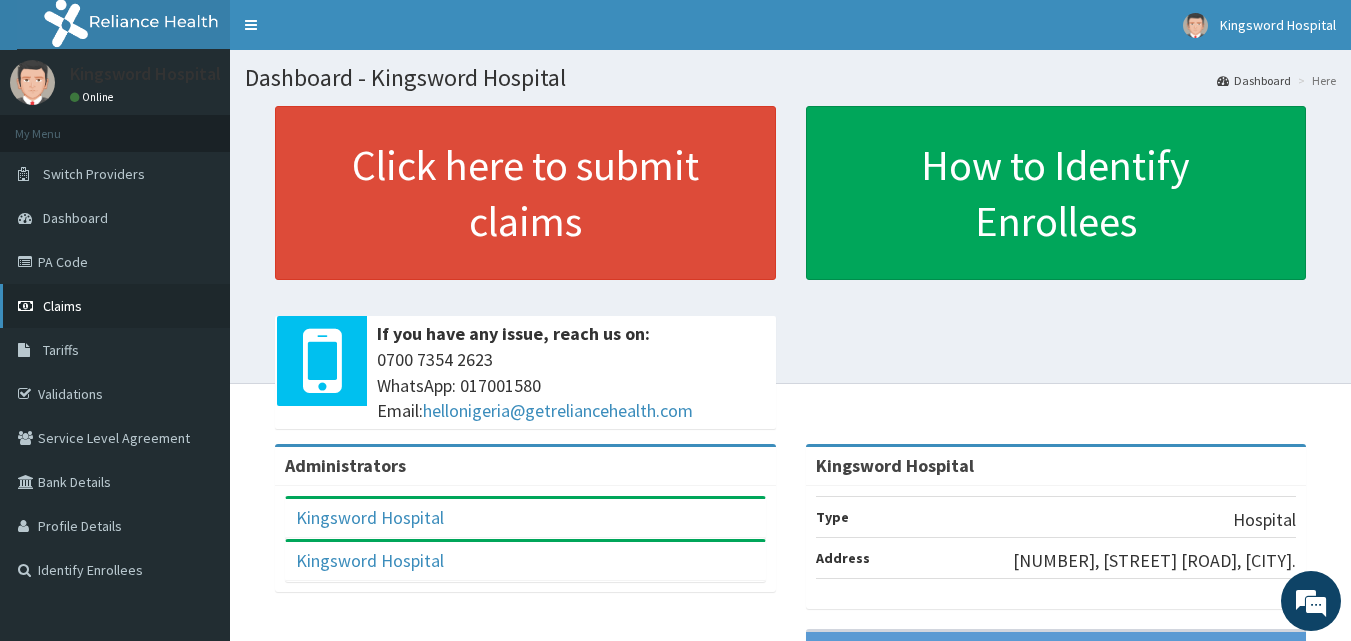 click on "Claims" at bounding box center [62, 306] 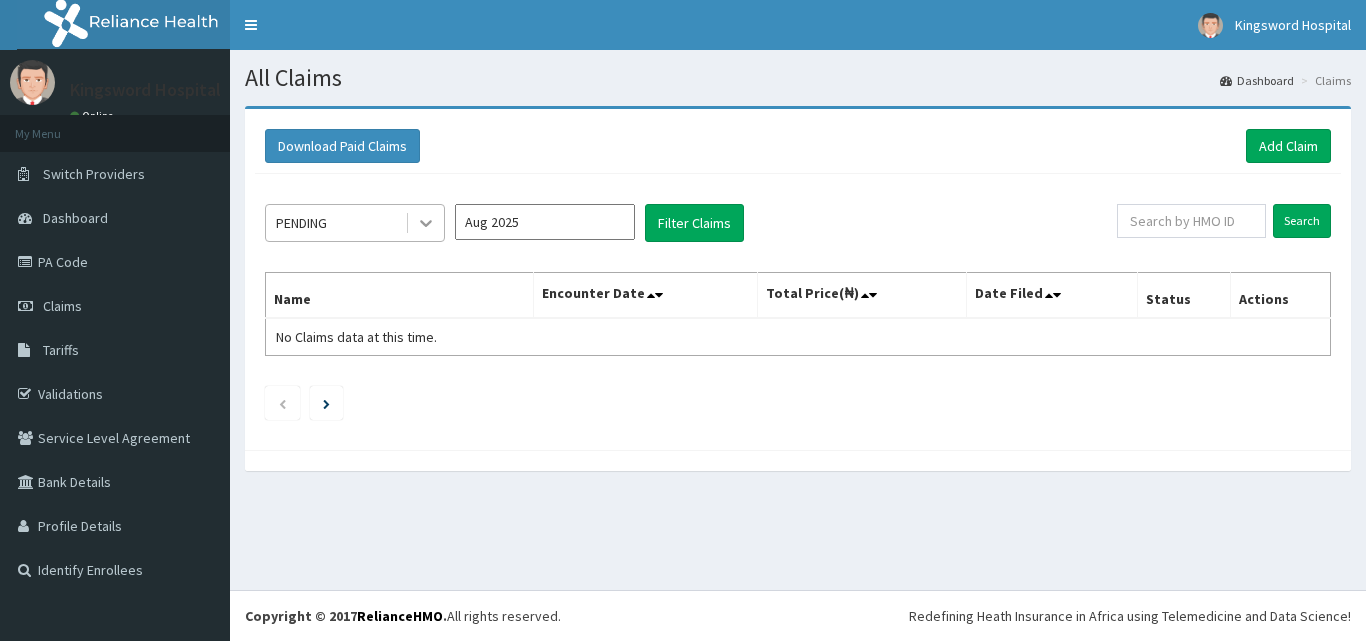 scroll, scrollTop: 0, scrollLeft: 0, axis: both 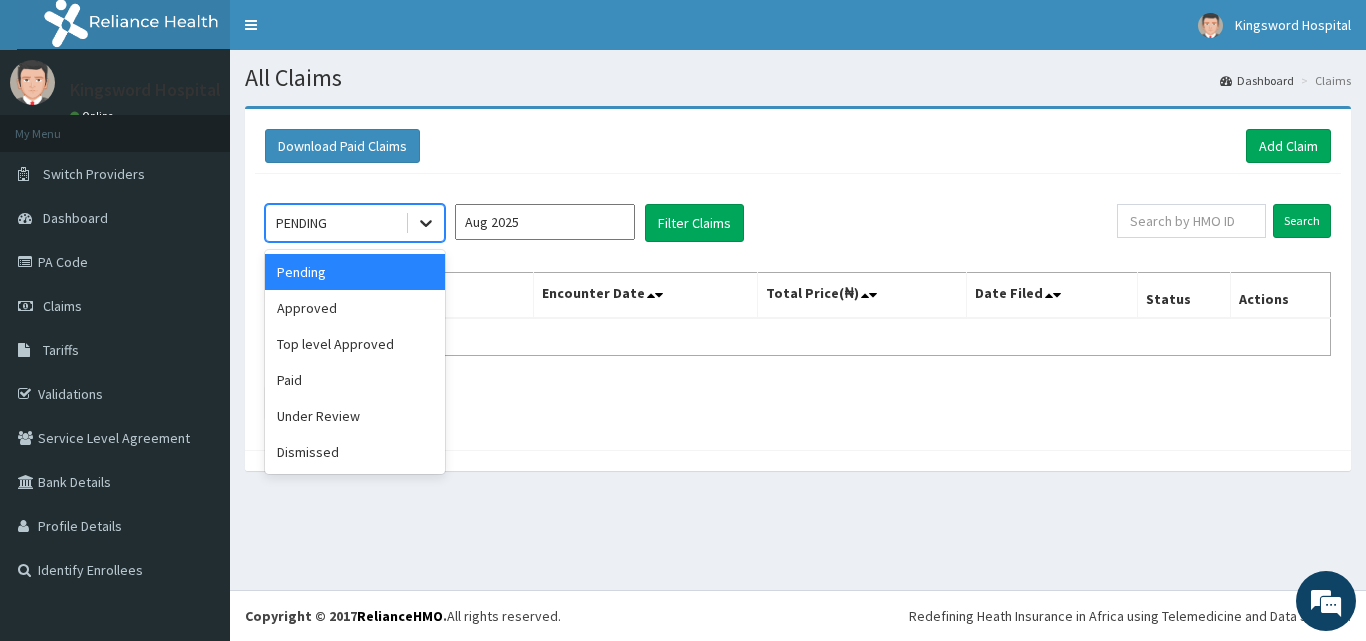 click 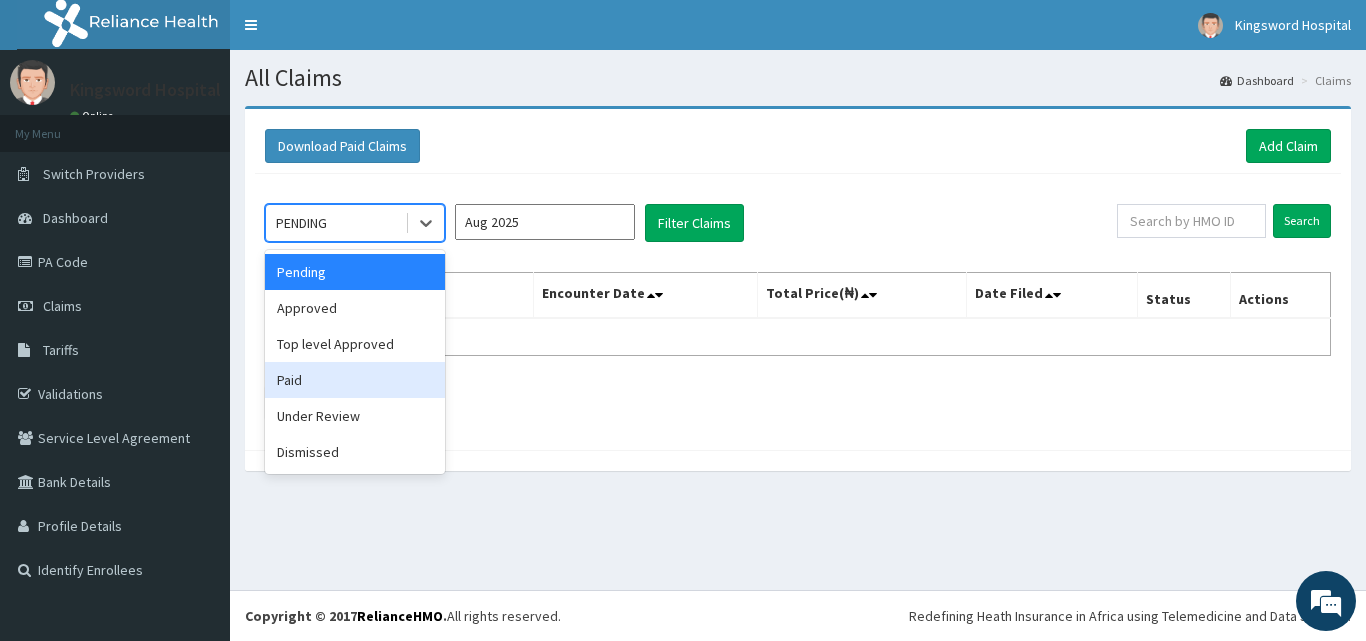 click on "Paid" at bounding box center (355, 380) 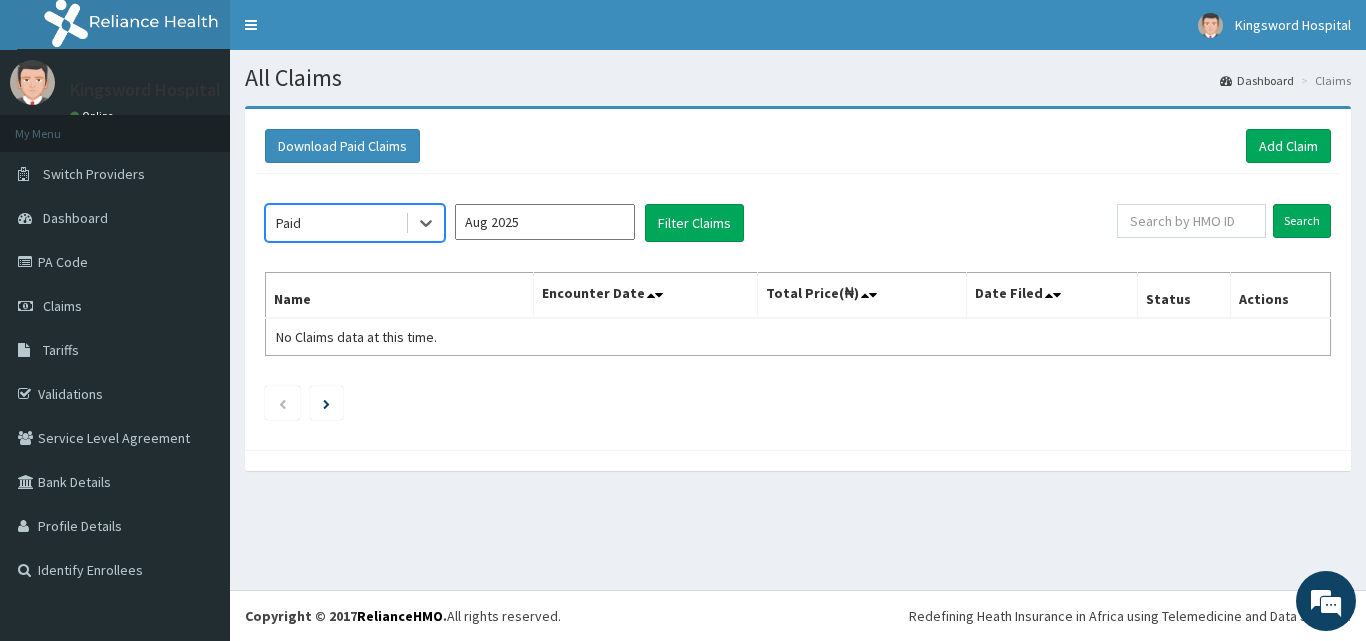 click on "Aug 2025" at bounding box center (545, 222) 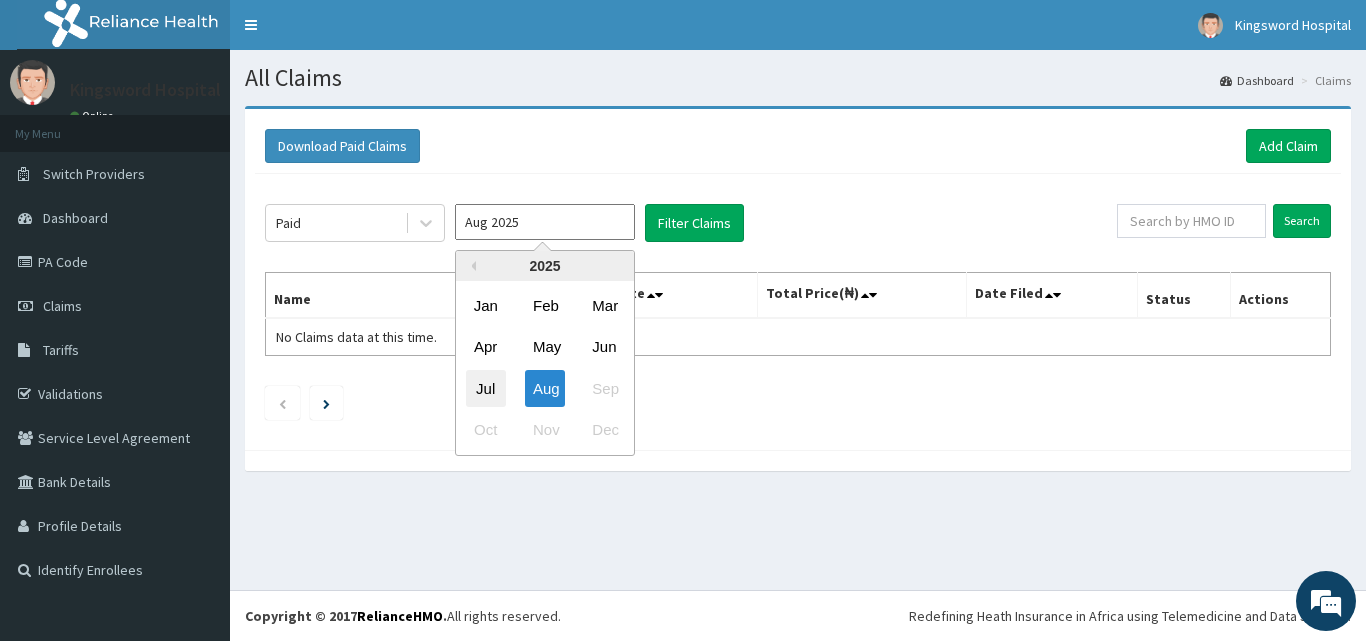 click on "Jul" at bounding box center [486, 388] 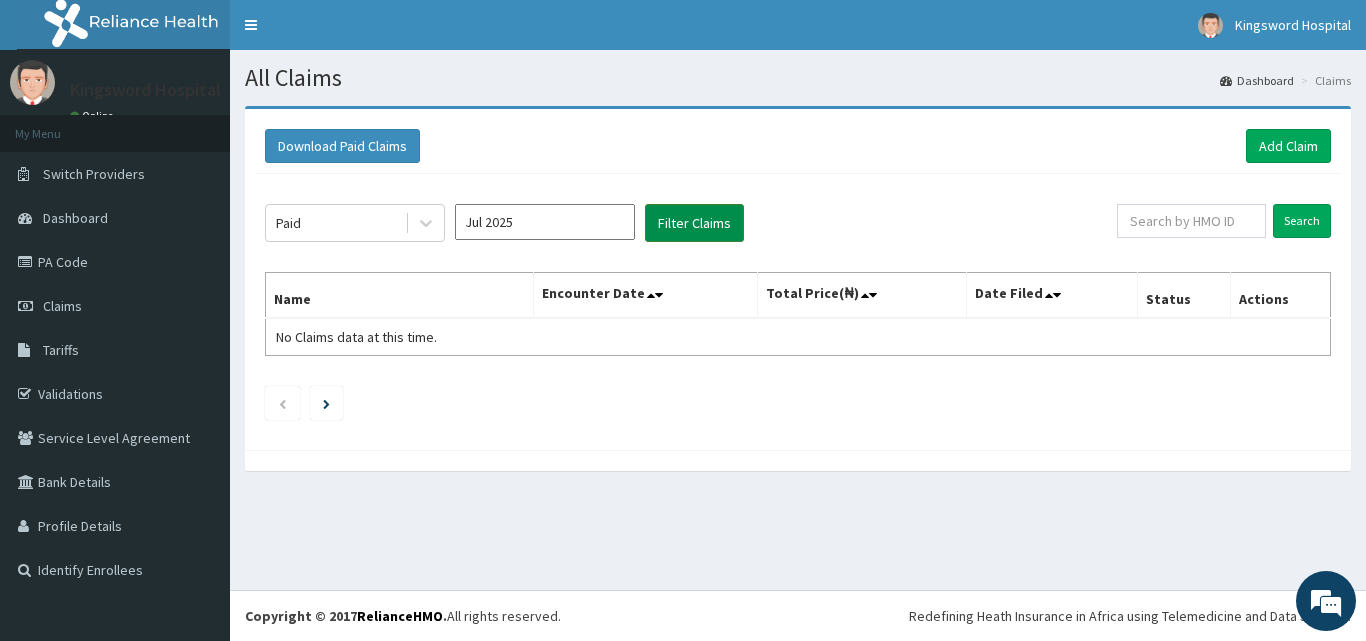 click on "Filter Claims" at bounding box center [694, 223] 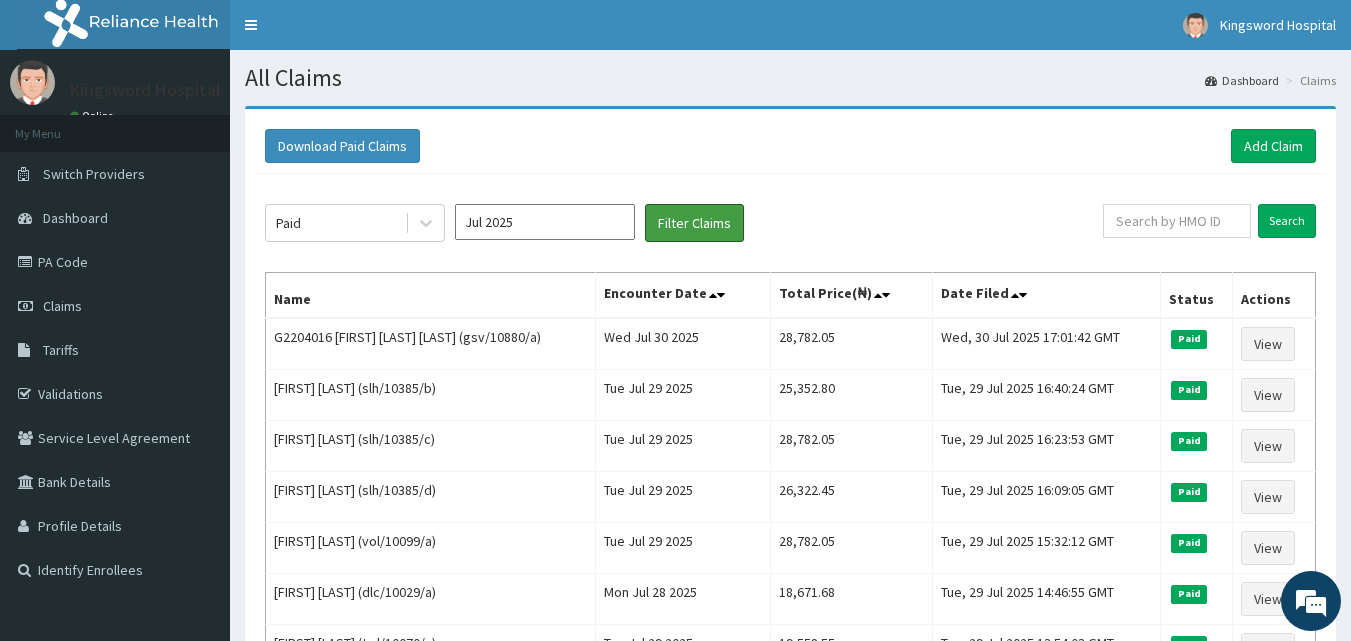 scroll, scrollTop: 0, scrollLeft: 0, axis: both 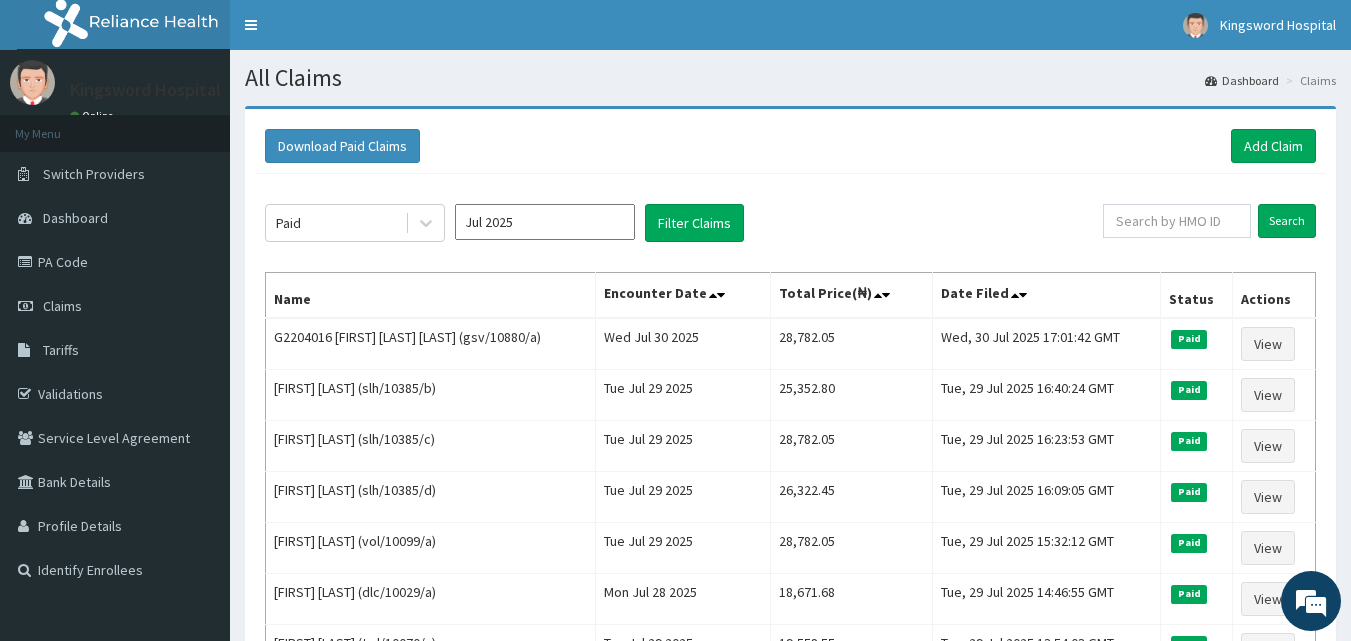 click on "Paid Jul 2025 Filter Claims" at bounding box center (684, 223) 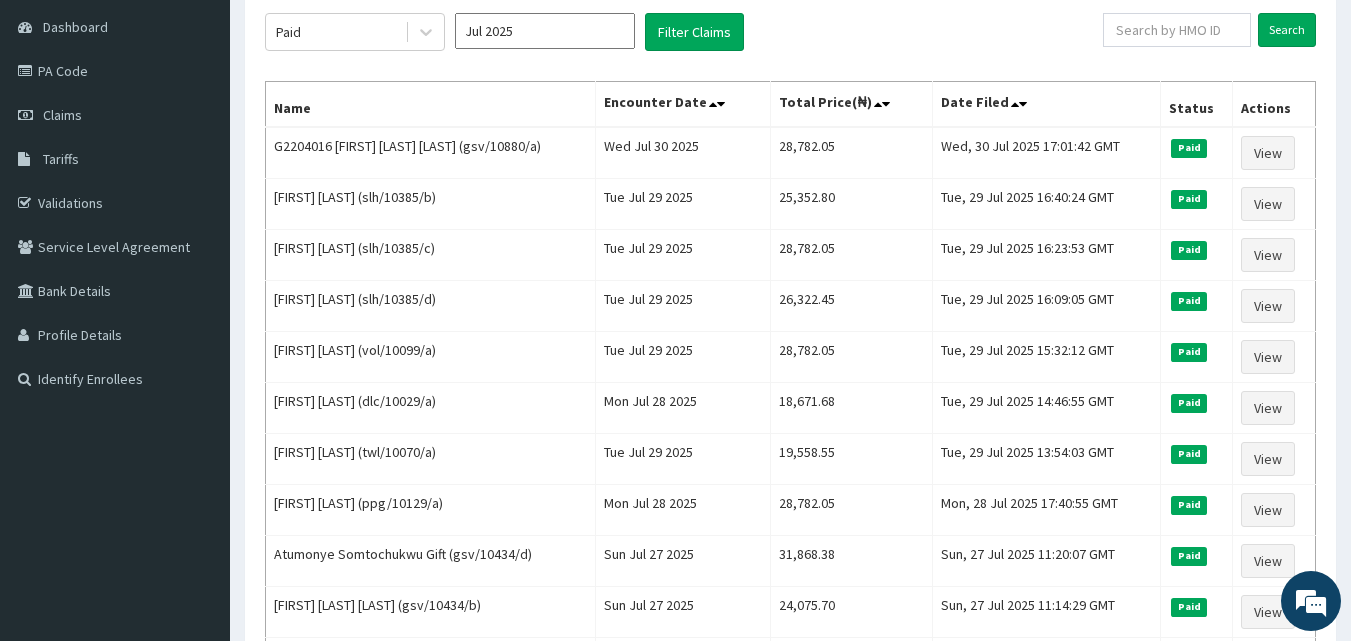 scroll, scrollTop: 189, scrollLeft: 0, axis: vertical 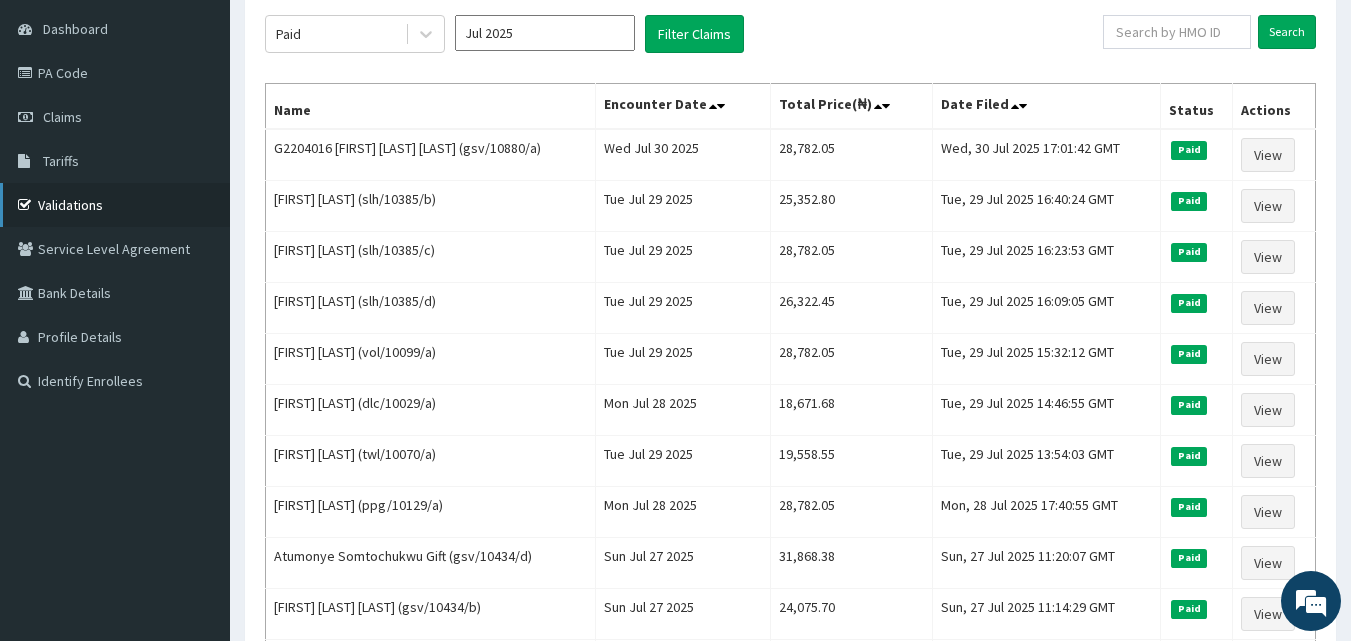 click on "Validations" at bounding box center [115, 205] 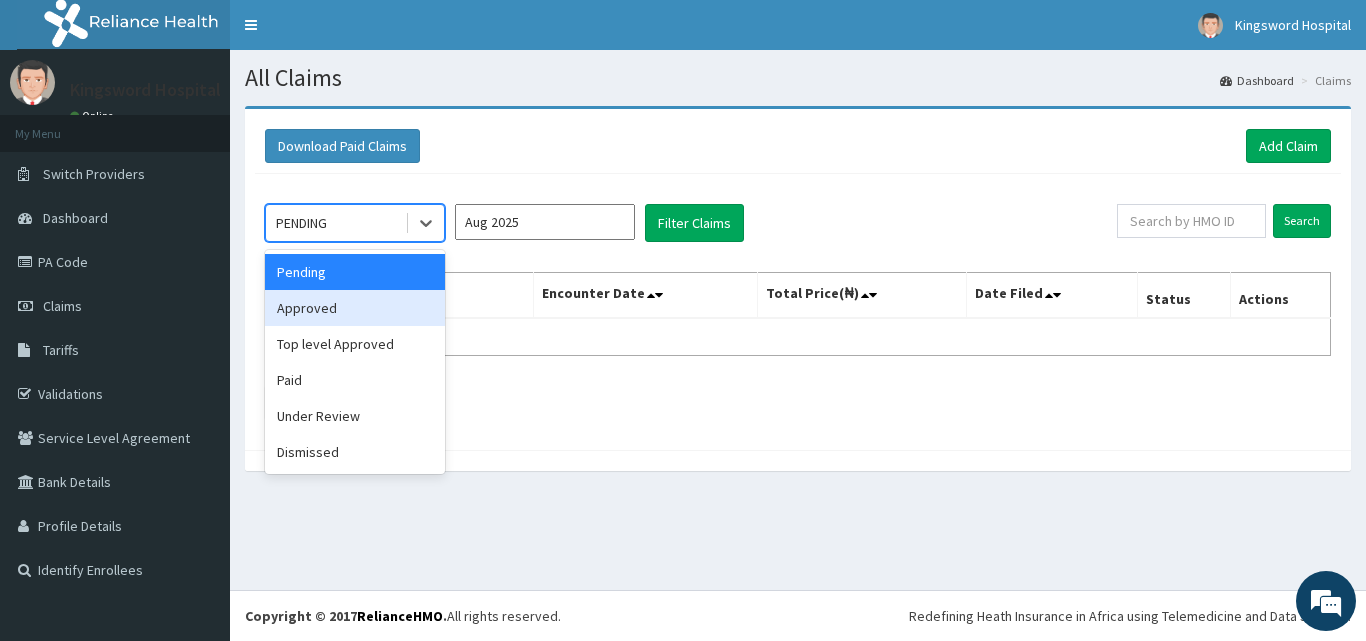 scroll, scrollTop: 0, scrollLeft: 0, axis: both 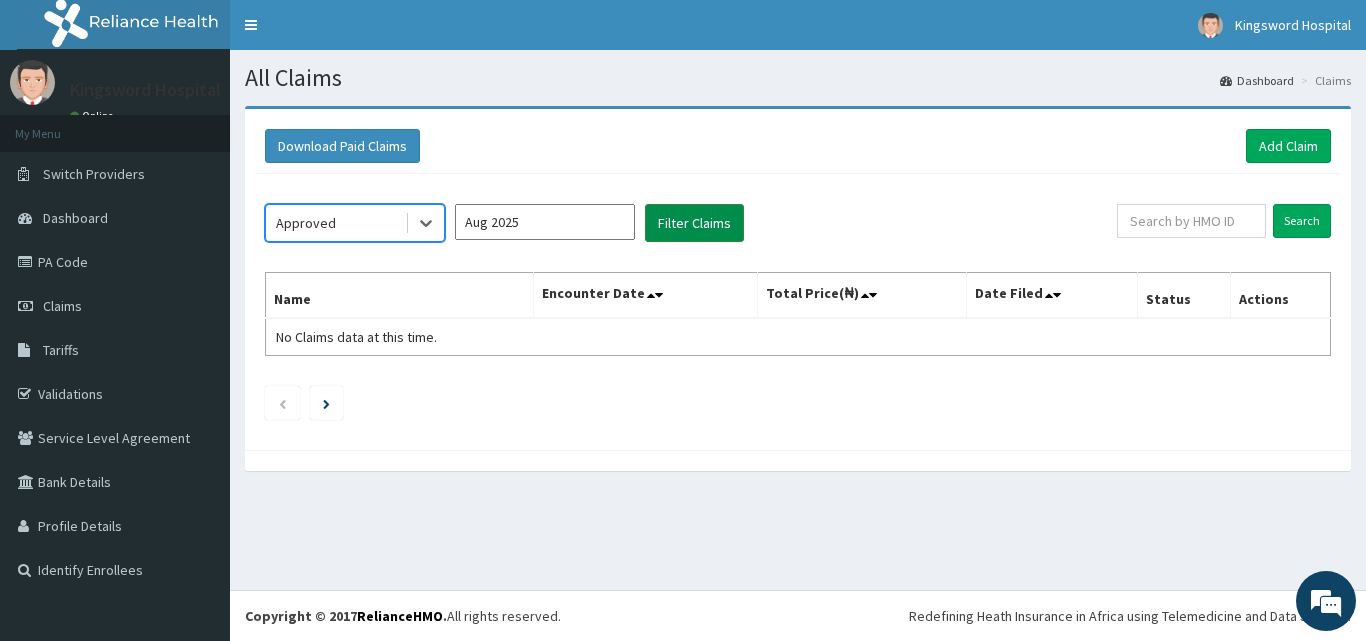 click on "Filter Claims" at bounding box center [694, 223] 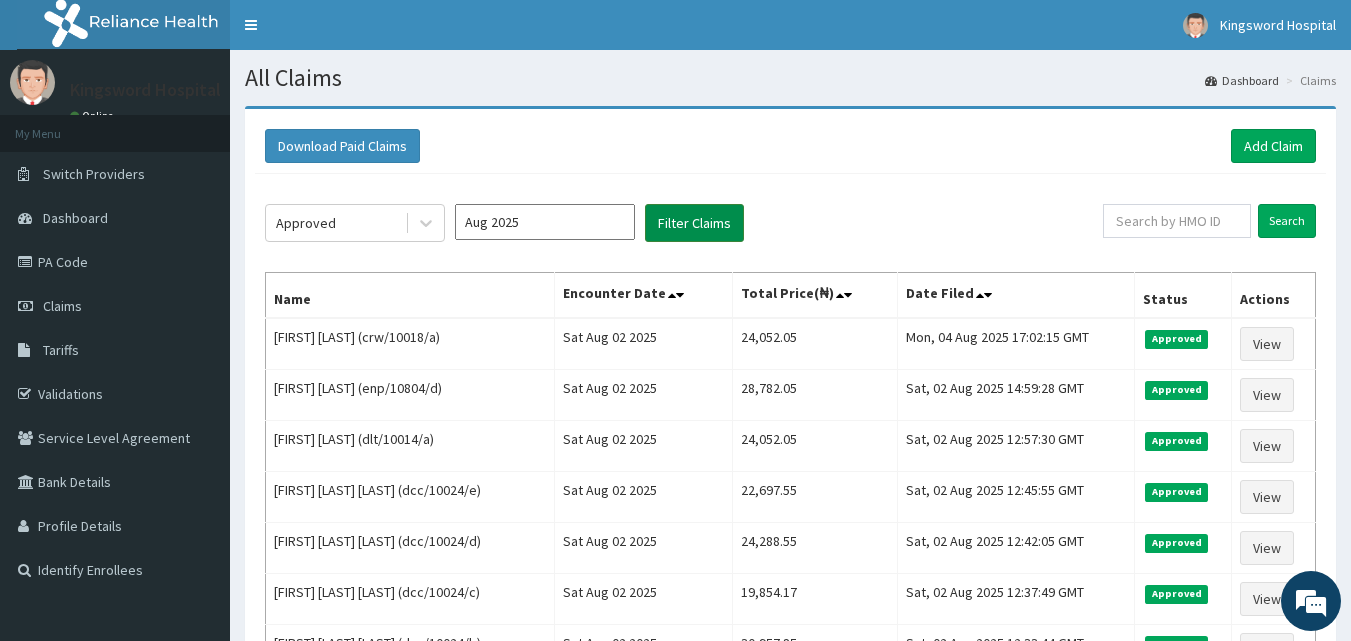type 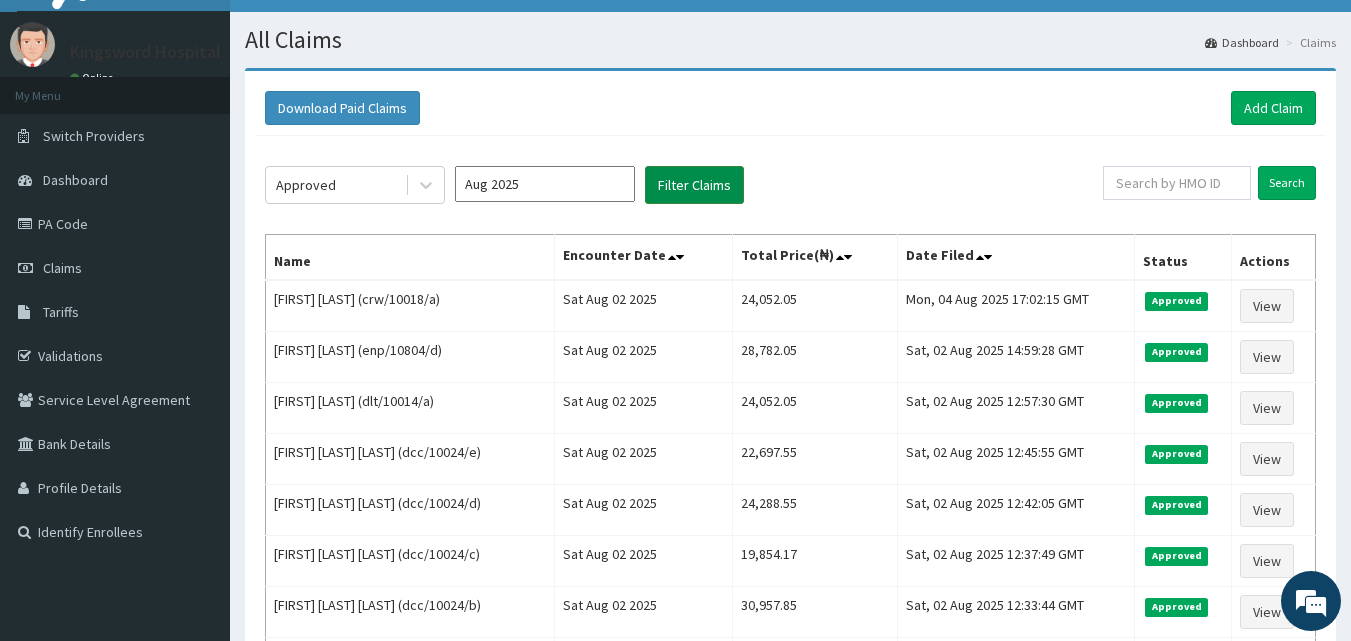 scroll, scrollTop: 40, scrollLeft: 0, axis: vertical 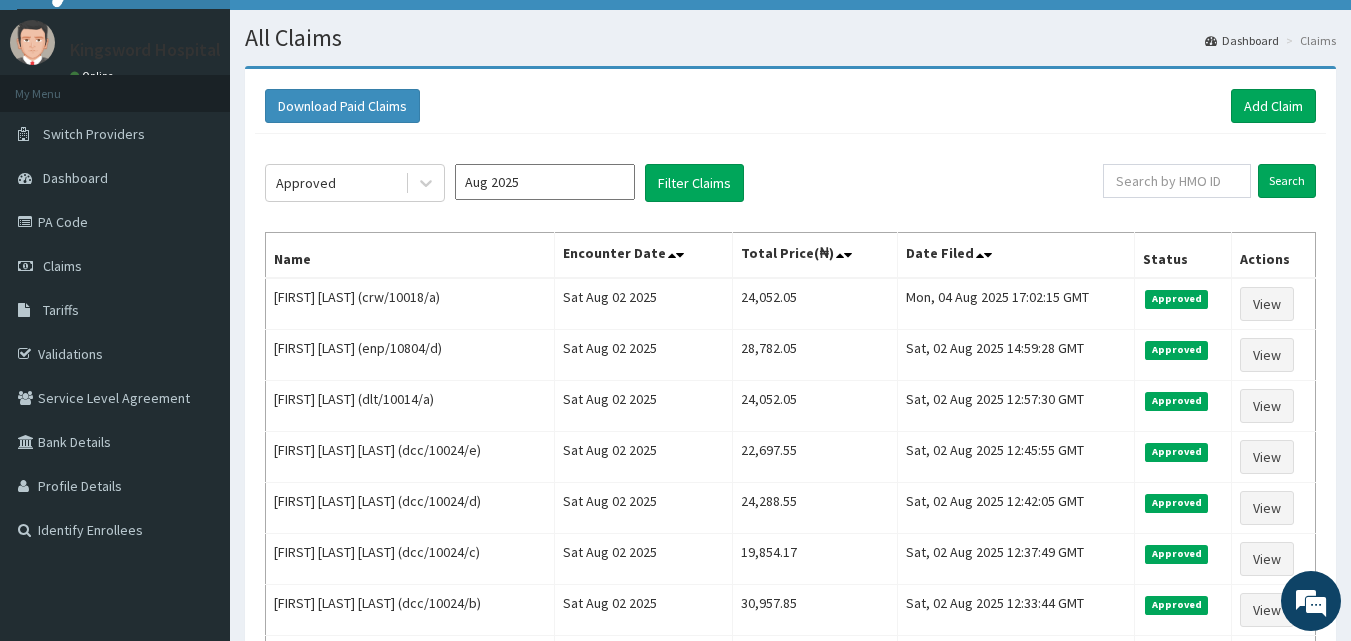 click on "Aug 2025" at bounding box center (545, 182) 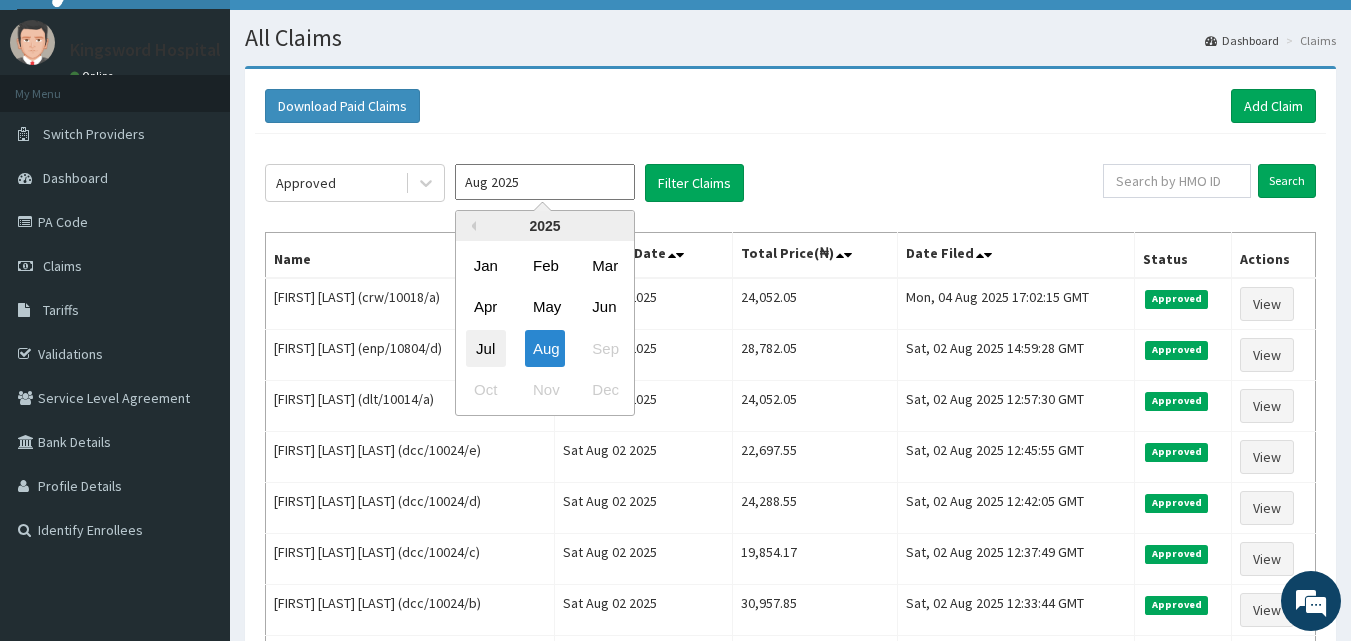 click on "Jul" at bounding box center [486, 348] 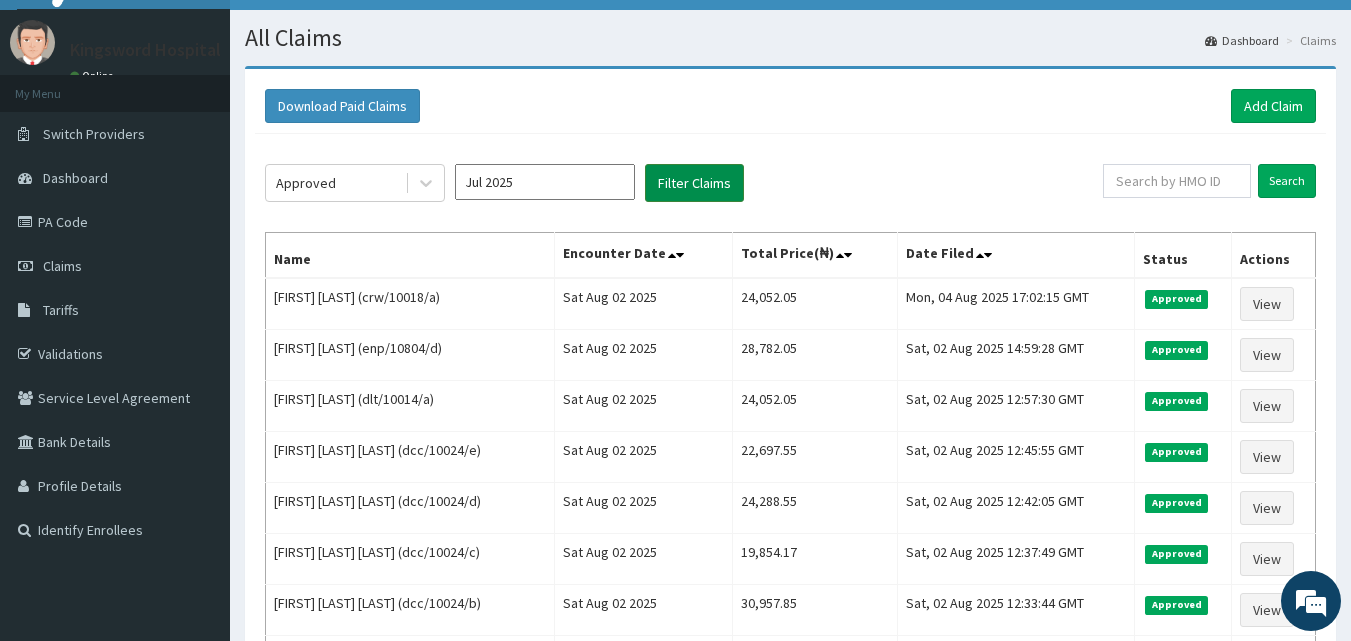 click on "Filter Claims" at bounding box center [694, 183] 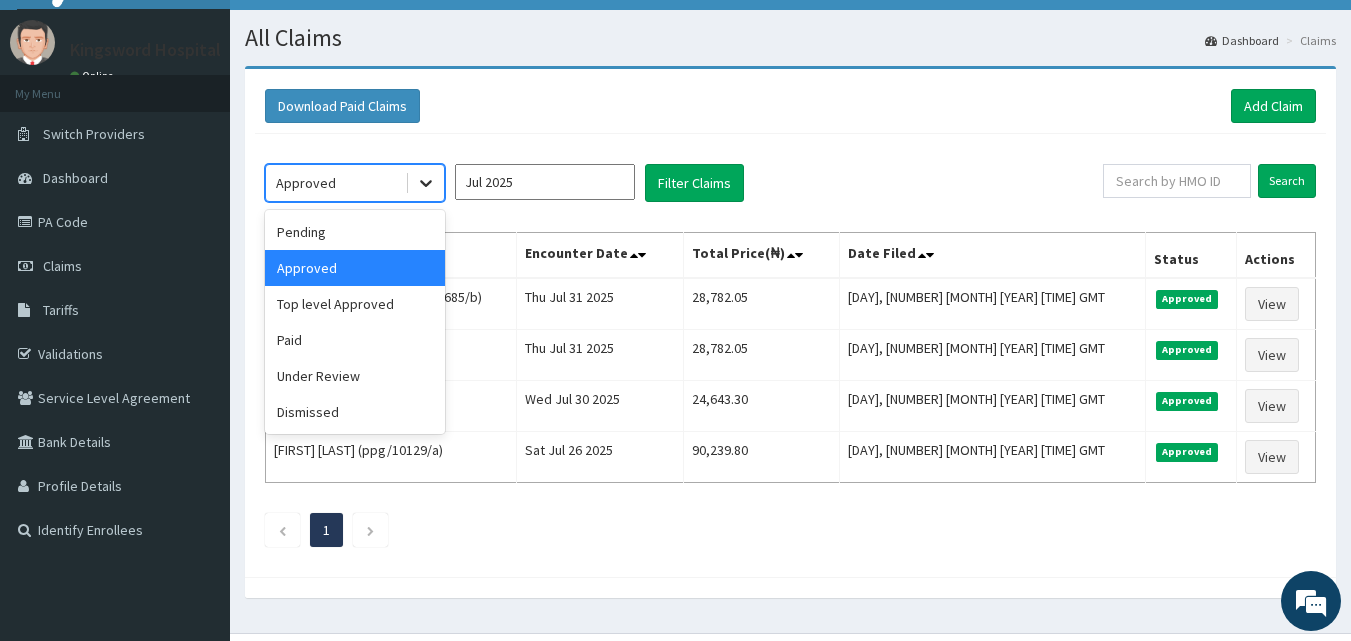 click 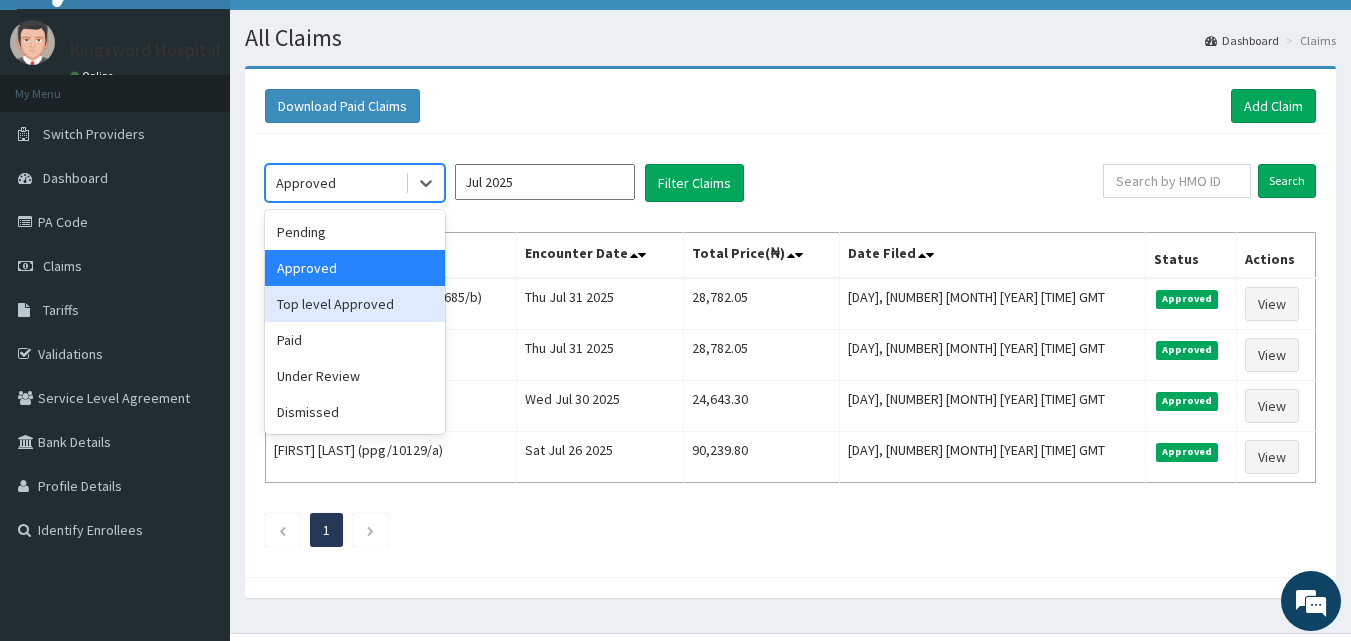 click on "Top level Approved" at bounding box center [355, 304] 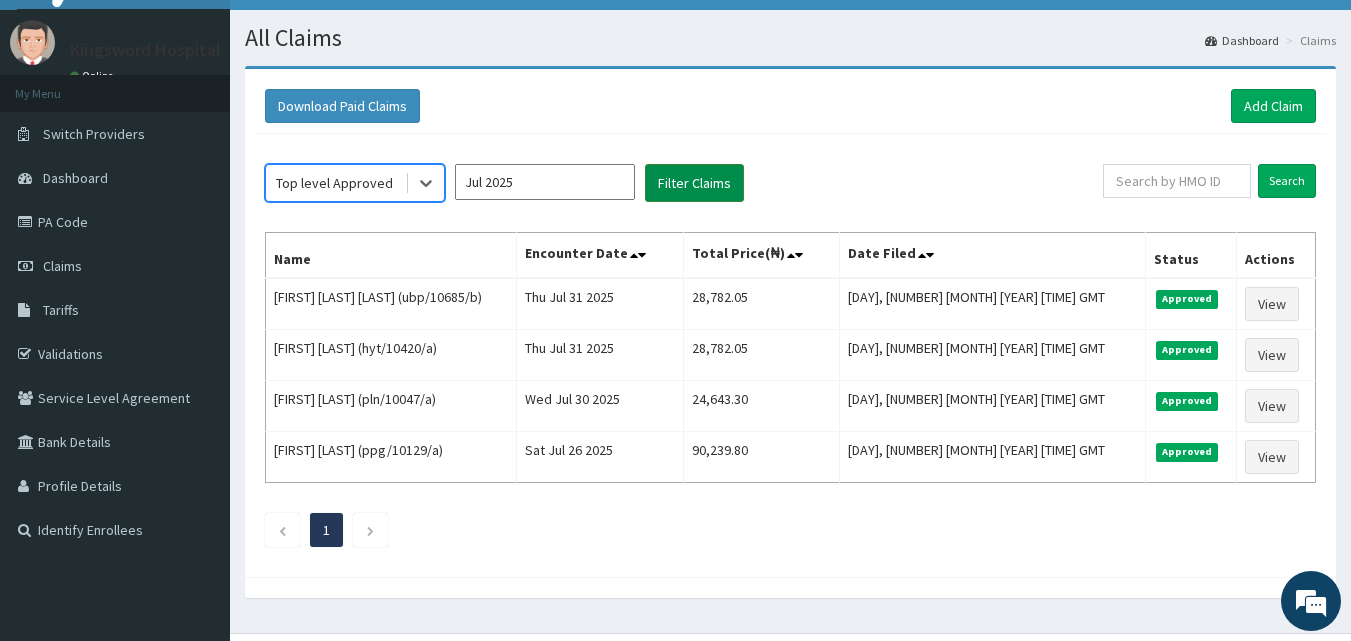 click on "Filter Claims" at bounding box center [694, 183] 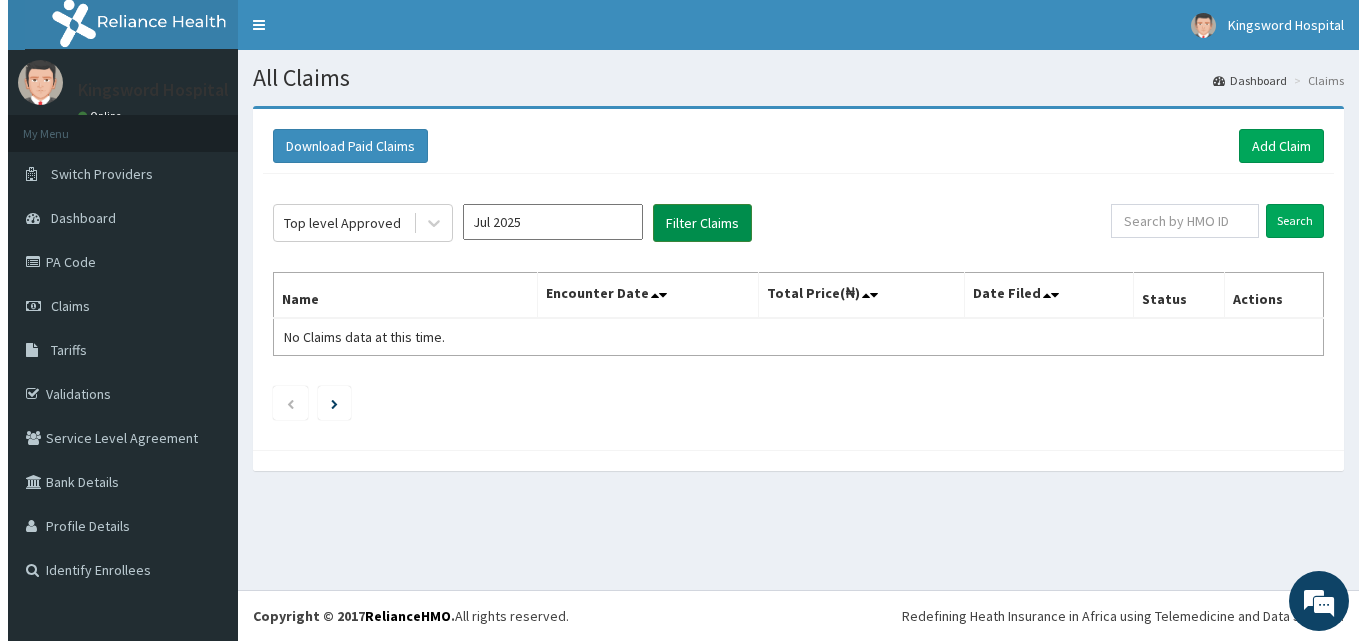 scroll, scrollTop: 0, scrollLeft: 0, axis: both 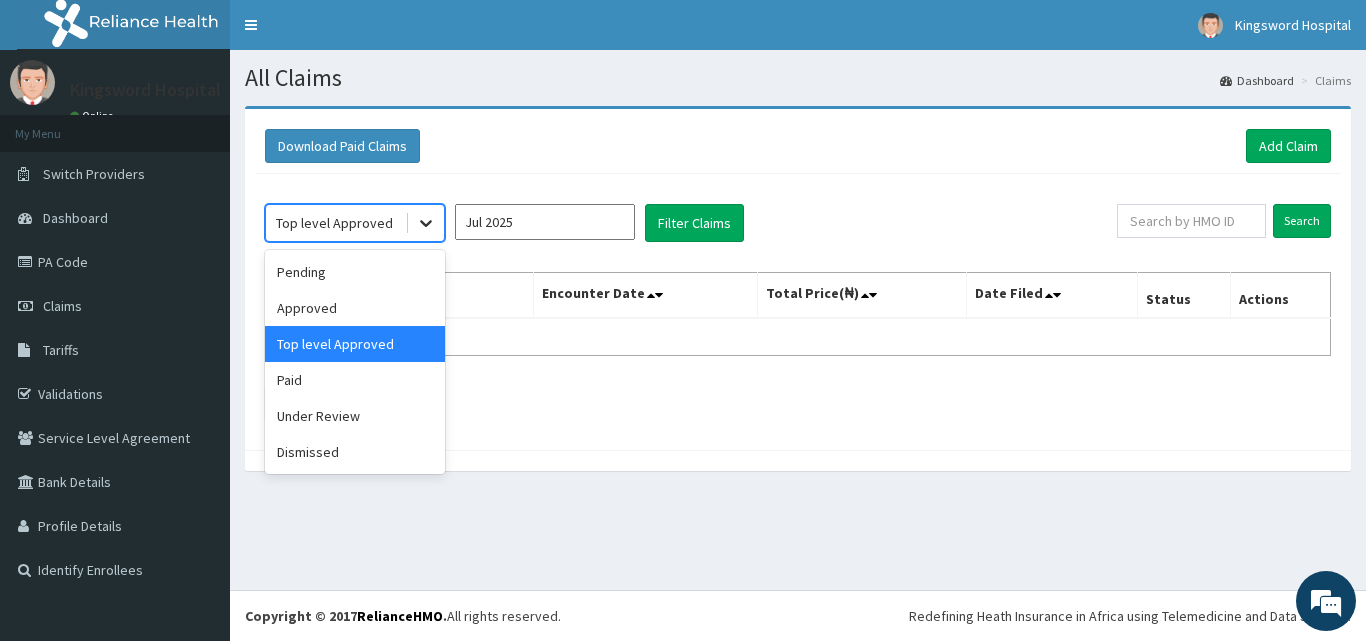 click 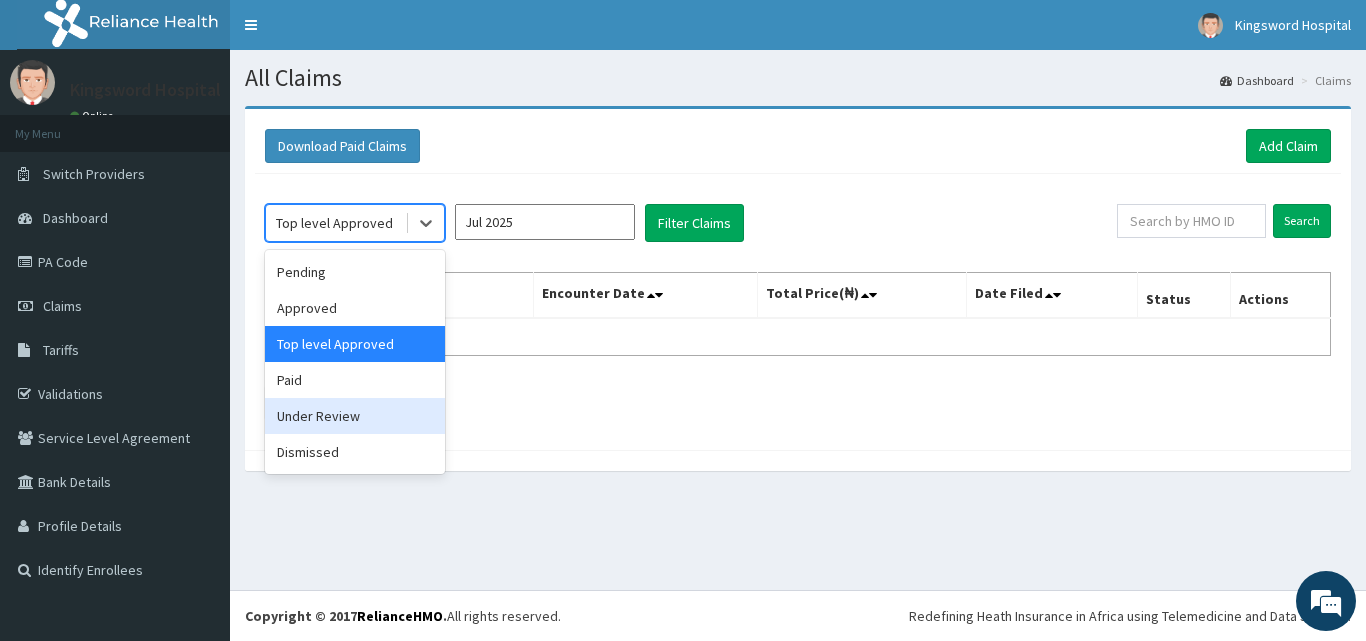click on "Under Review" at bounding box center [355, 416] 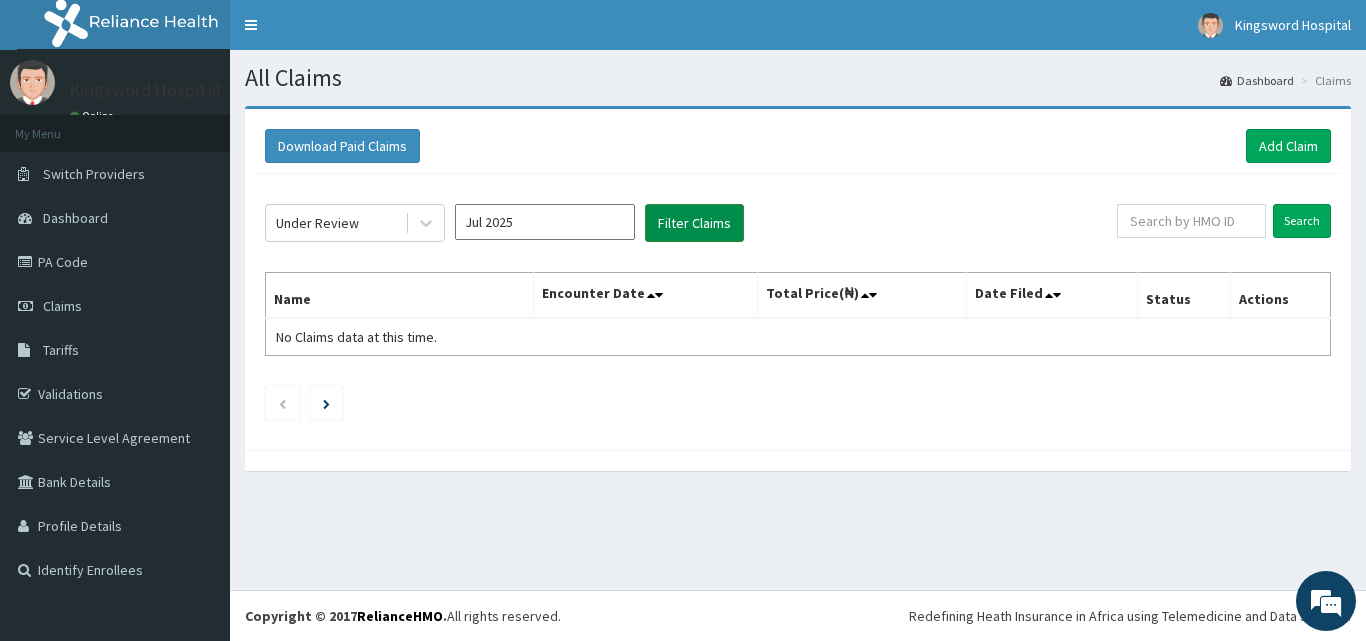 click on "Filter Claims" at bounding box center (694, 223) 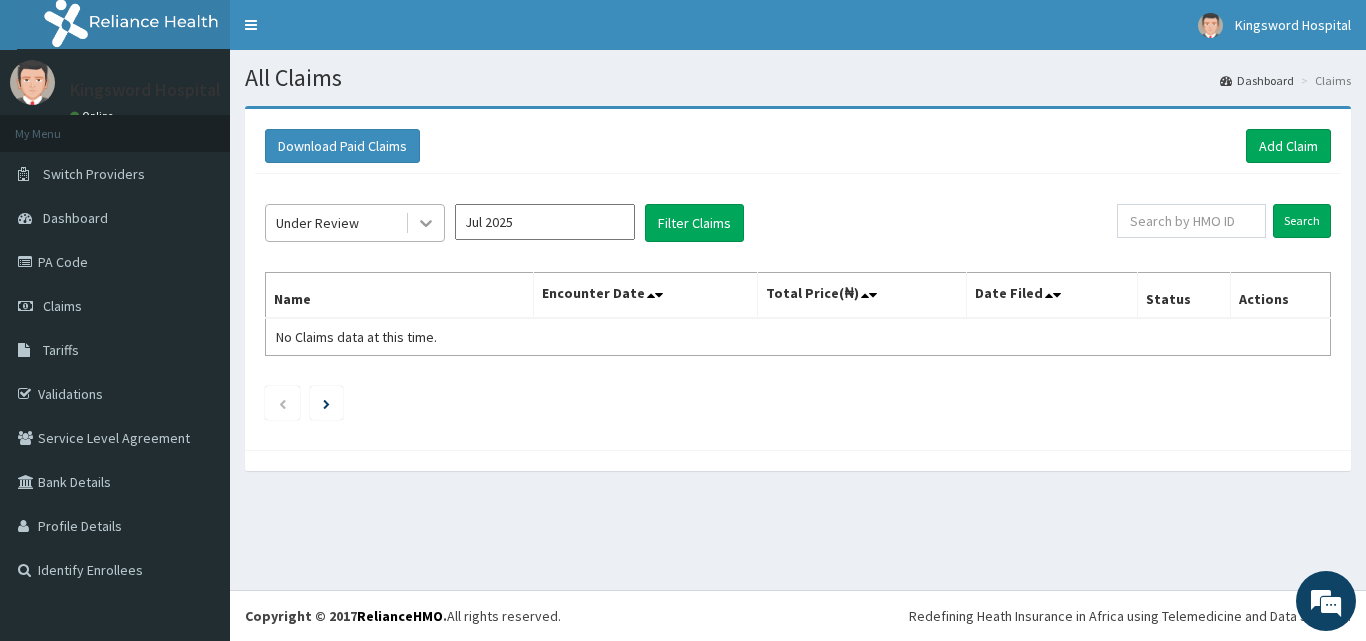 click 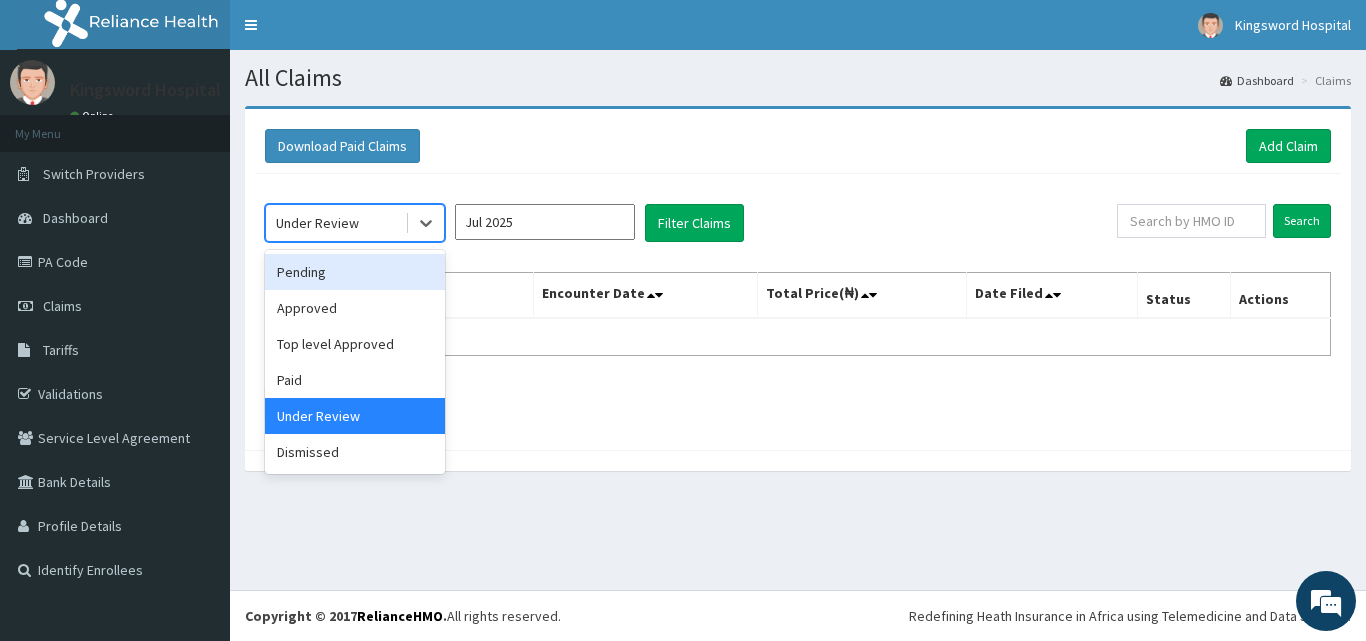 click on "Pending" at bounding box center [355, 272] 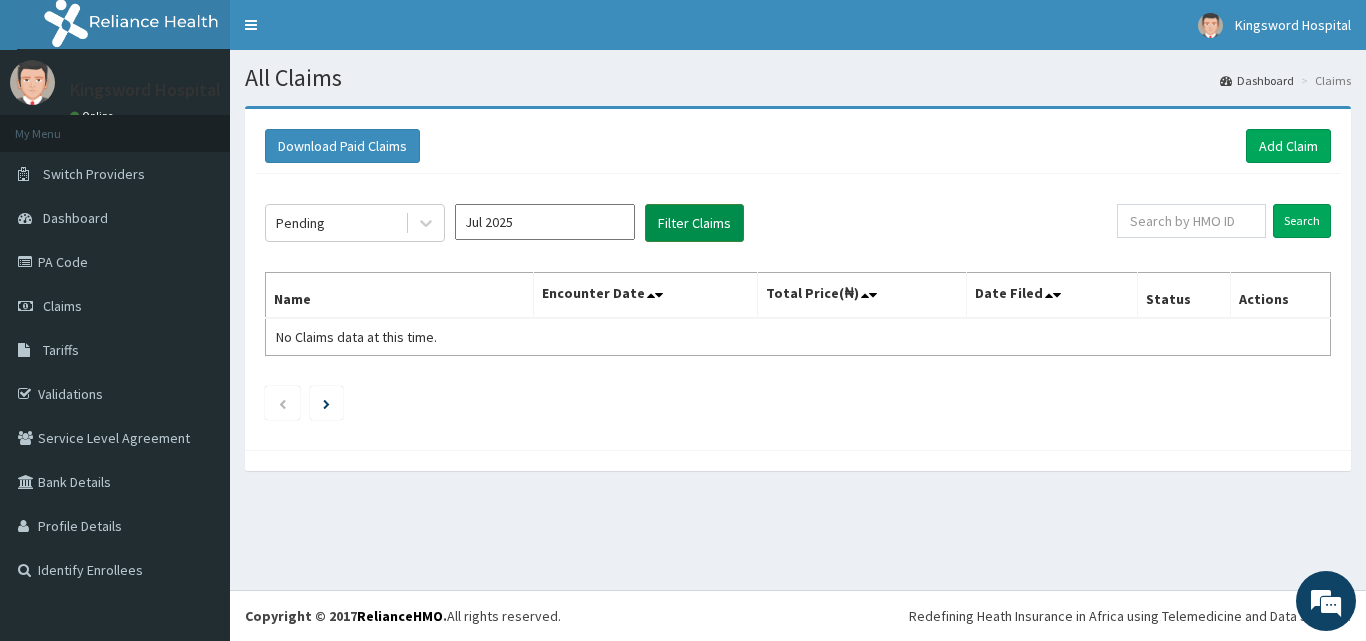 click on "Filter Claims" at bounding box center (694, 223) 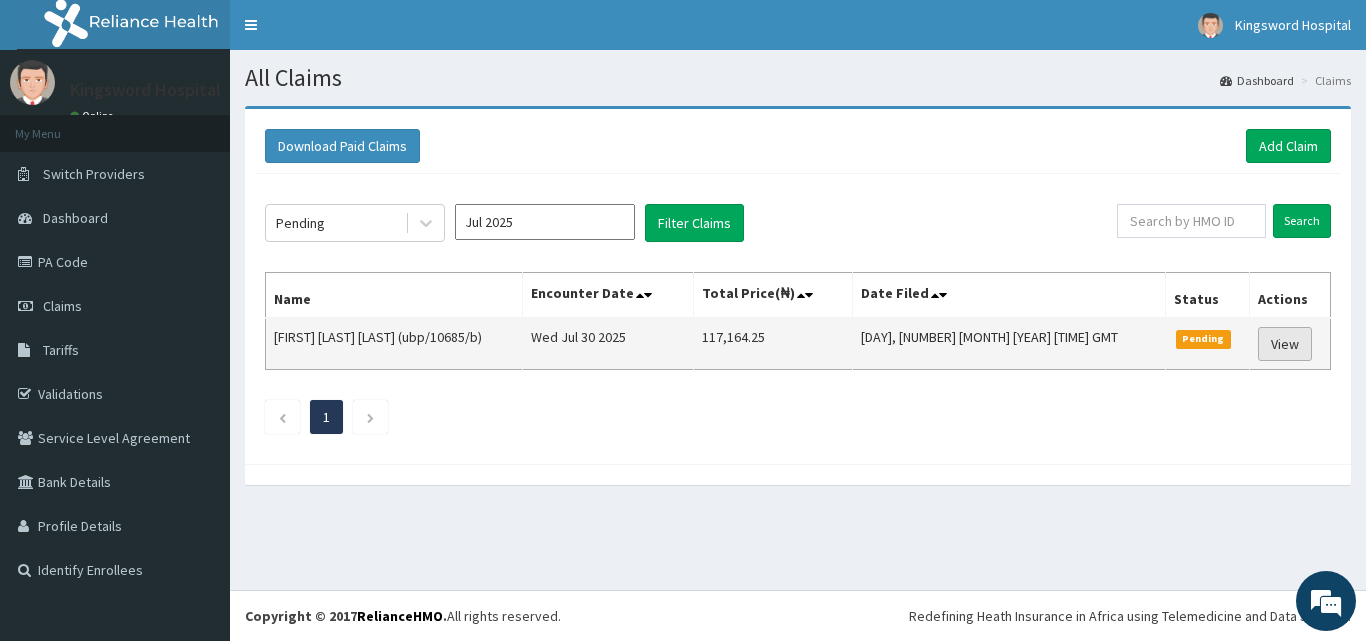 click on "View" at bounding box center (1285, 344) 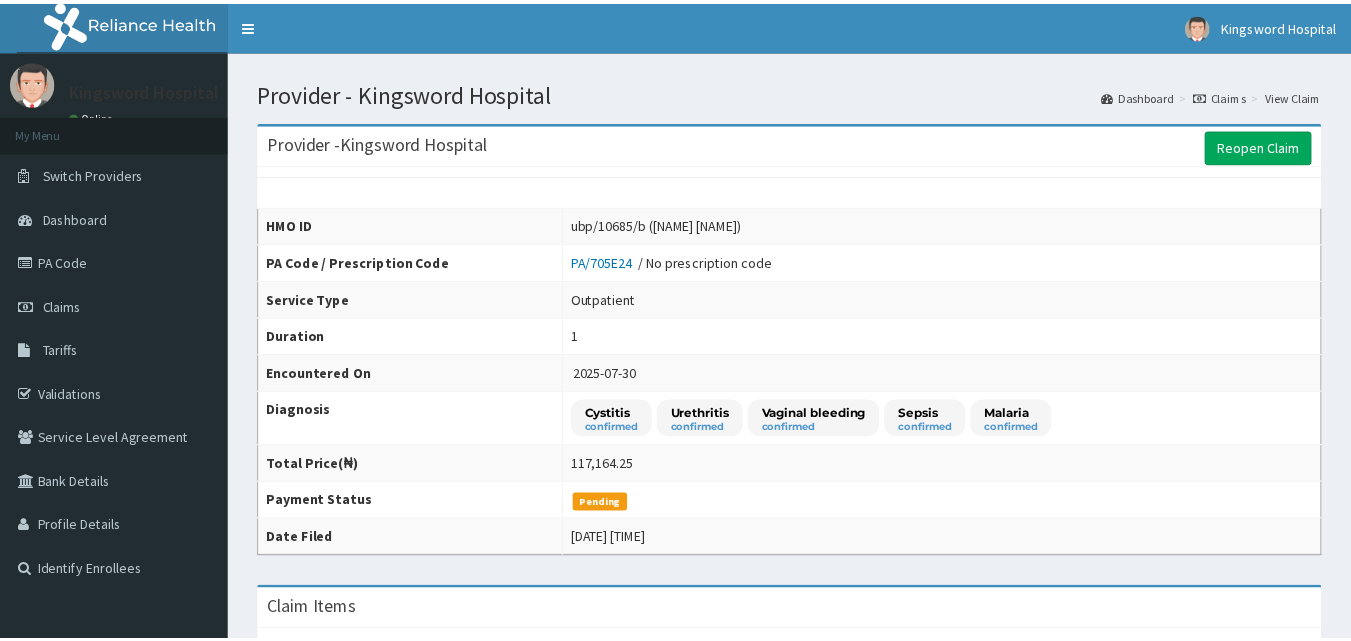 scroll, scrollTop: 0, scrollLeft: 0, axis: both 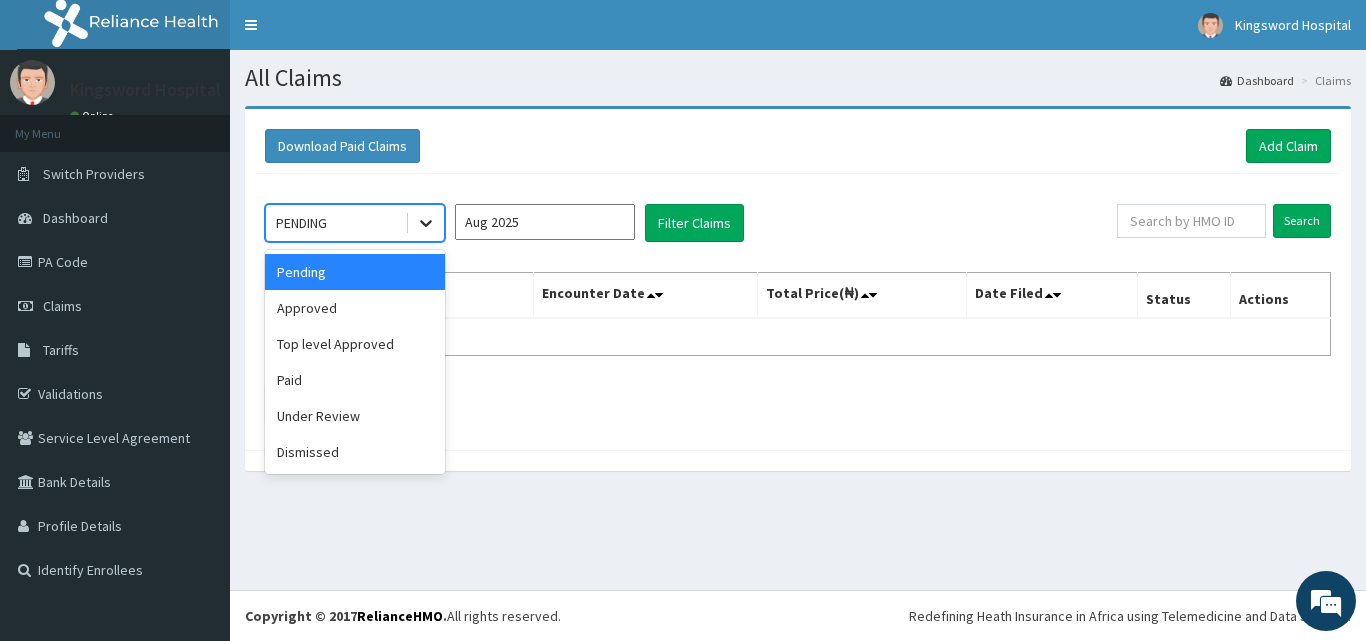 click 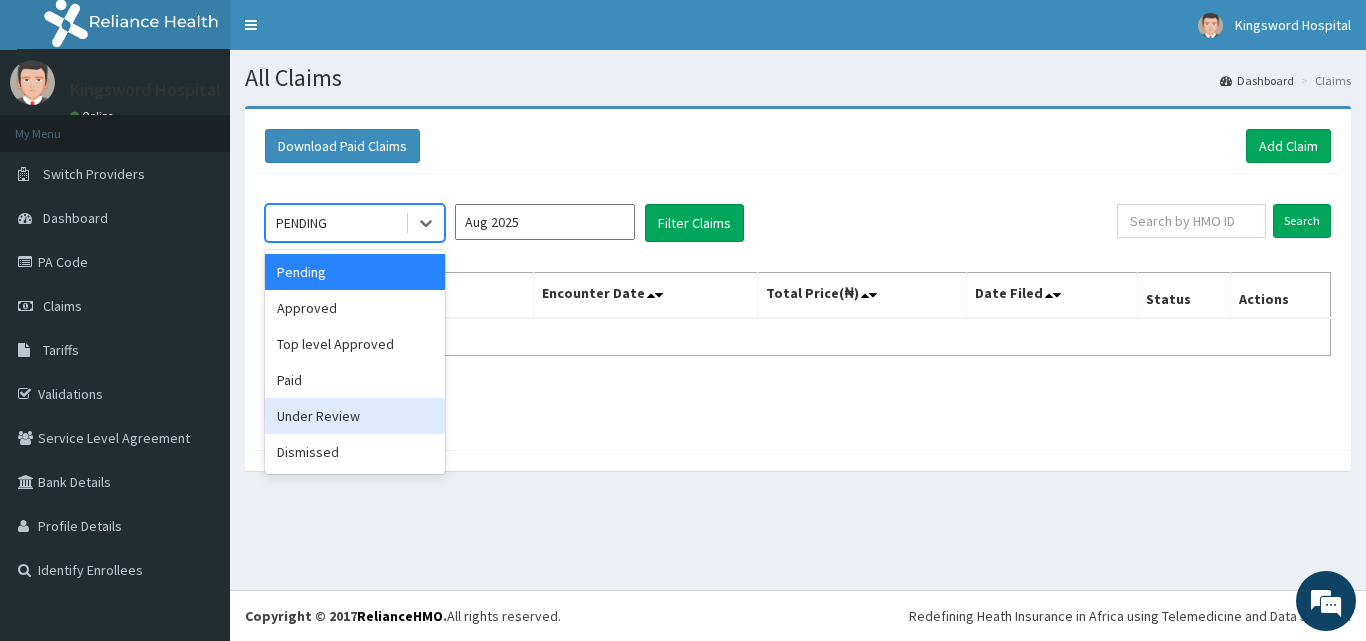 click on "Under Review" at bounding box center (355, 416) 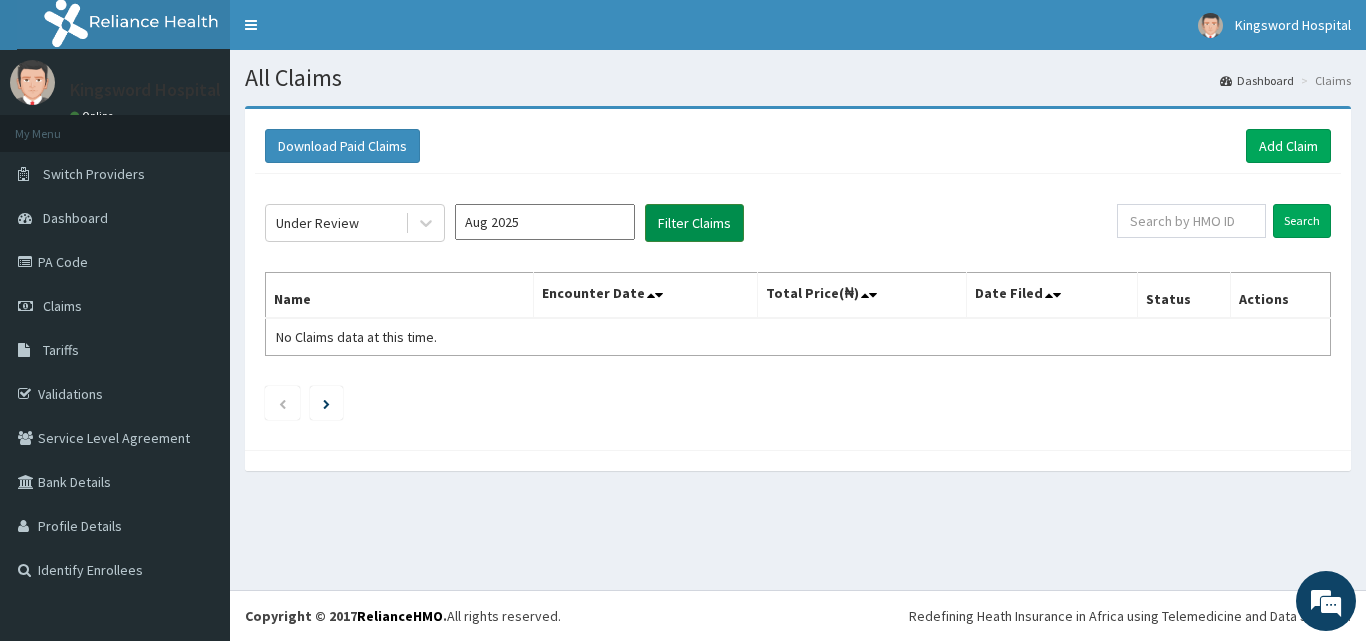 click on "Filter Claims" at bounding box center [694, 223] 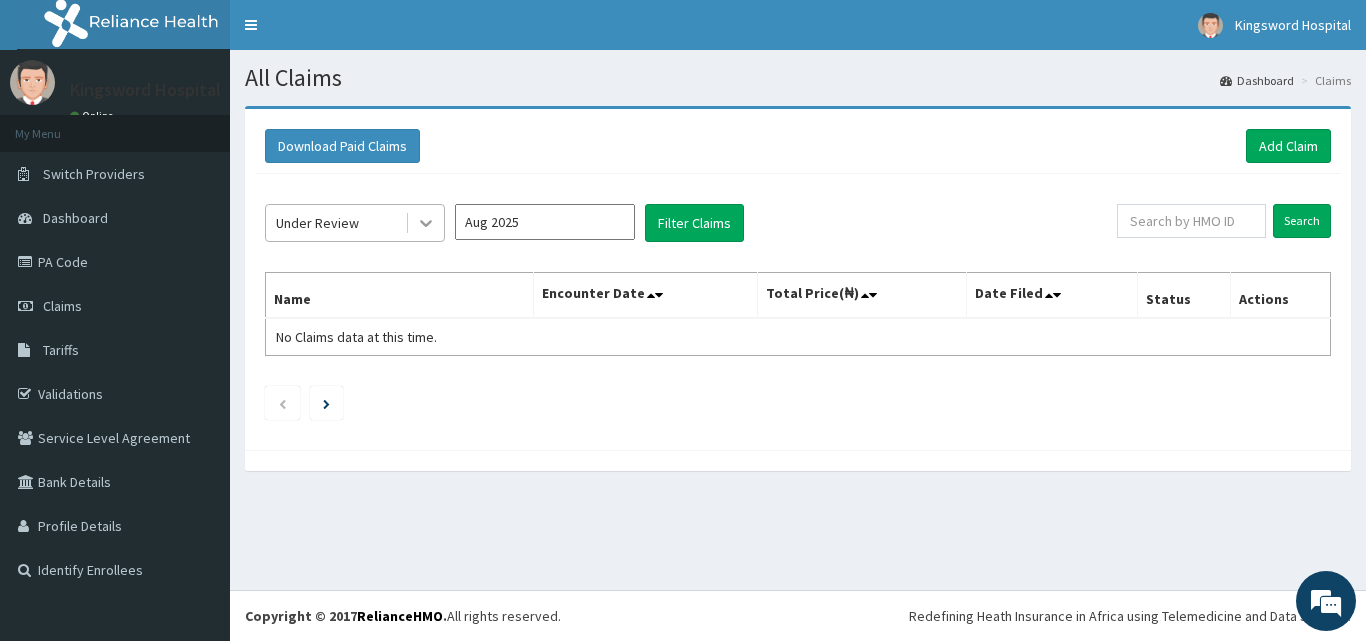 click 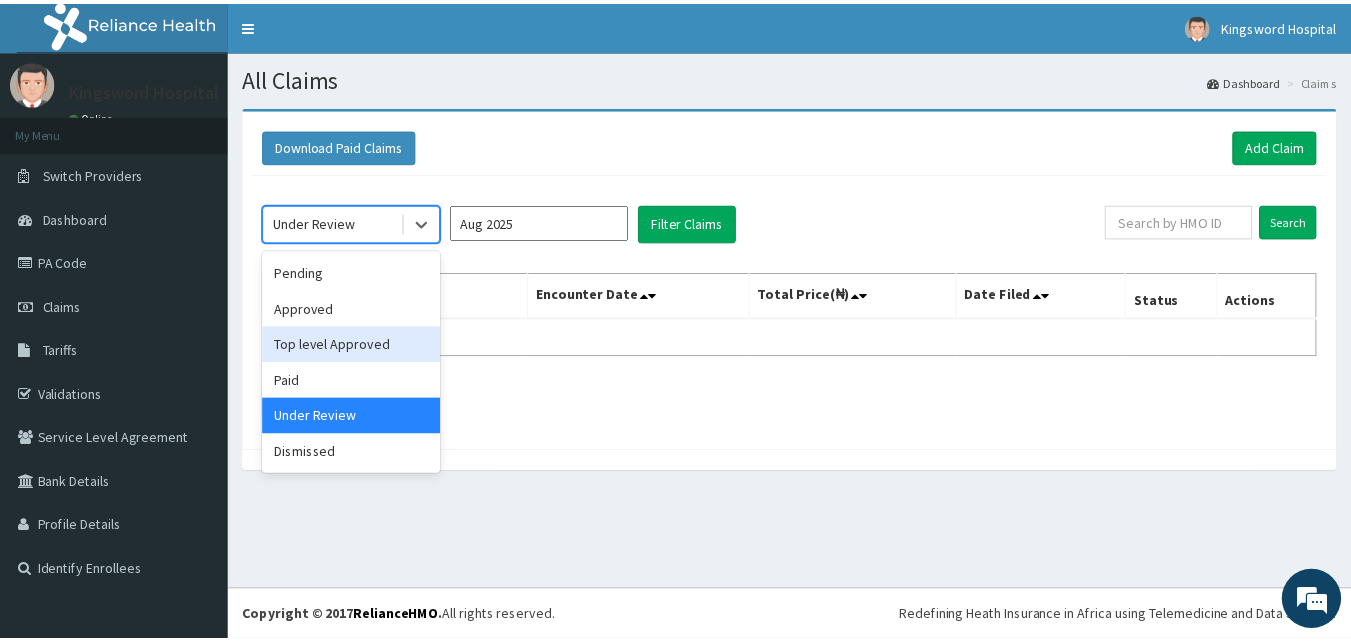 scroll, scrollTop: 0, scrollLeft: 0, axis: both 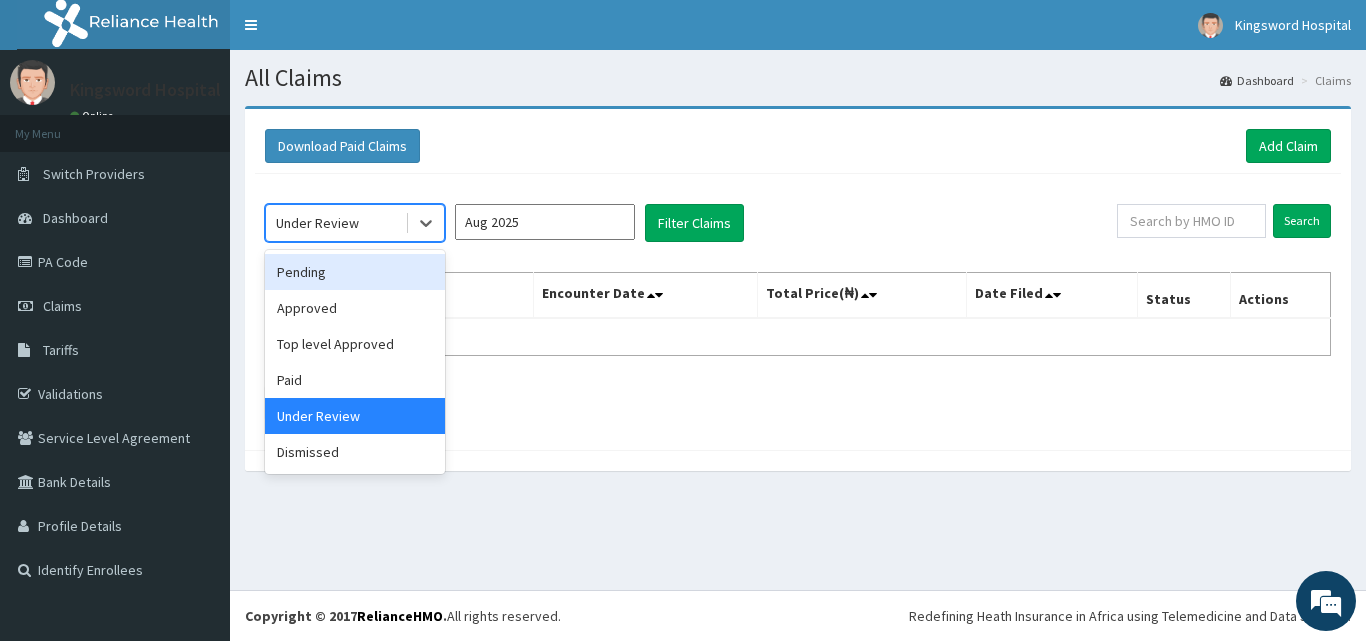 click on "Pending" at bounding box center [355, 272] 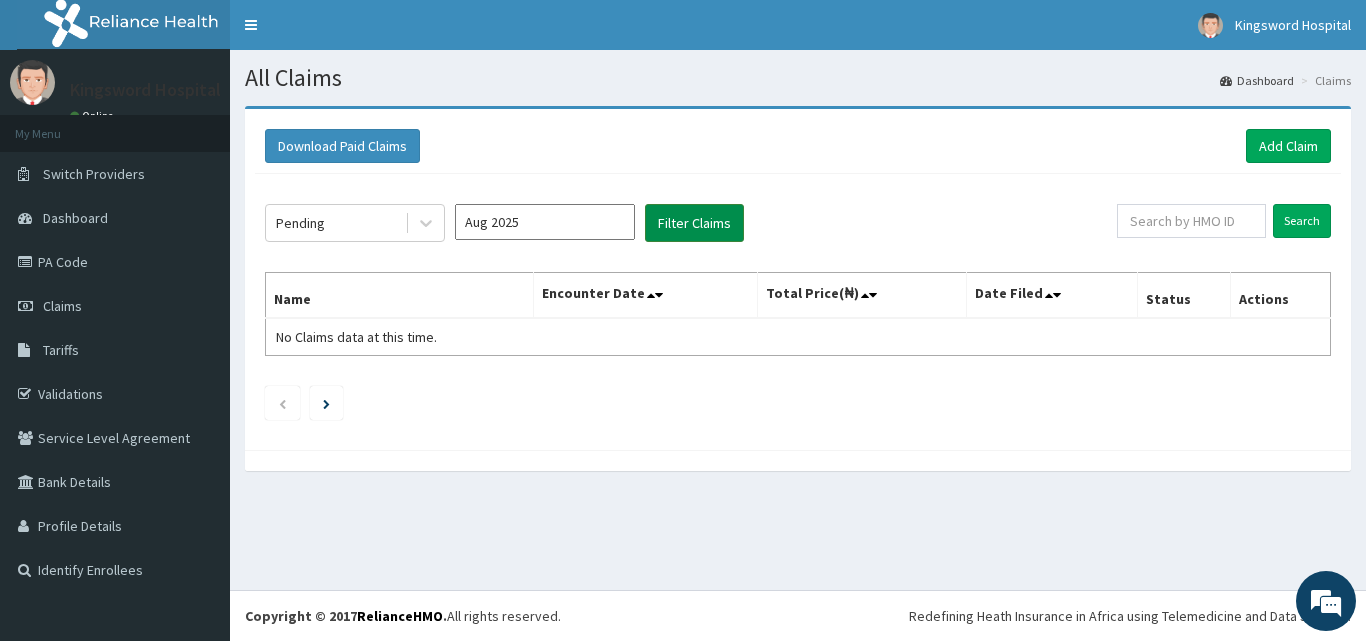 click on "Filter Claims" at bounding box center (694, 223) 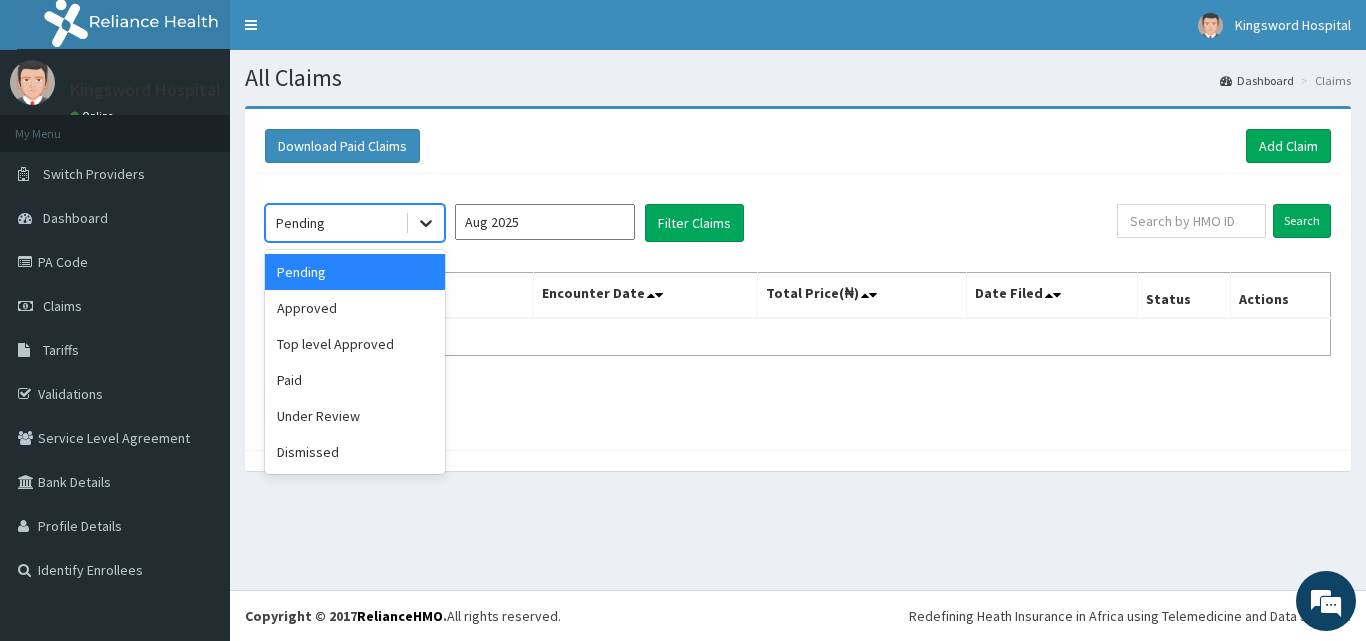 click 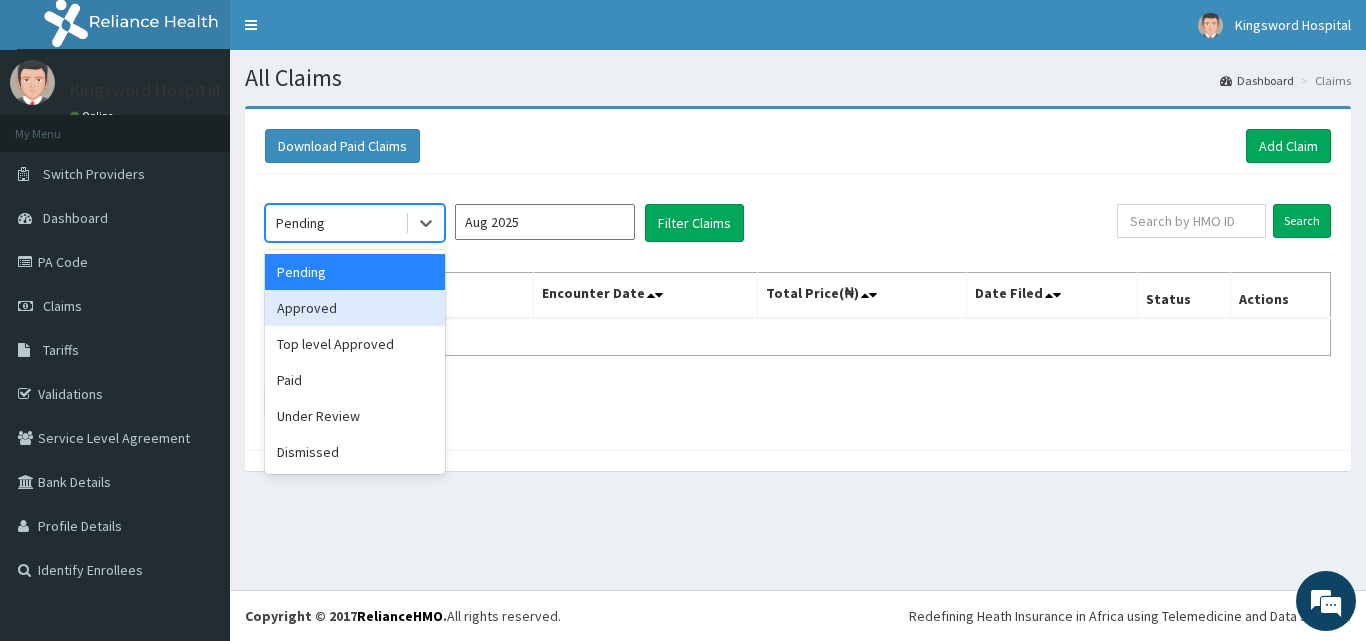 click on "Approved" at bounding box center [355, 308] 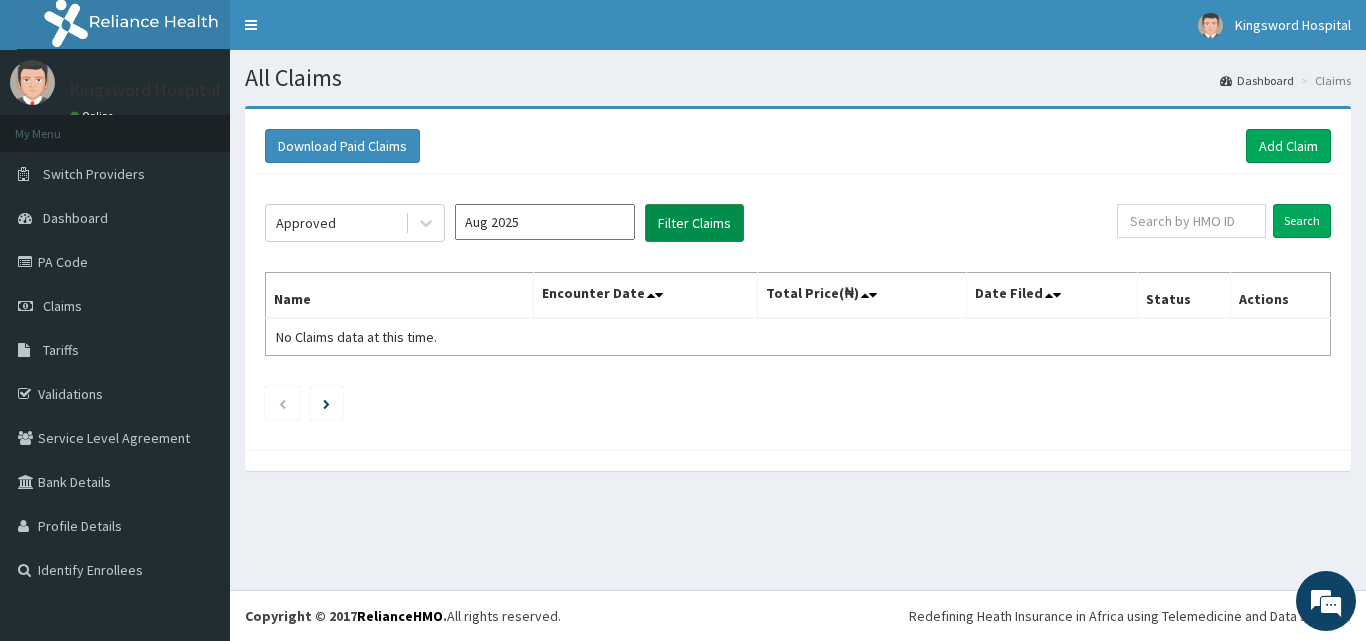 click on "Filter Claims" at bounding box center [694, 223] 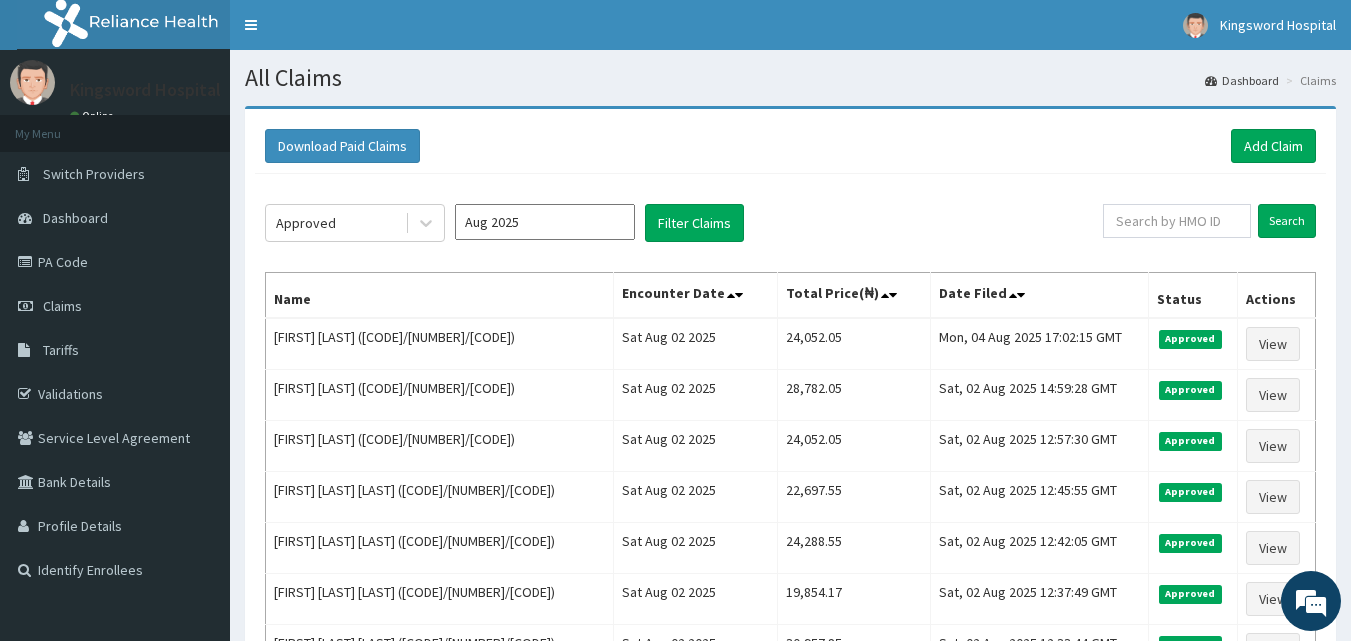 click on "Download Paid Claims Add Claim" at bounding box center (790, 146) 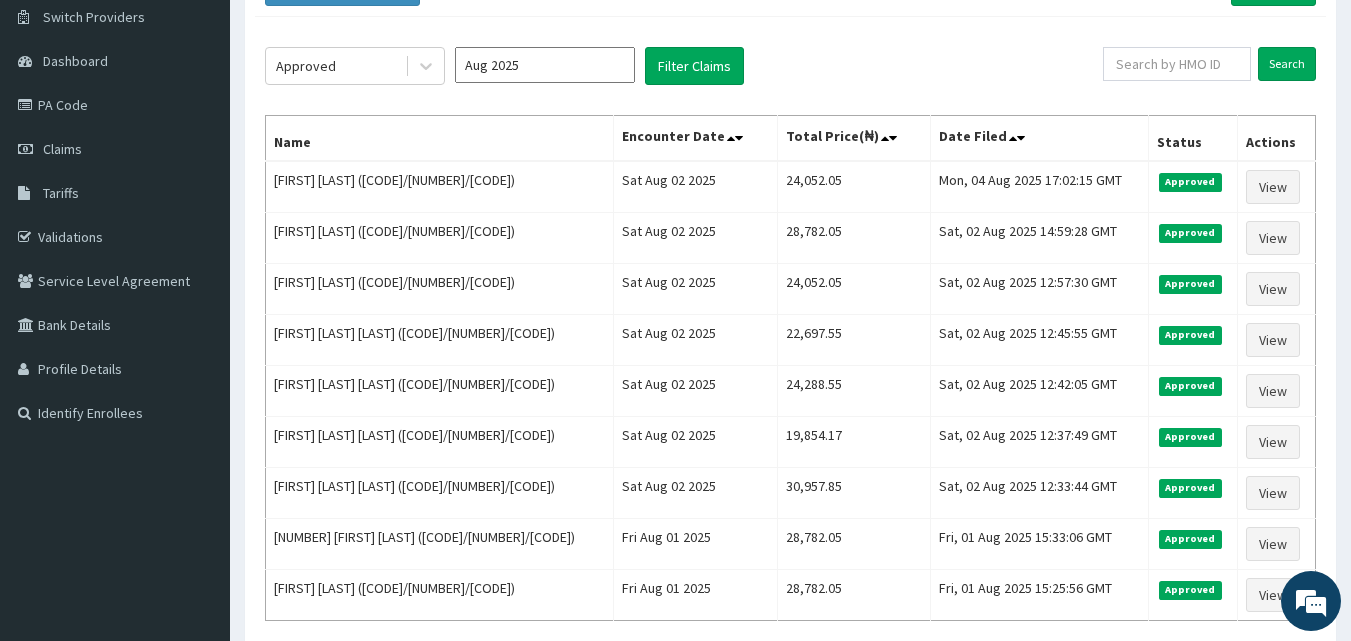 scroll, scrollTop: 160, scrollLeft: 0, axis: vertical 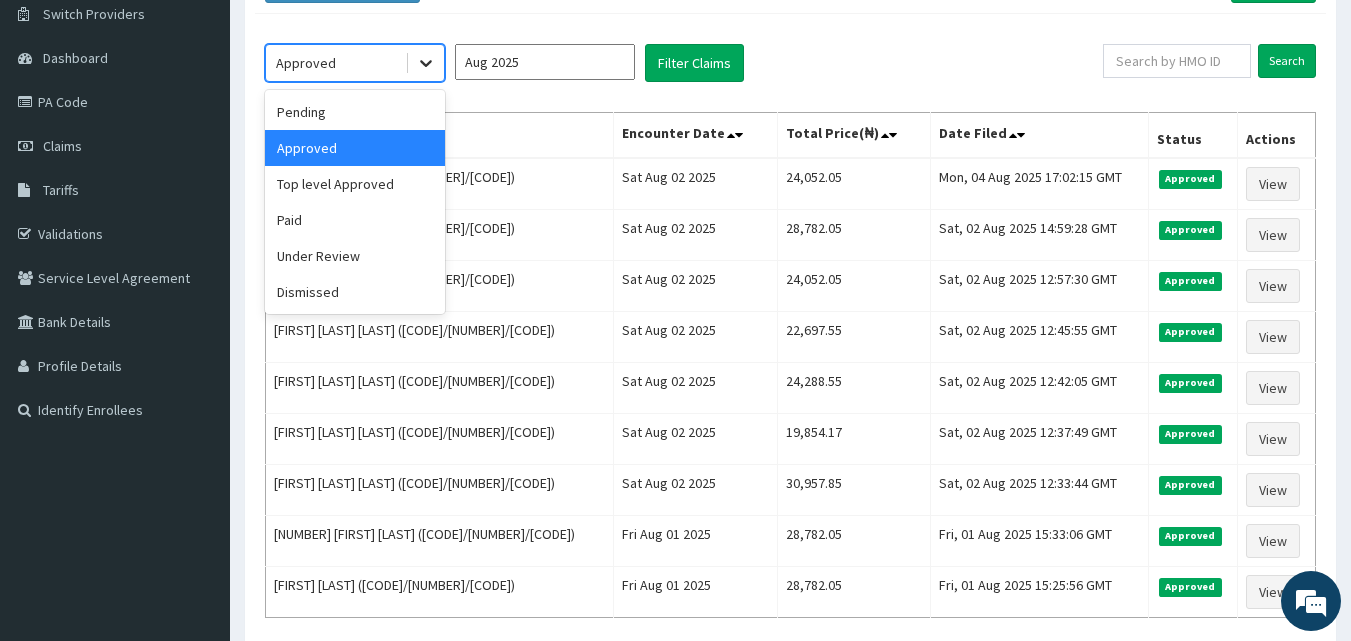 click 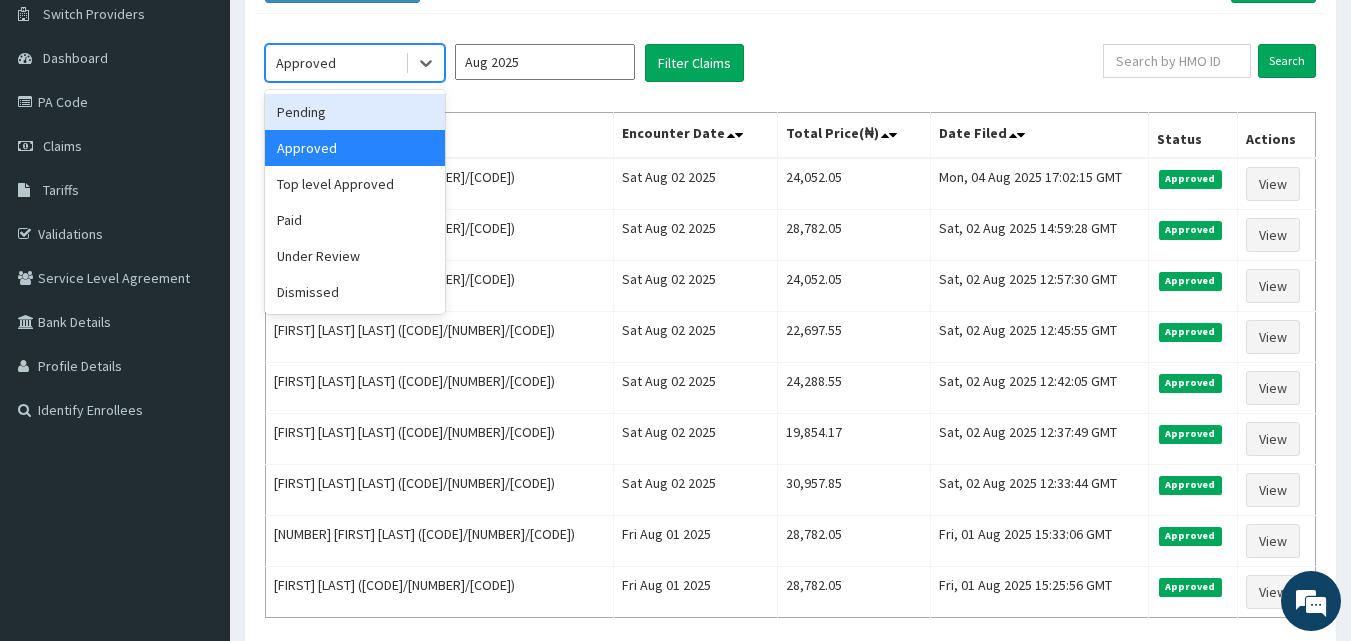 click on "Aug 2025" at bounding box center [545, 62] 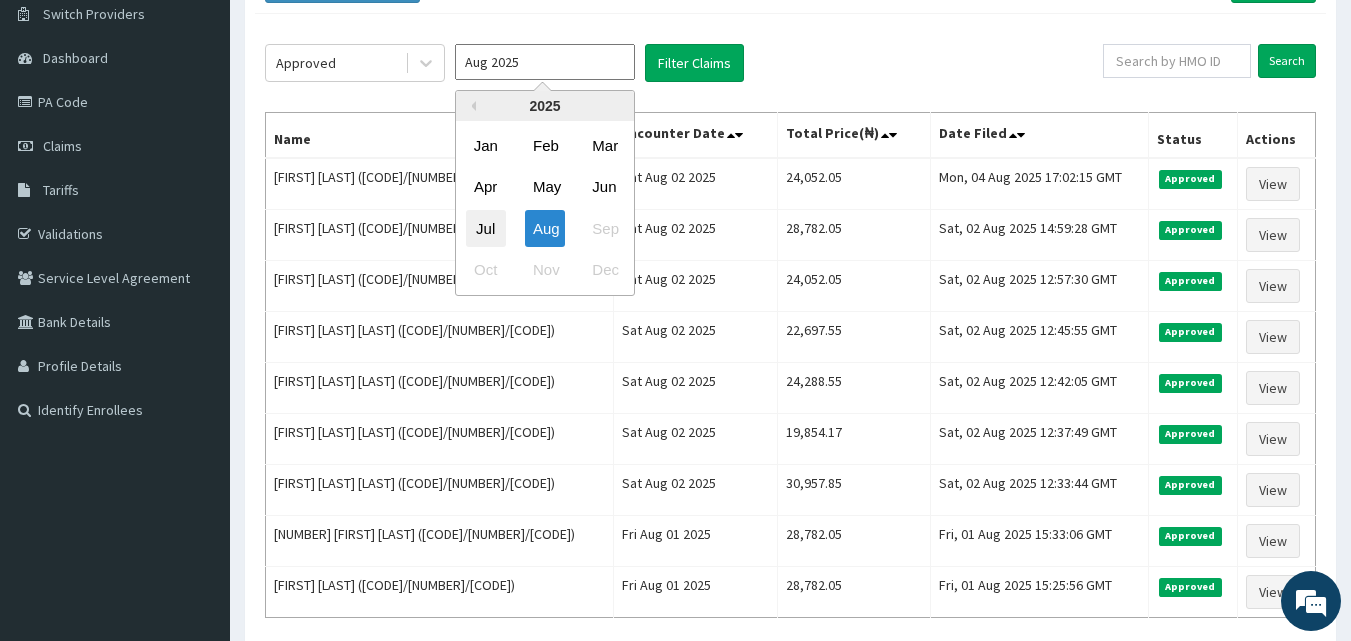 click on "Jul" at bounding box center (486, 228) 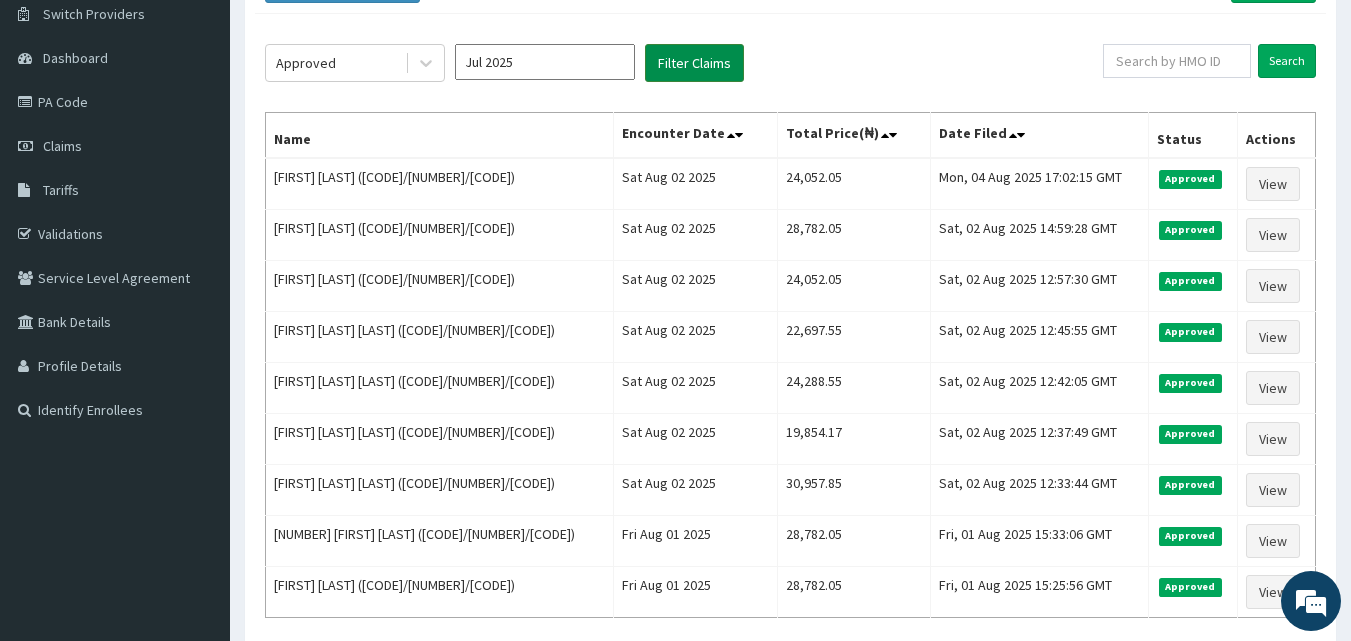 click on "Filter Claims" at bounding box center (694, 63) 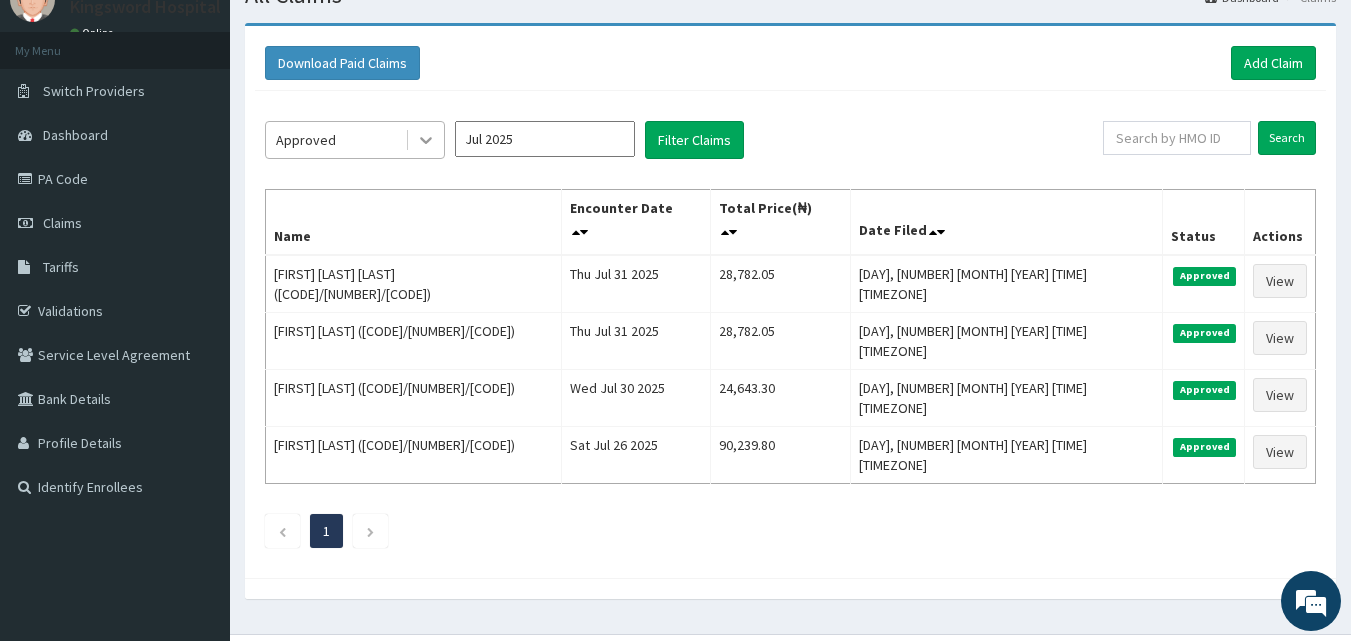 click 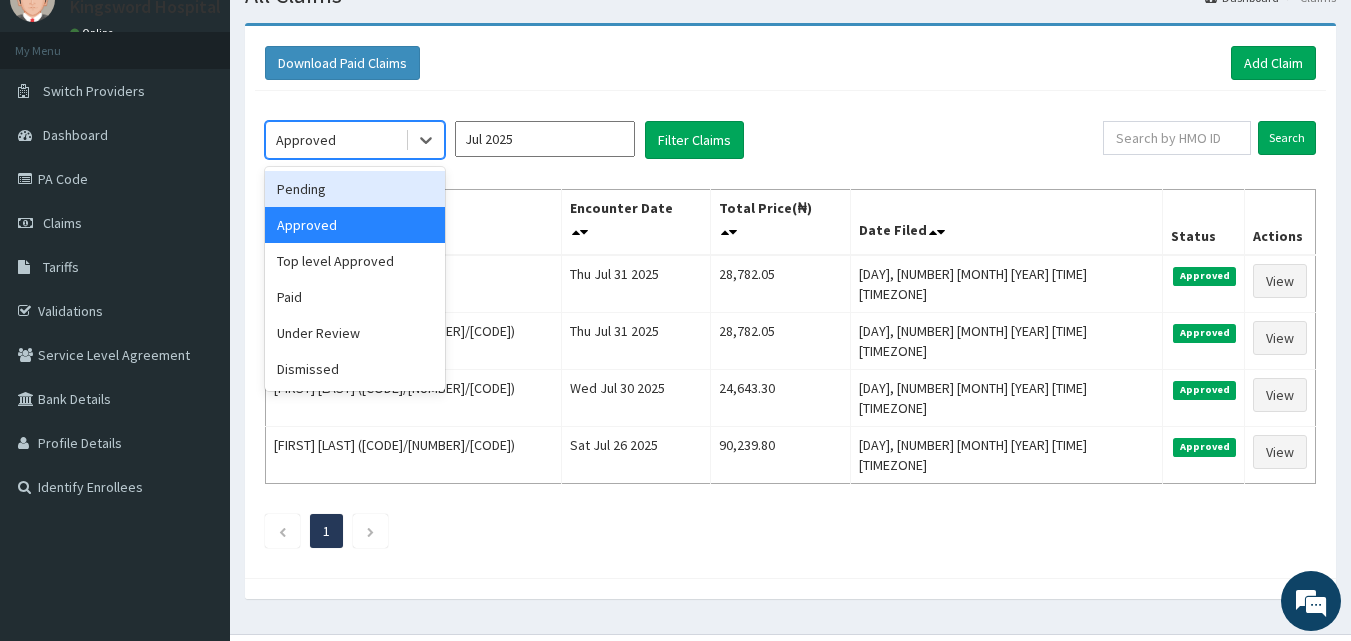 click on "Pending" at bounding box center (355, 189) 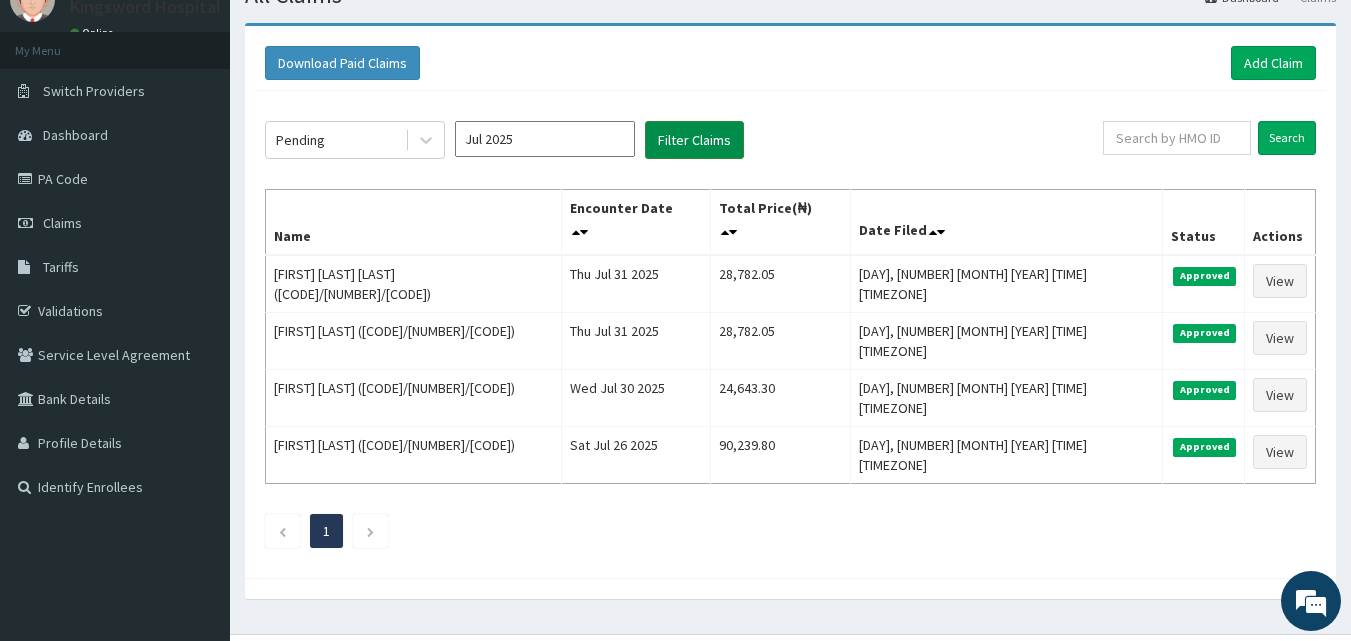 click on "Filter Claims" at bounding box center (694, 140) 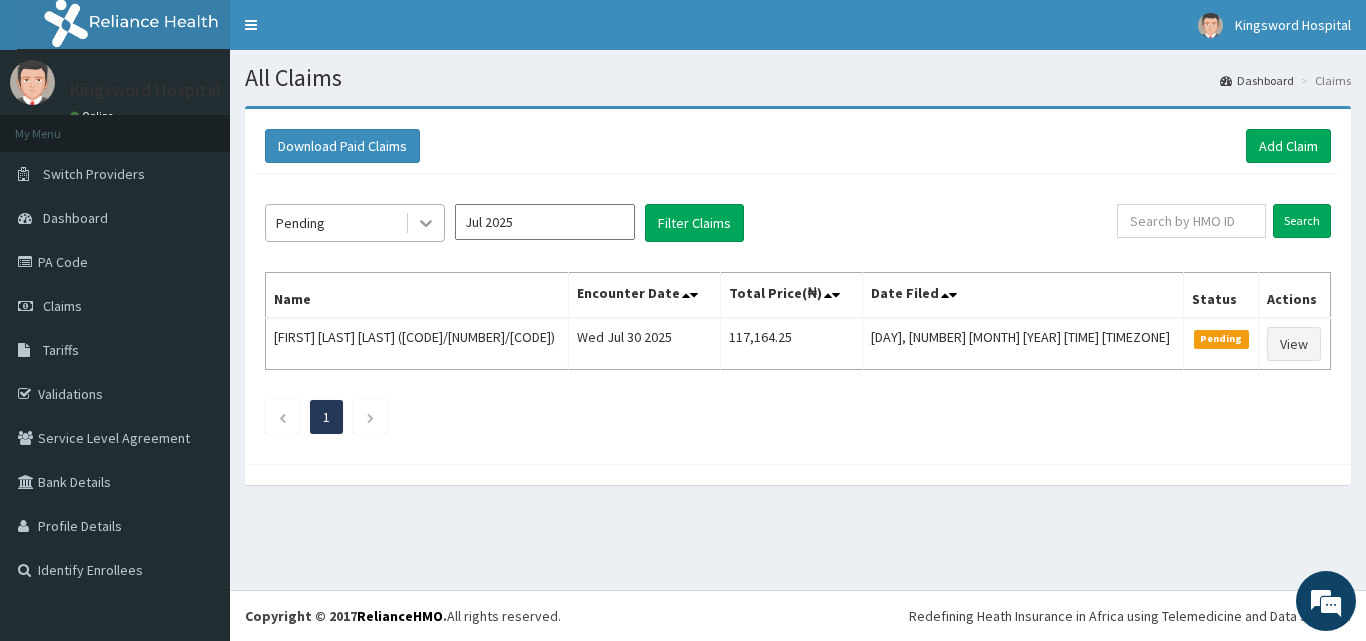 click 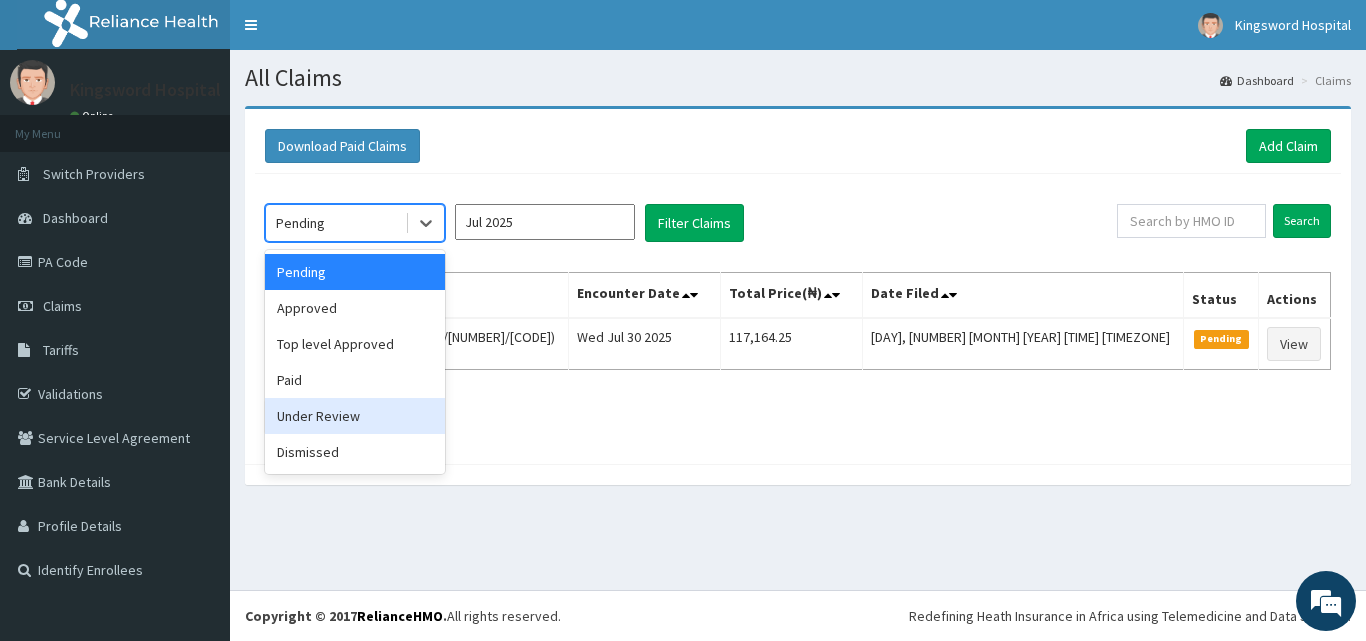click on "Under Review" at bounding box center [355, 416] 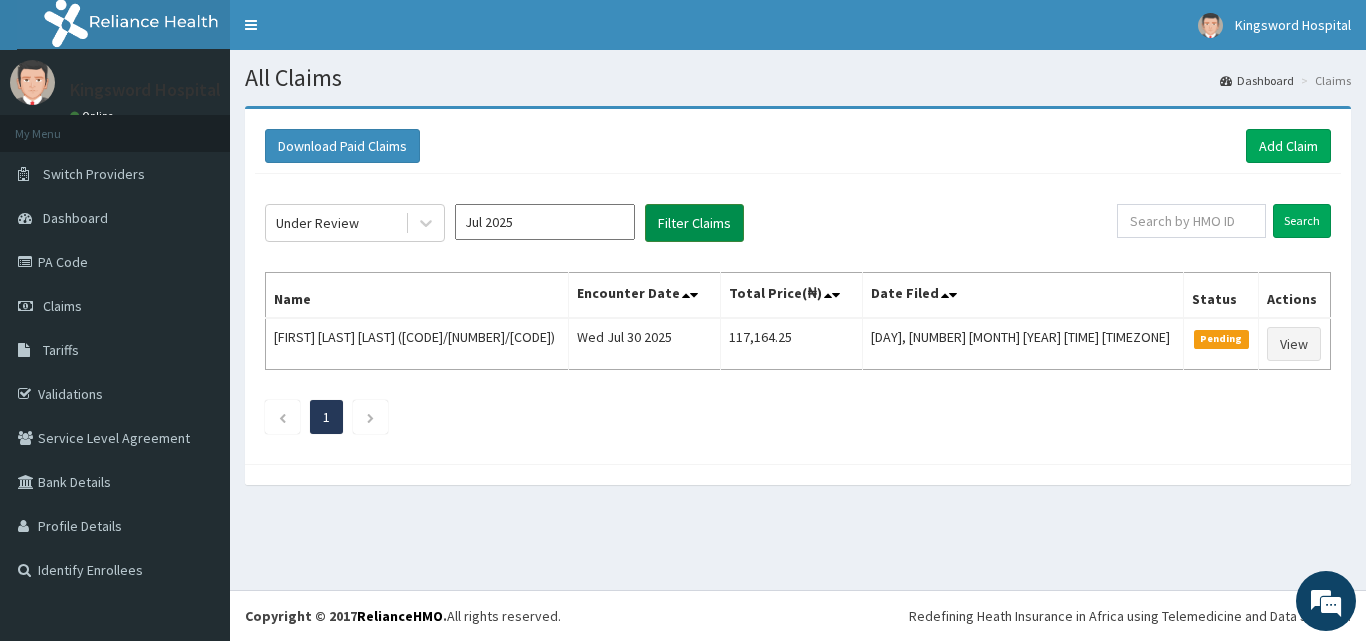 click on "Filter Claims" at bounding box center [694, 223] 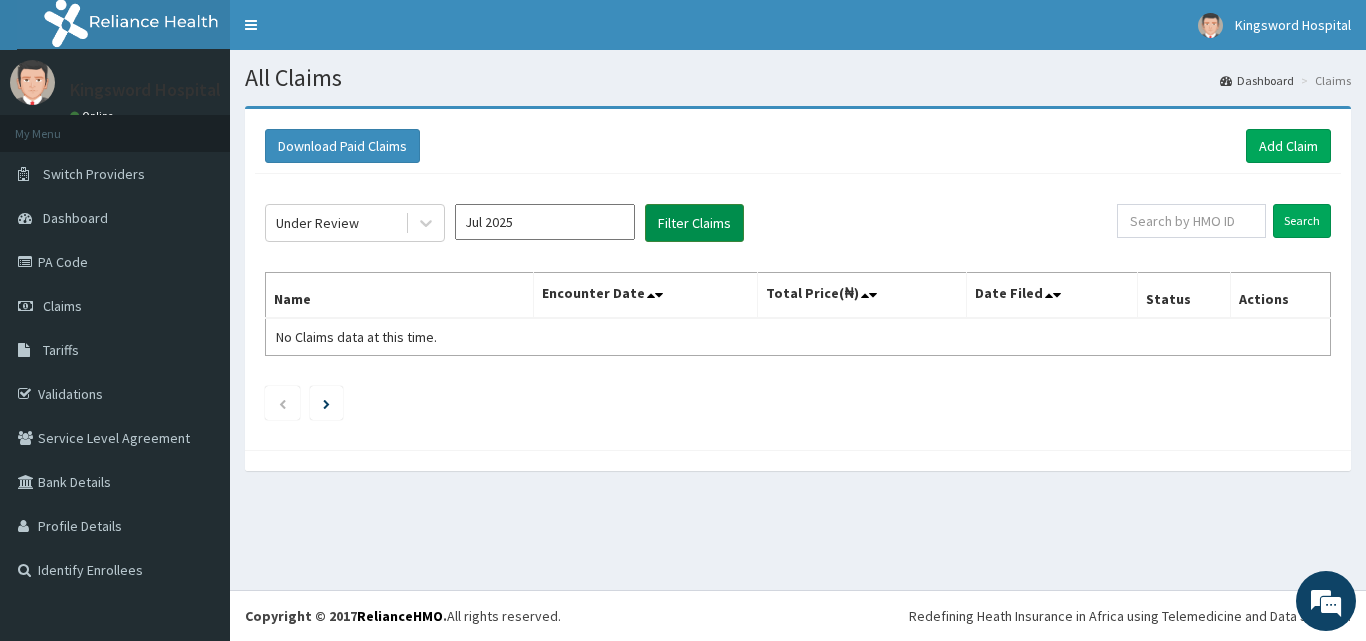 click on "Filter Claims" at bounding box center [694, 223] 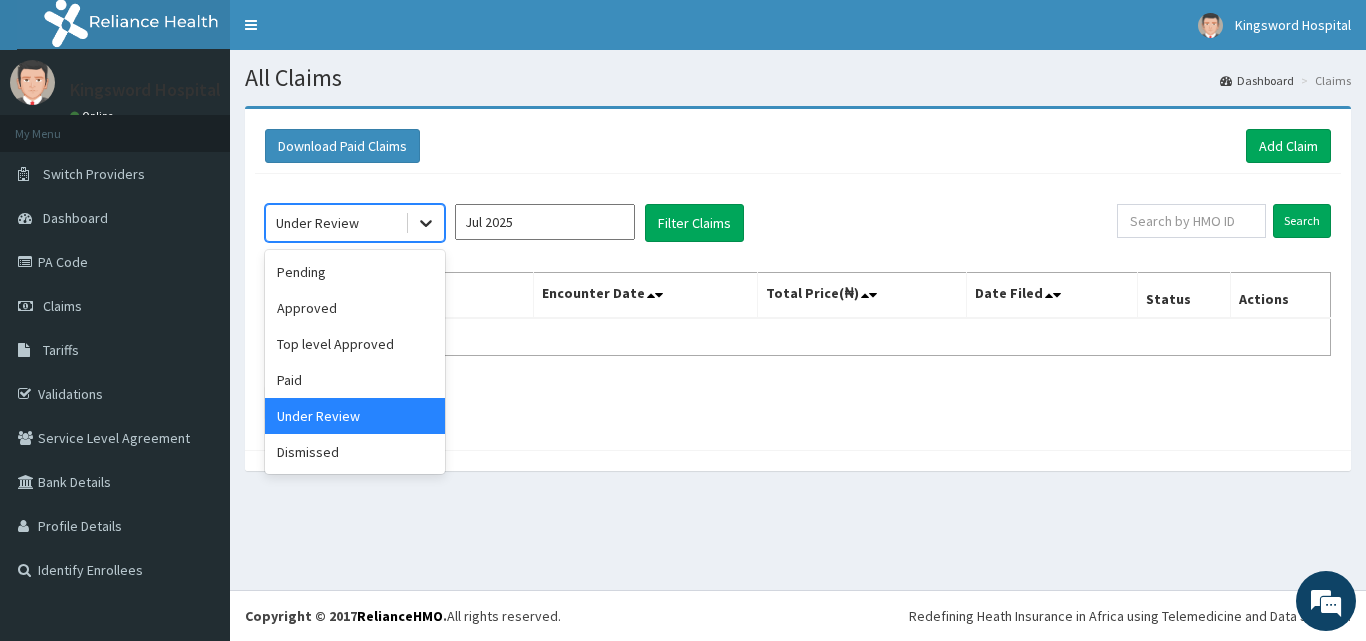 click 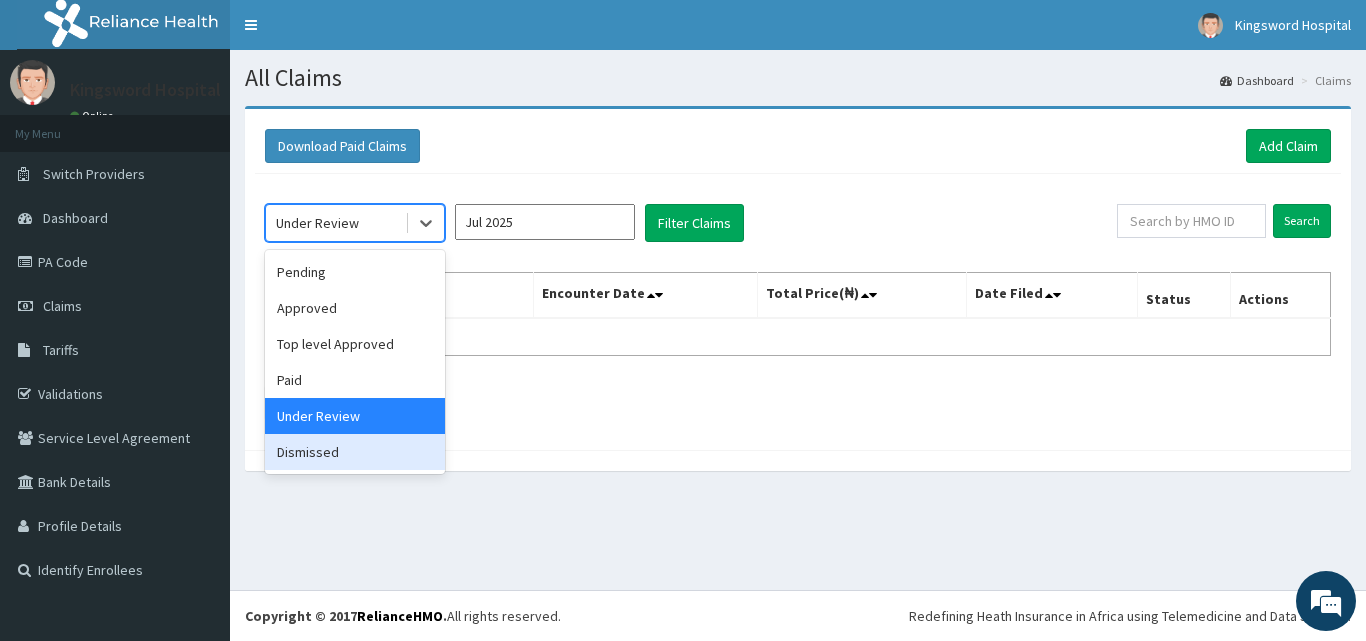 click on "Dismissed" at bounding box center [355, 452] 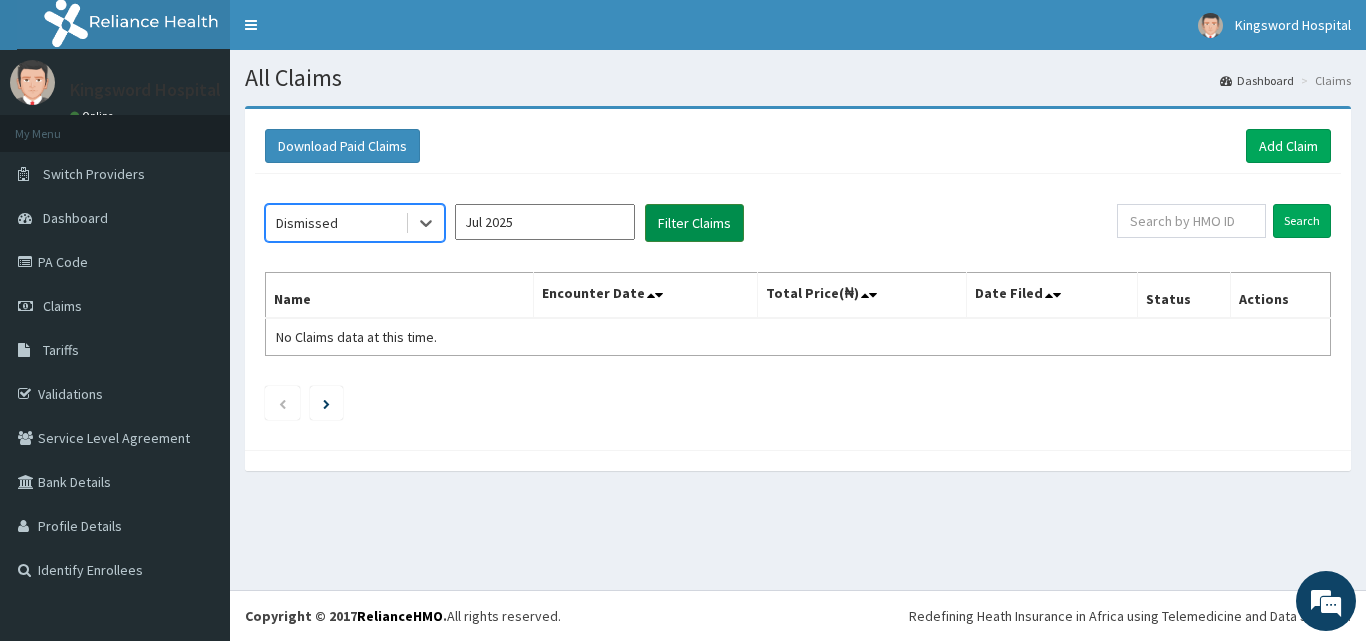 click on "Filter Claims" at bounding box center (694, 223) 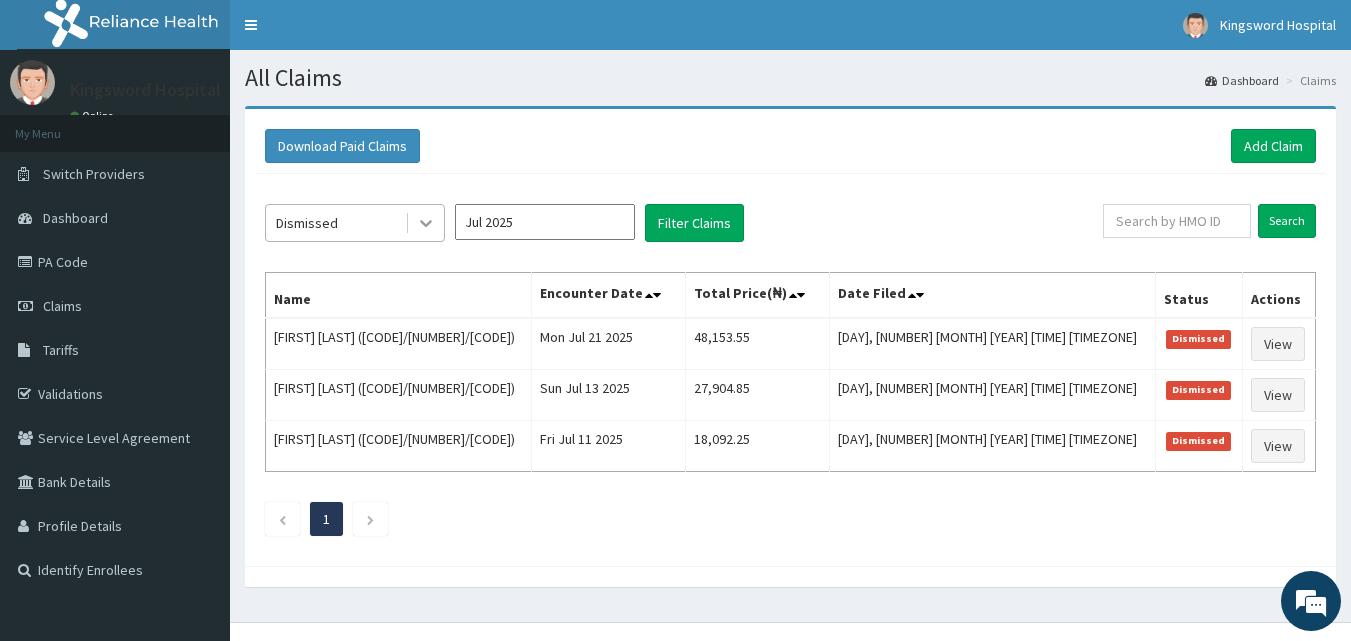 click 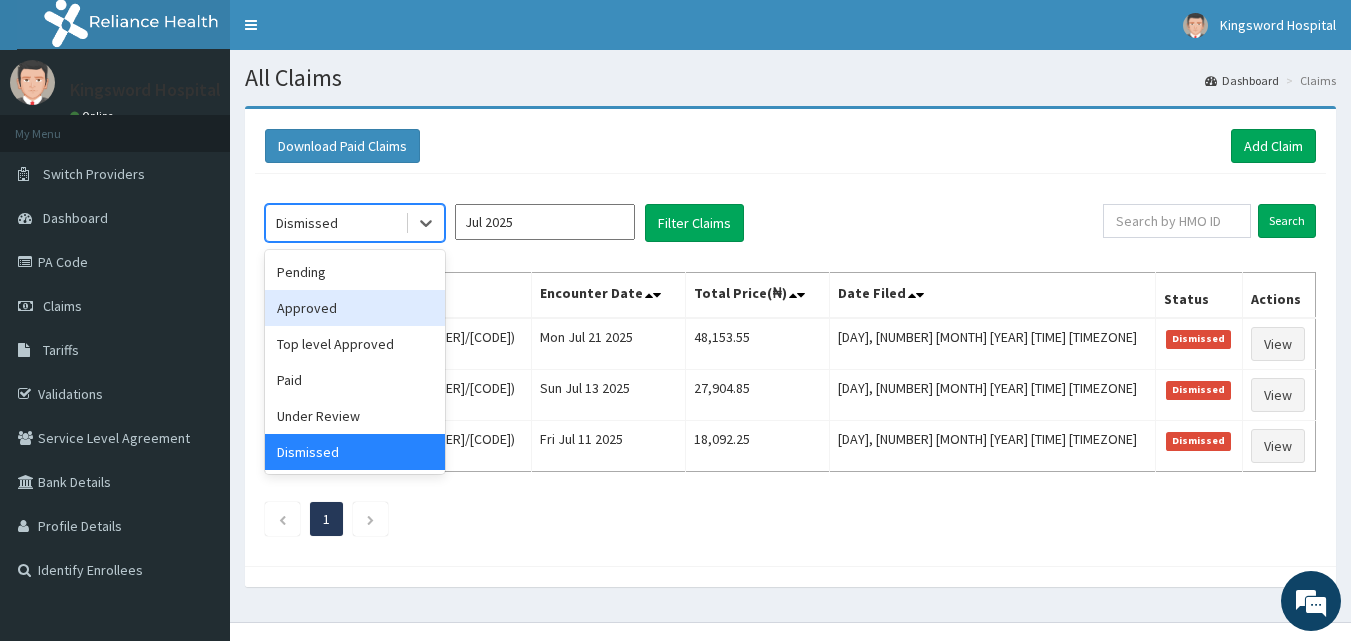 click on "Approved" at bounding box center (355, 308) 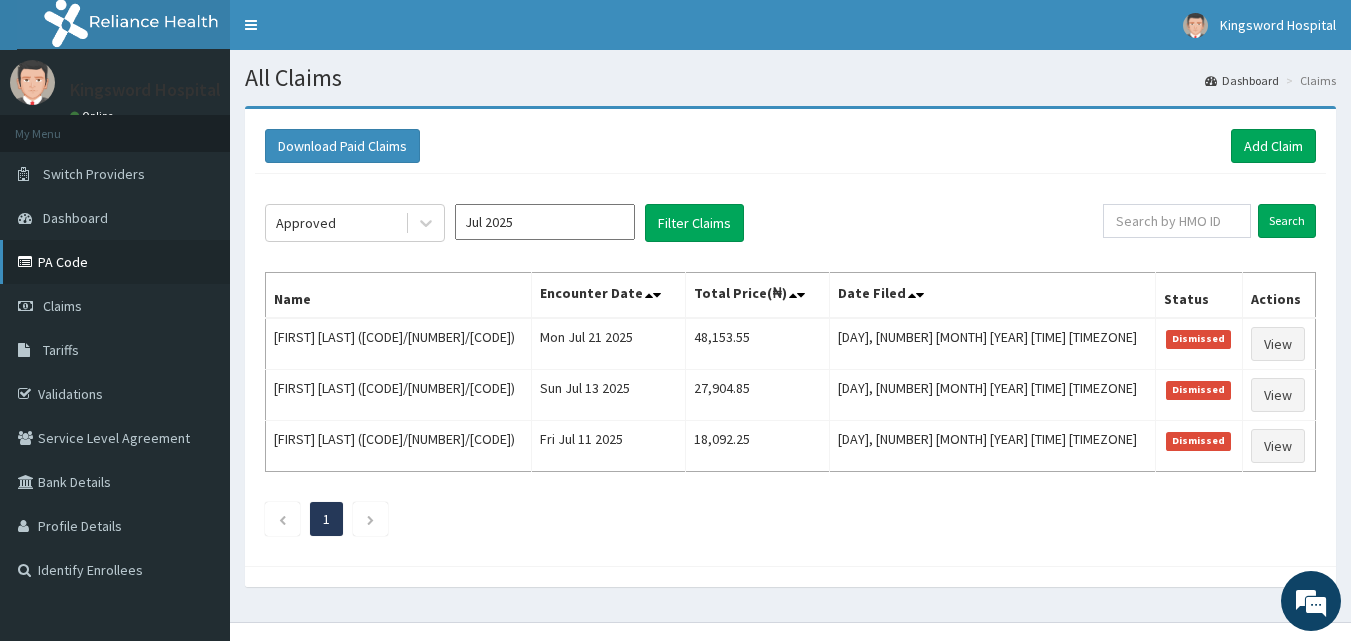 click on "PA Code" at bounding box center (115, 262) 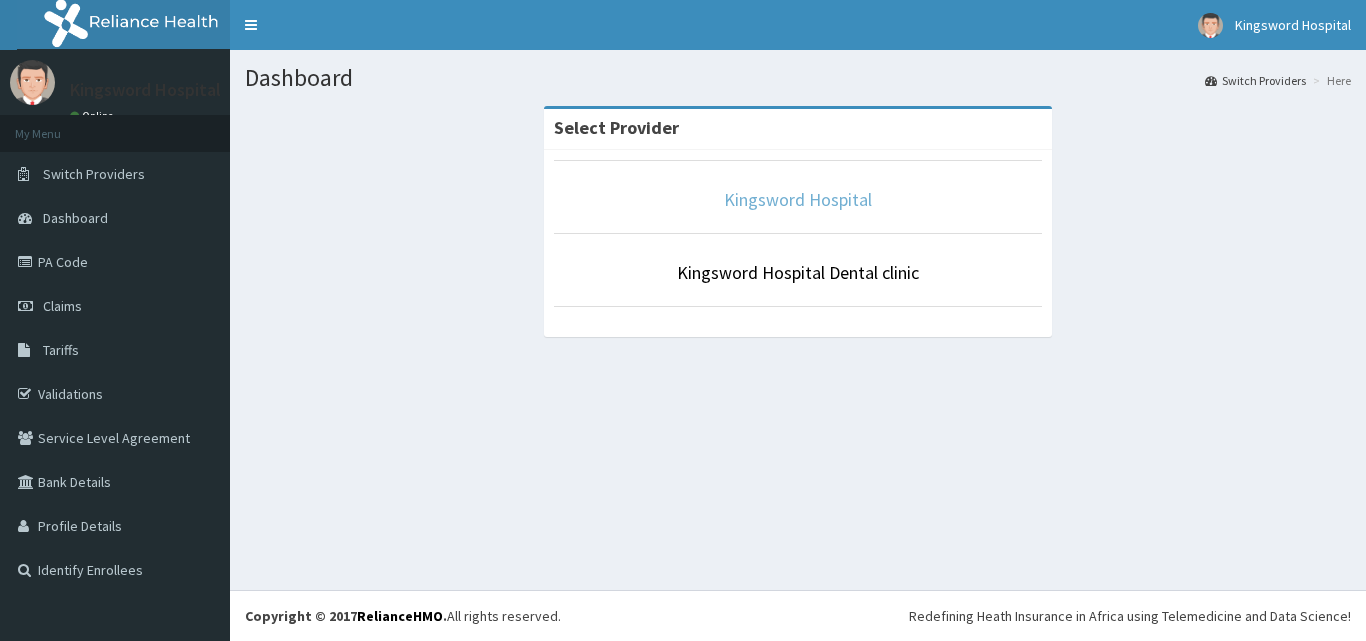 scroll, scrollTop: 0, scrollLeft: 0, axis: both 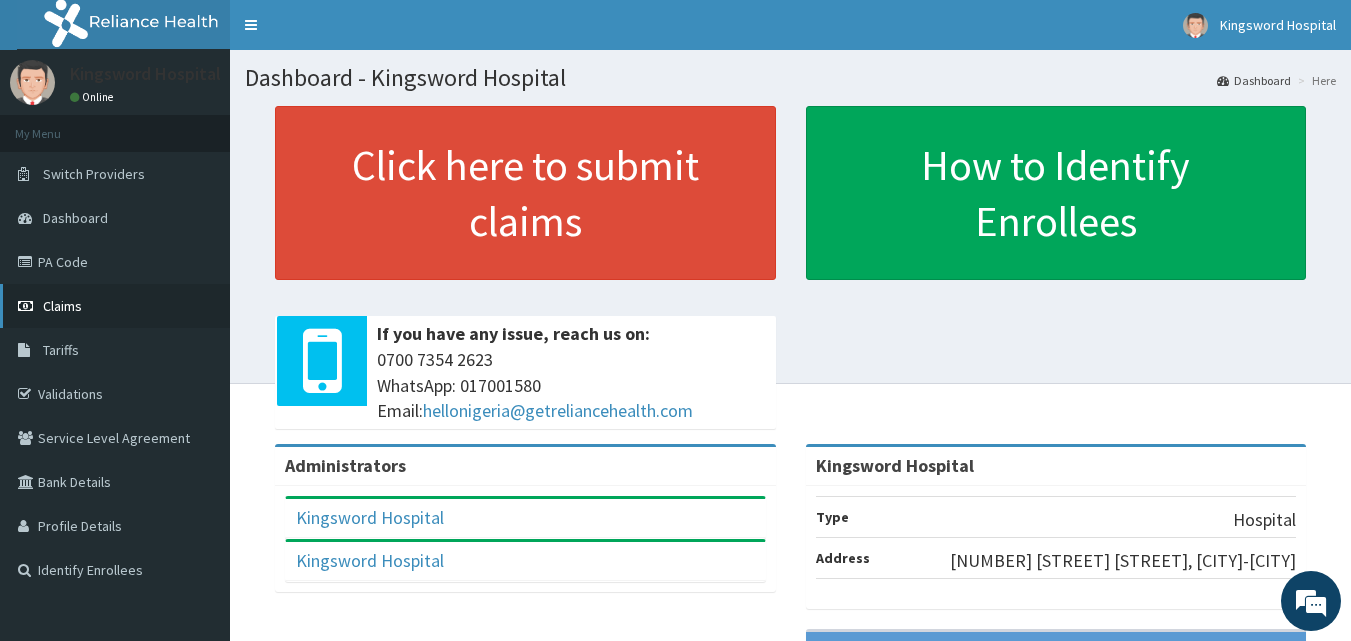 click on "Claims" at bounding box center [62, 306] 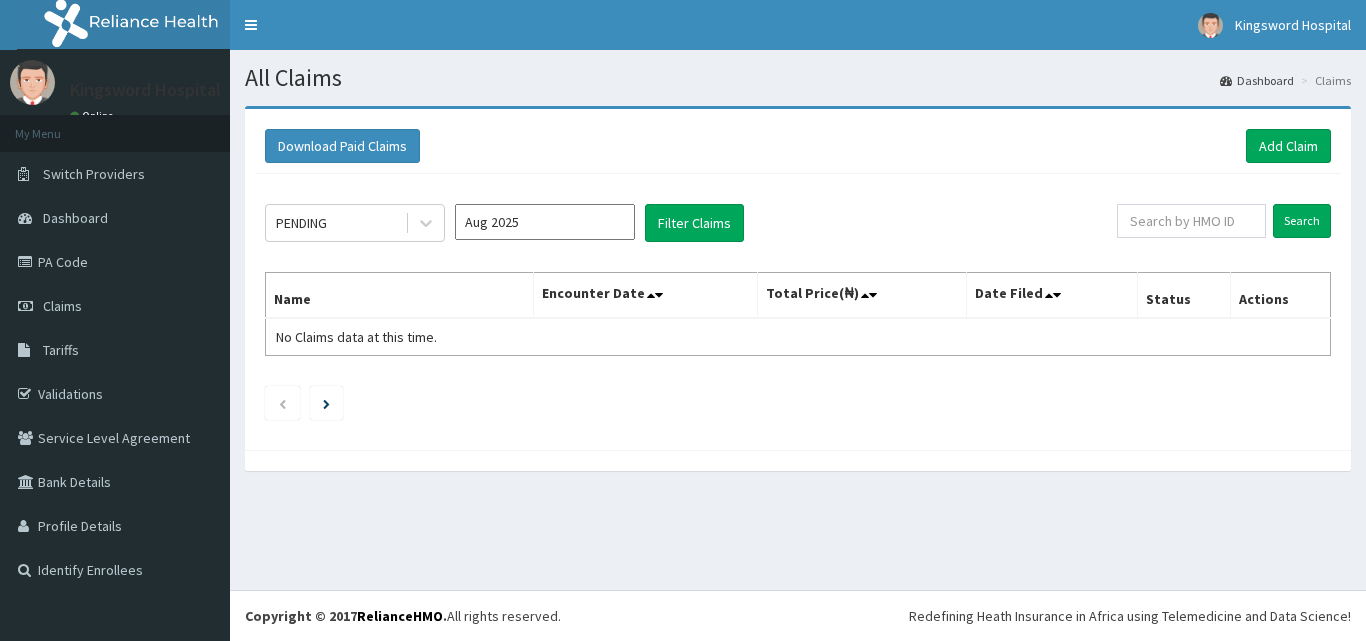 scroll, scrollTop: 0, scrollLeft: 0, axis: both 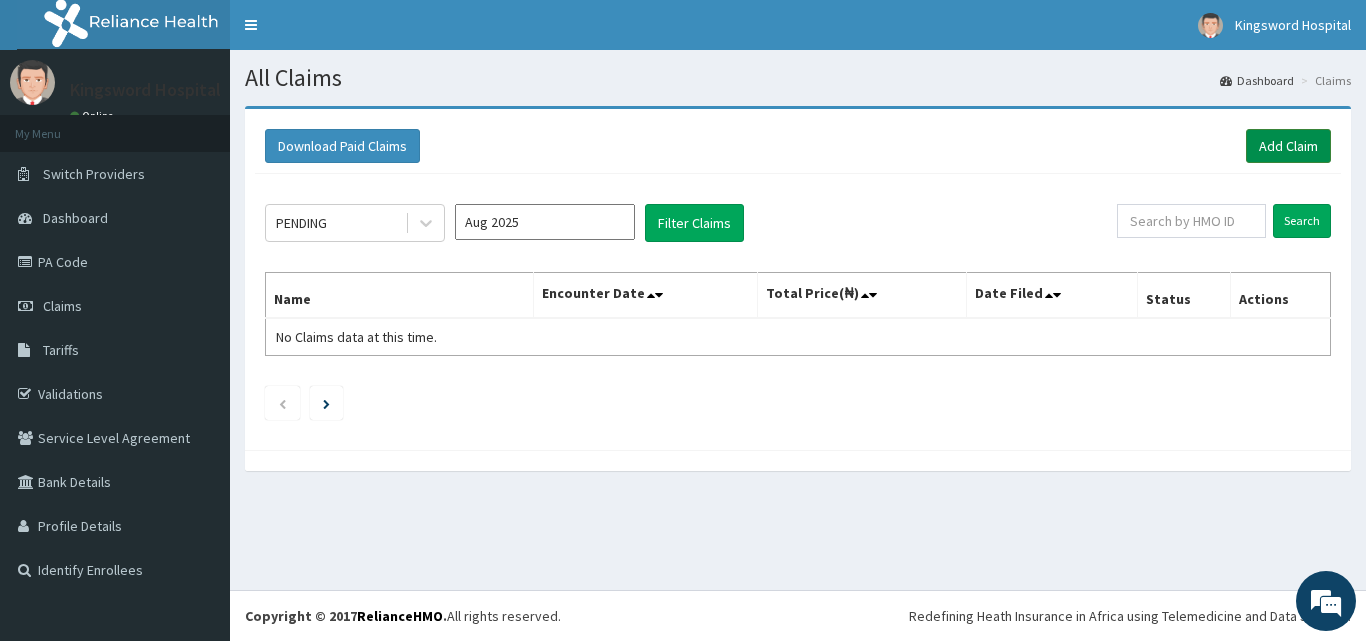 click on "Add Claim" at bounding box center (1288, 146) 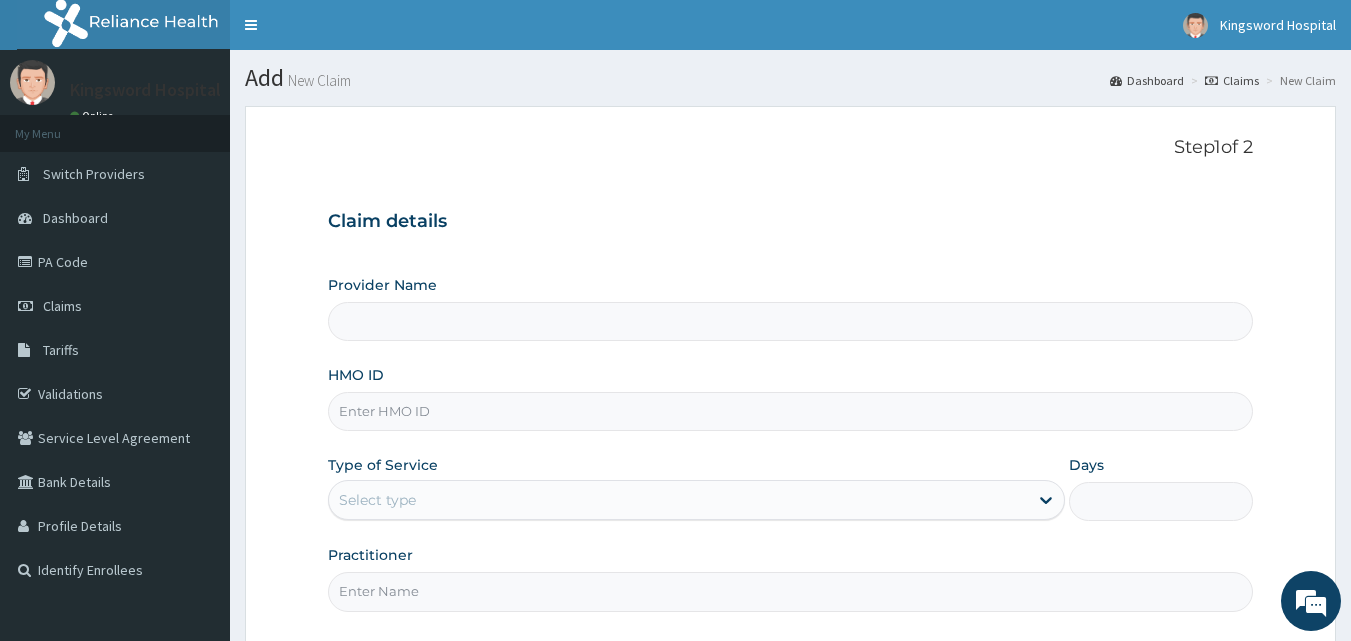 scroll, scrollTop: 0, scrollLeft: 0, axis: both 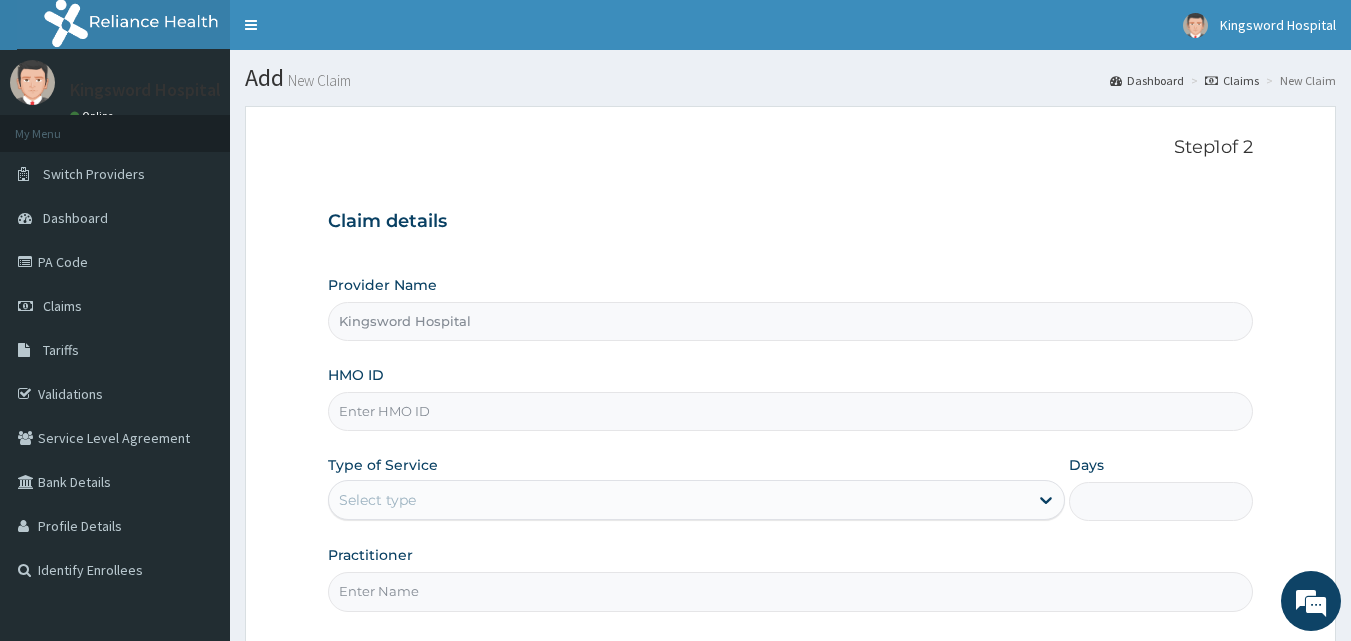 click on "HMO ID" at bounding box center (791, 411) 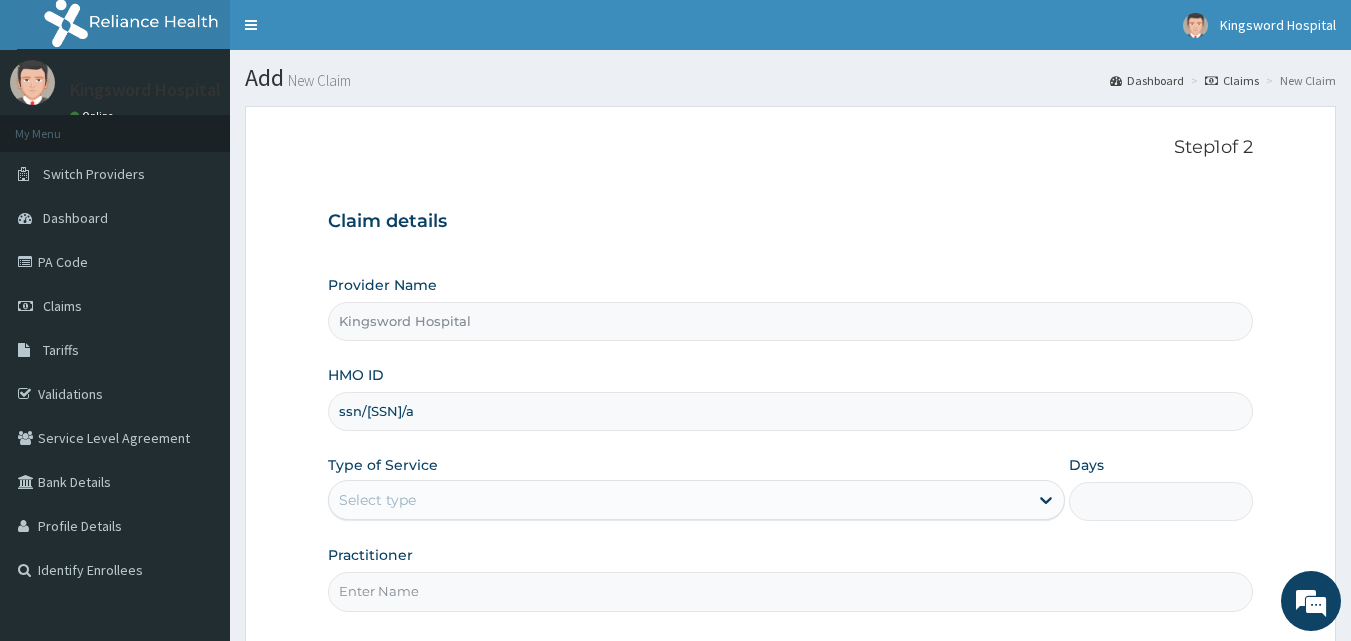 type on "ssn/[SSN]/a" 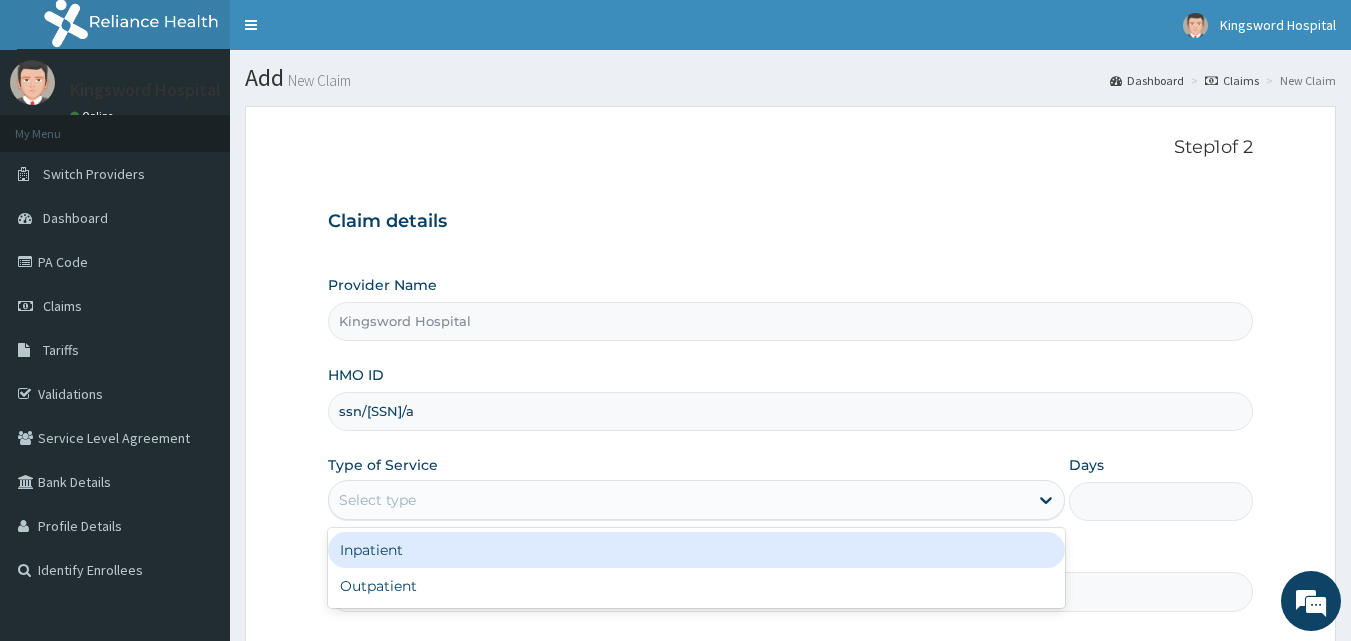 click on "Select type" at bounding box center (678, 500) 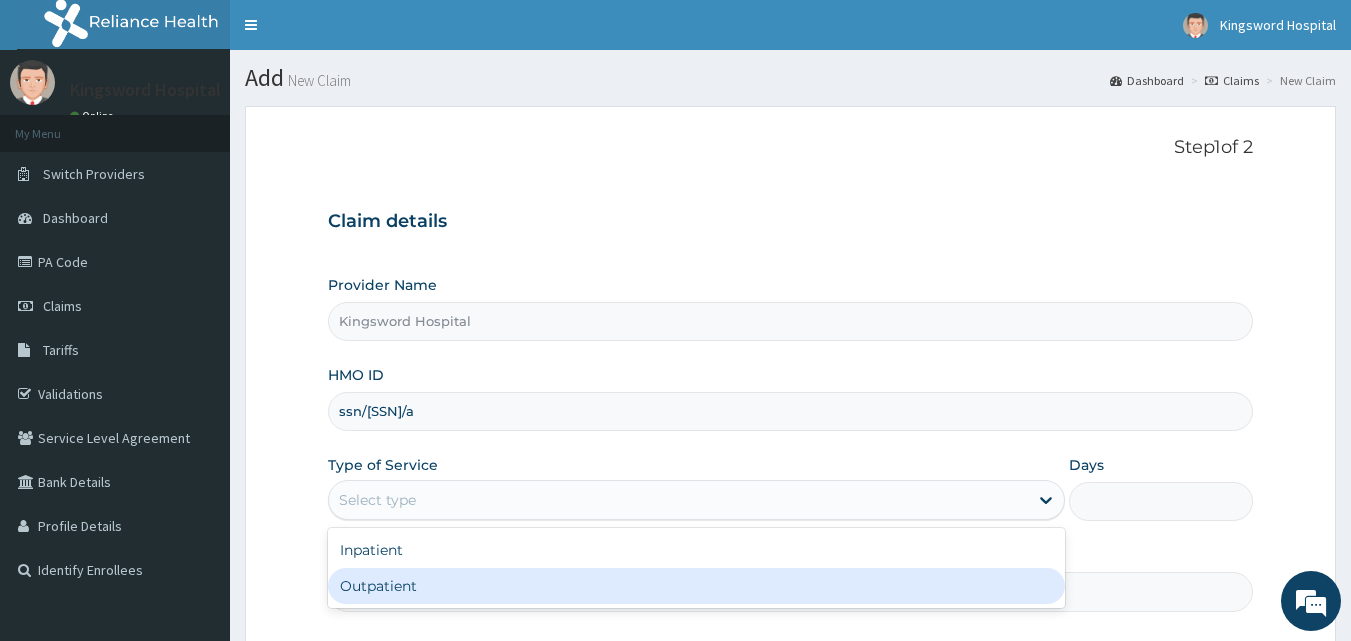 click on "Outpatient" at bounding box center (696, 586) 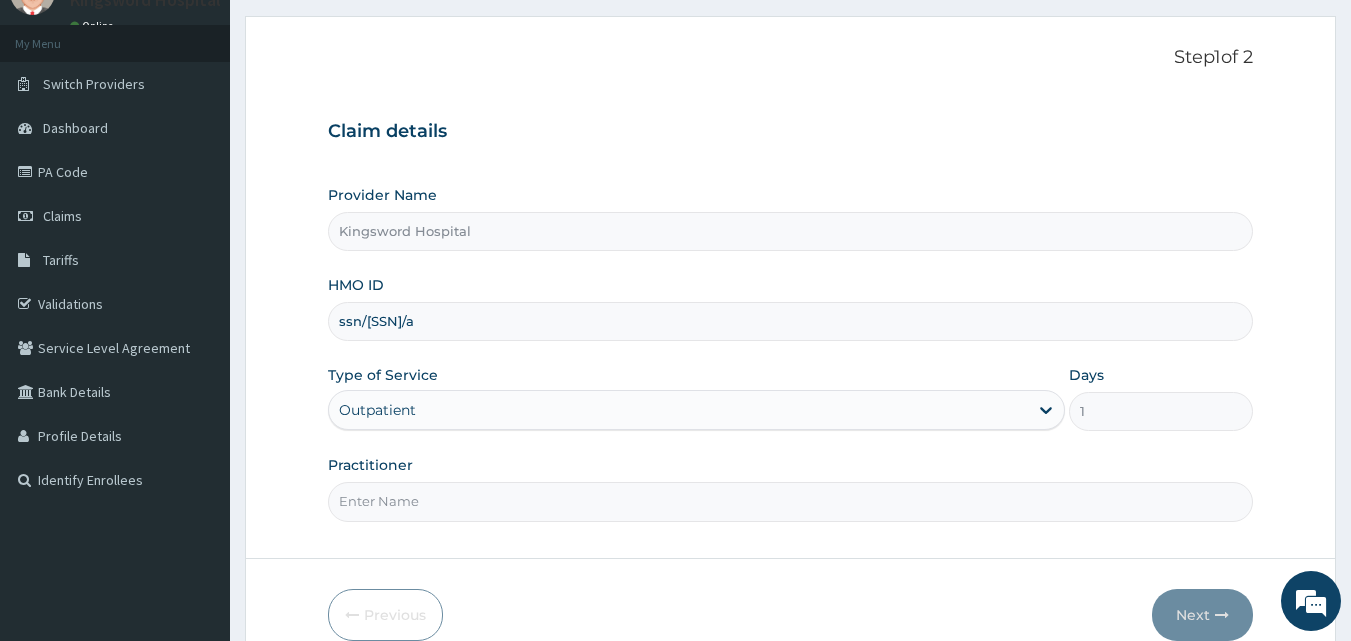 scroll, scrollTop: 120, scrollLeft: 0, axis: vertical 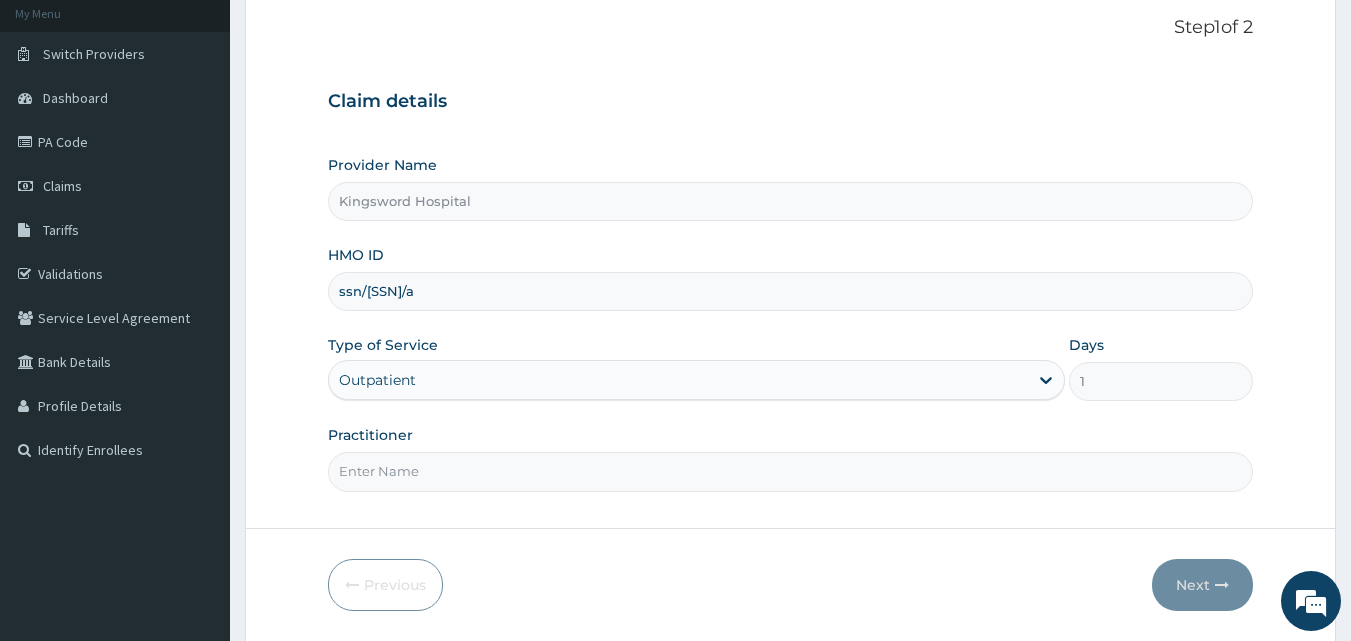 click on "Practitioner" at bounding box center (791, 471) 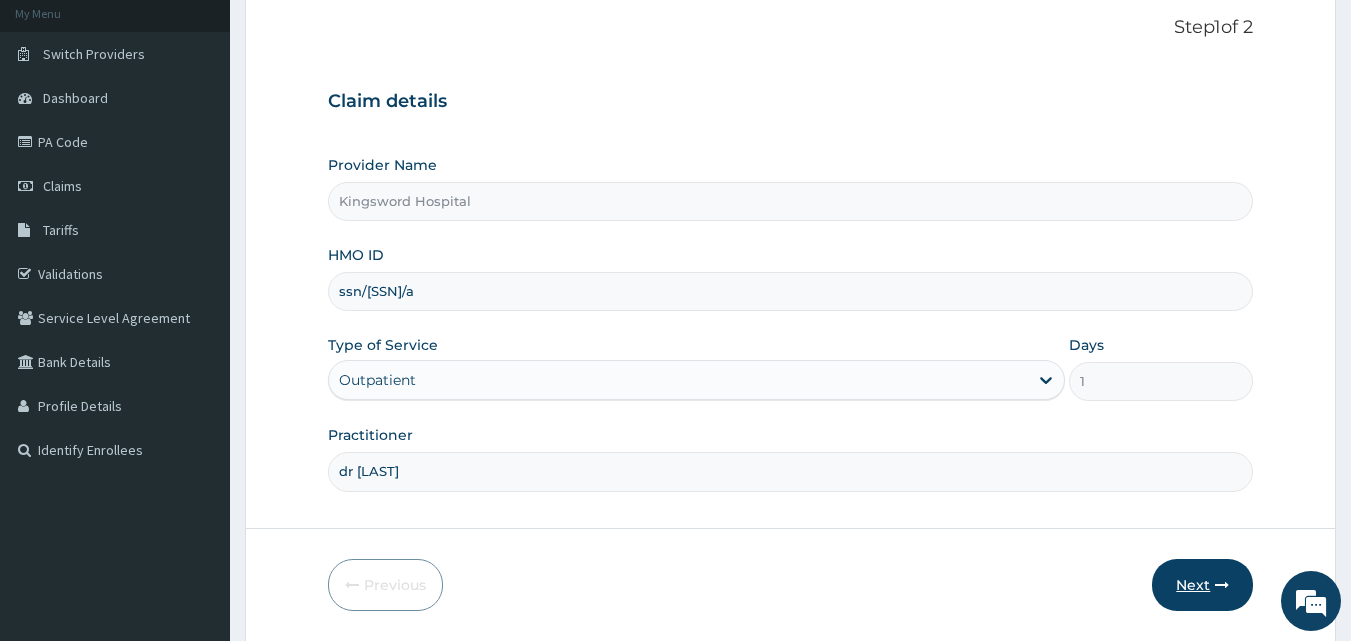 type on "dr [LAST]" 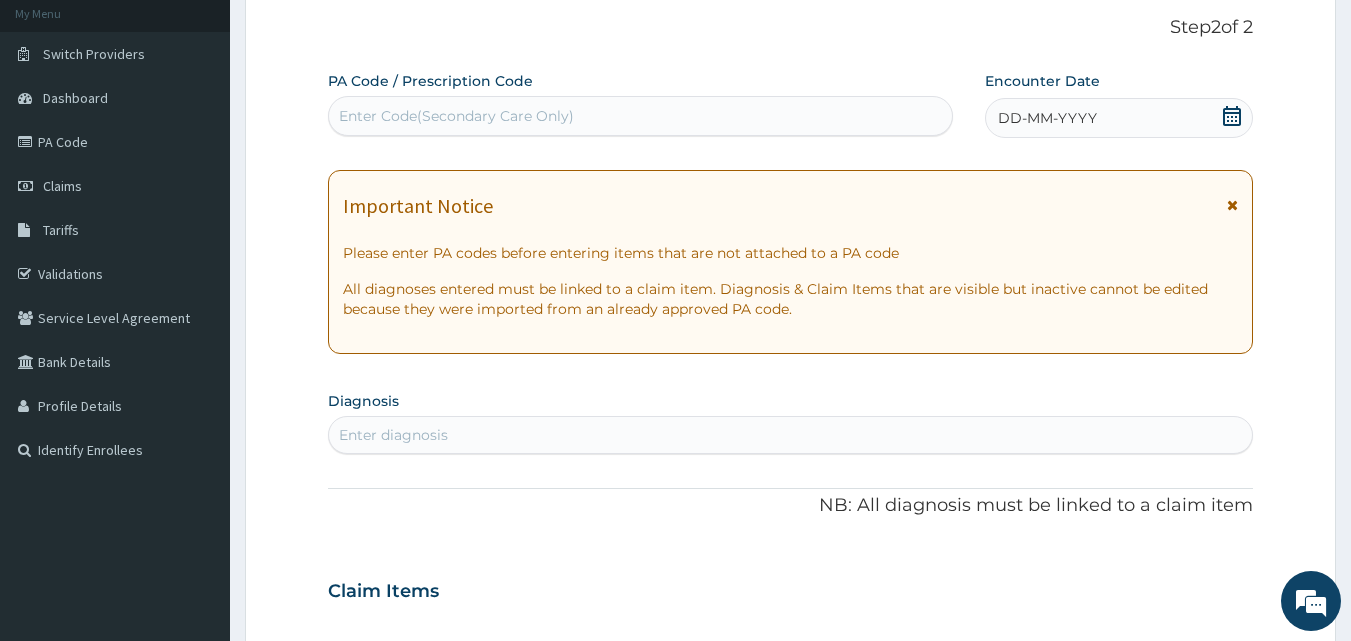 click on "Enter Code(Secondary Care Only)" at bounding box center (641, 116) 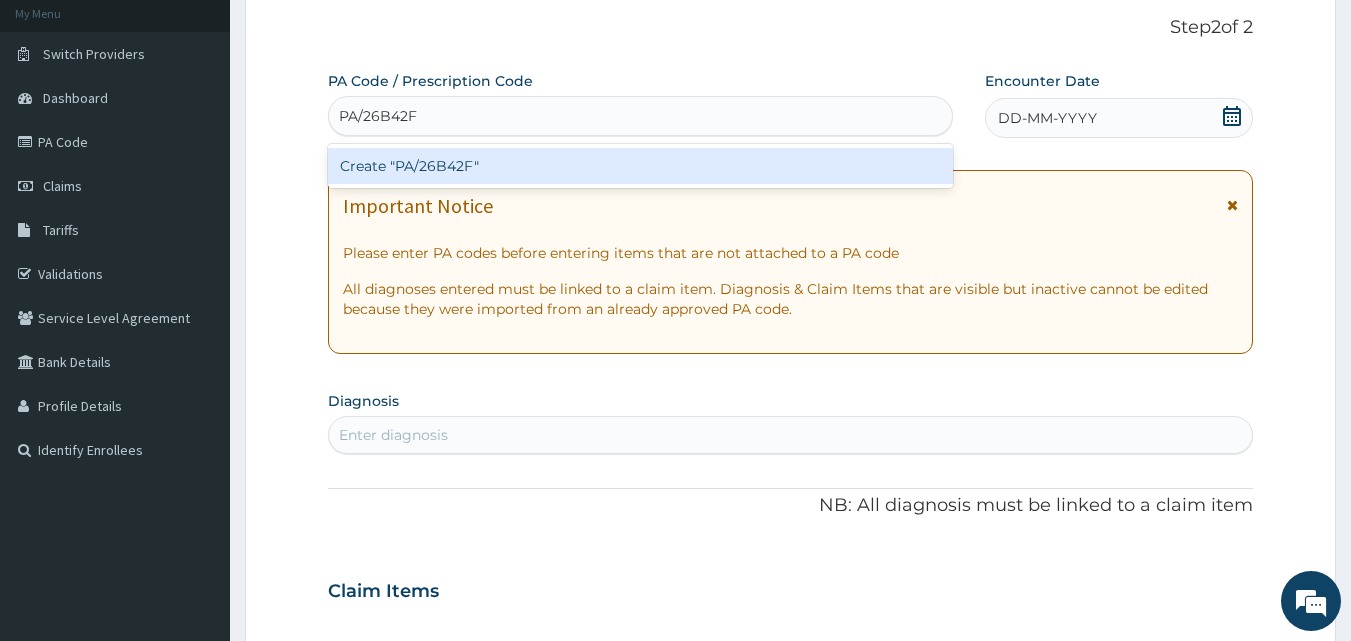 click on "Create "PA/26B42F"" at bounding box center [641, 166] 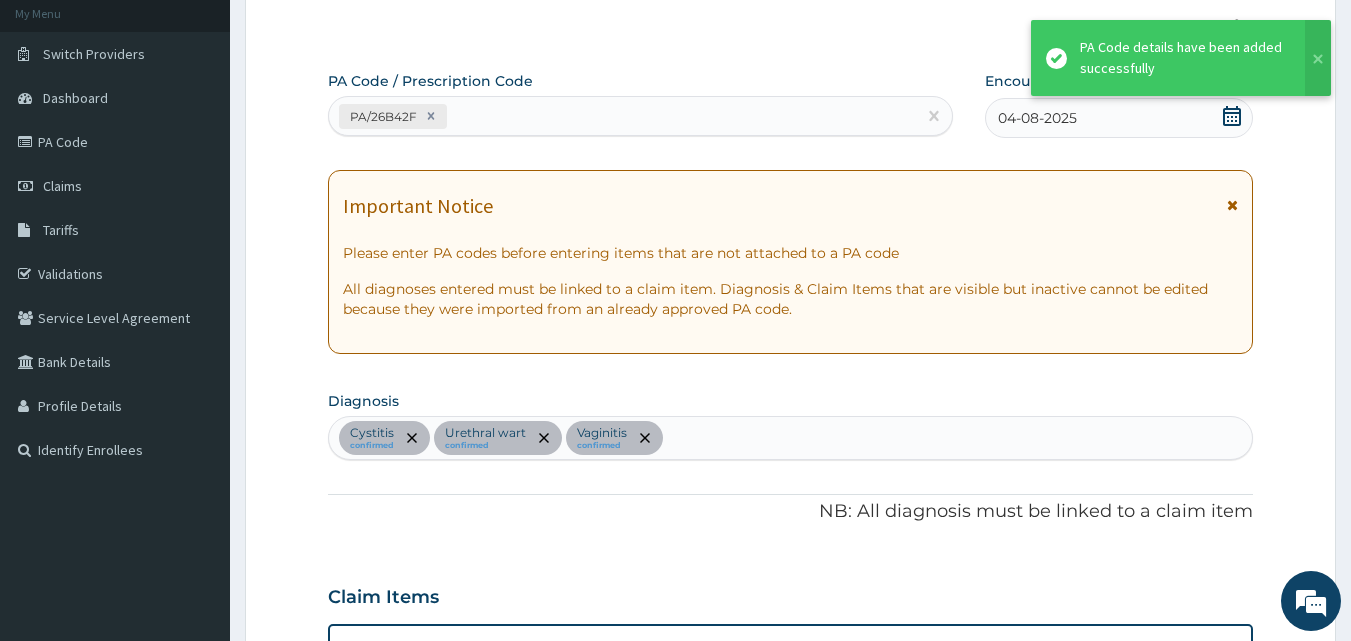 scroll, scrollTop: 799, scrollLeft: 0, axis: vertical 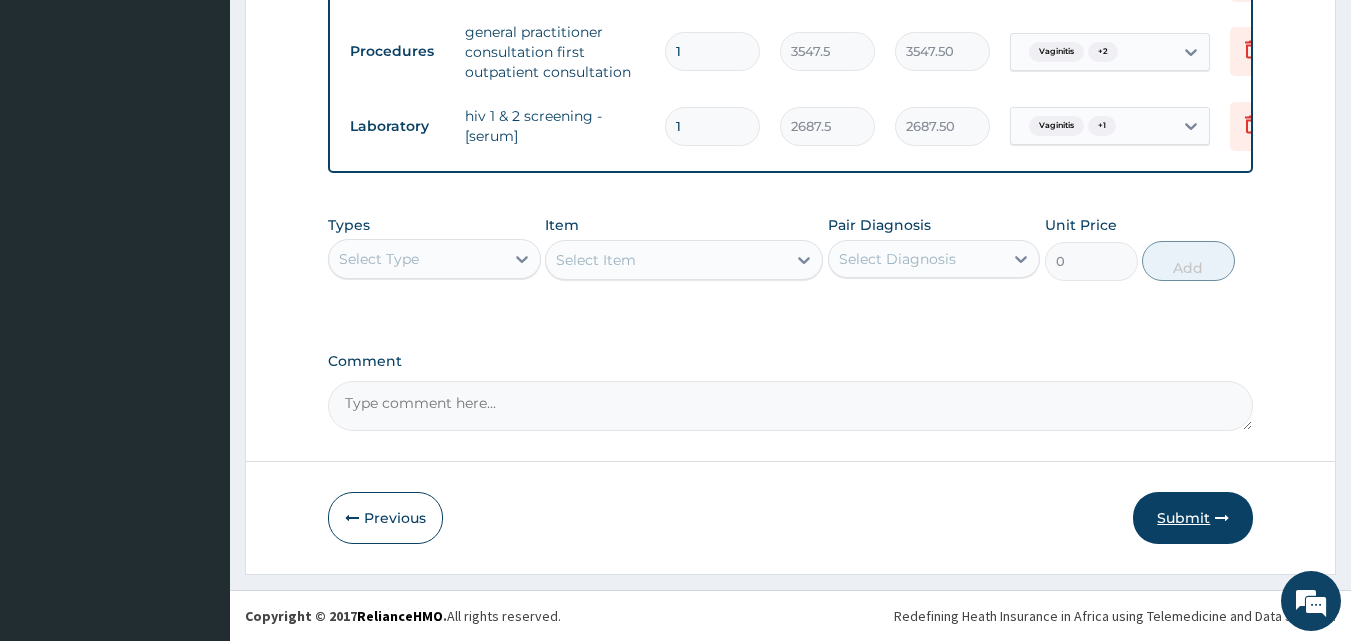 click on "Submit" at bounding box center (1193, 518) 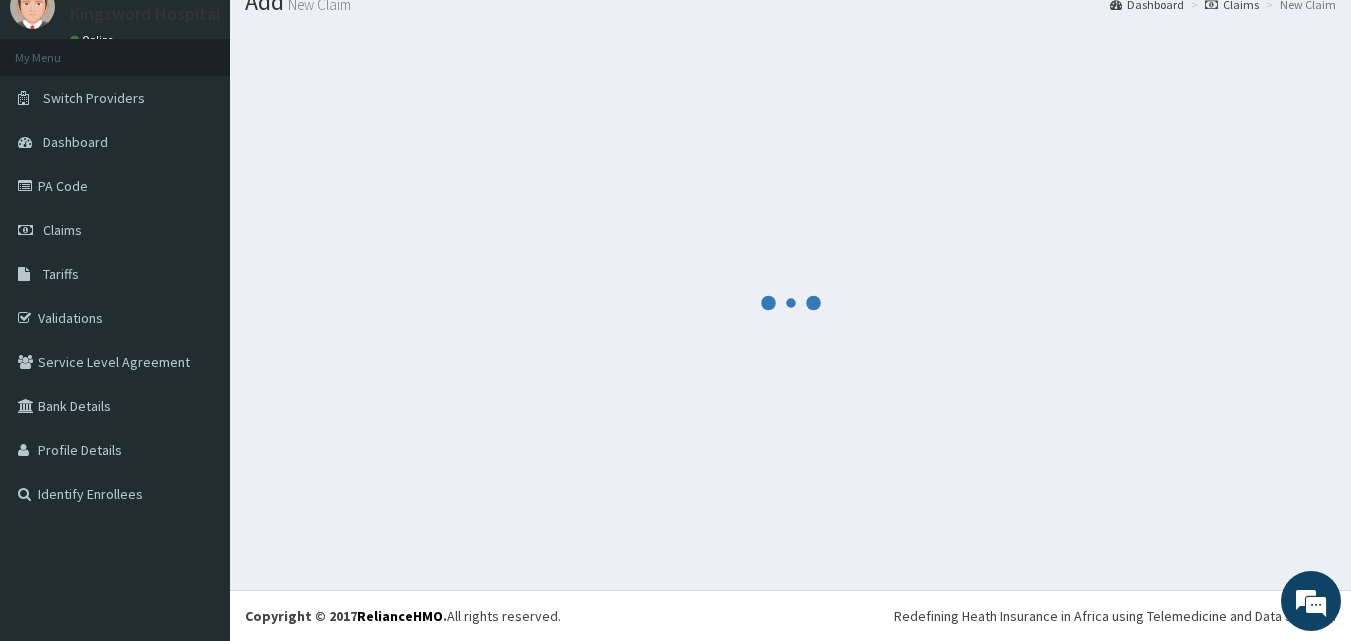 scroll, scrollTop: 1008, scrollLeft: 0, axis: vertical 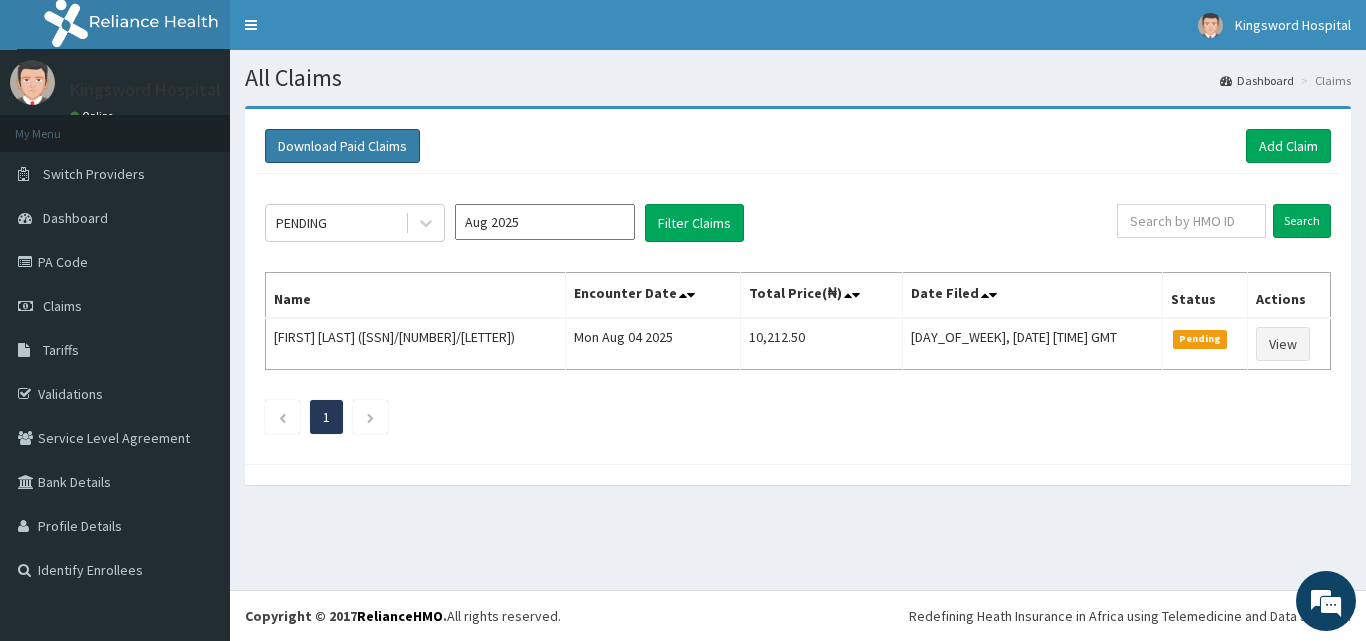 click on "Download Paid Claims" at bounding box center [342, 146] 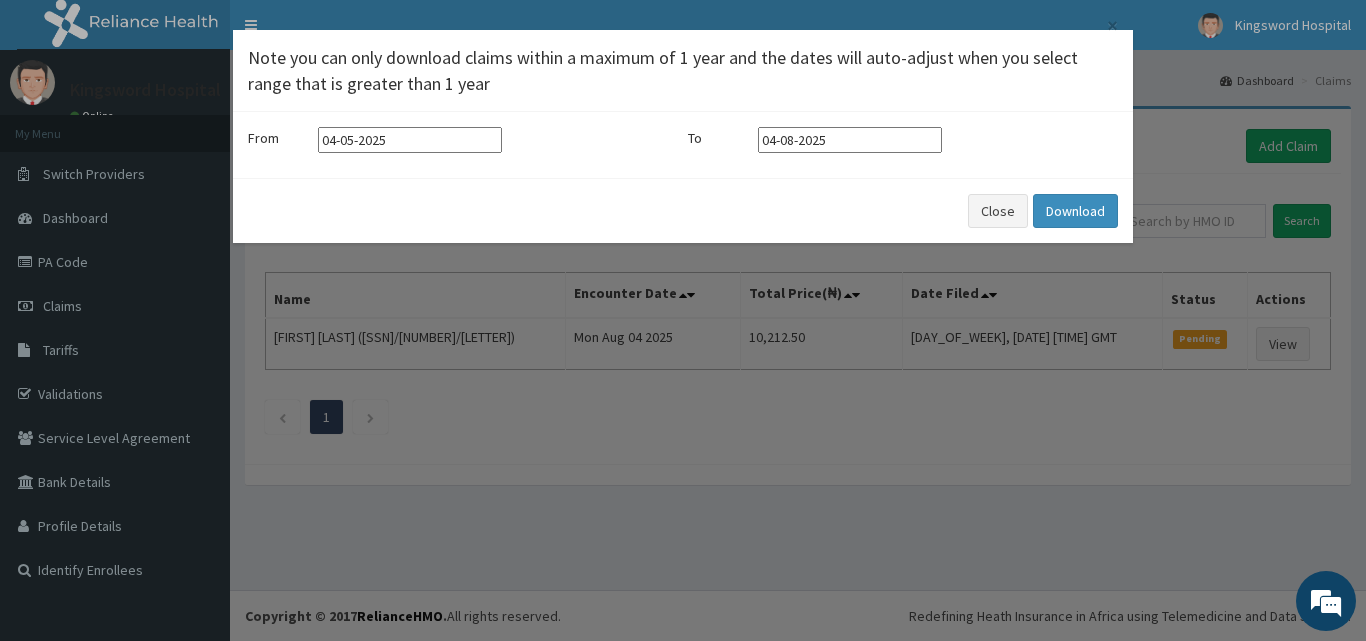 click on "× Note you can only download claims within a maximum of 1 year and the dates will auto-adjust when you select range that is greater than 1 year From [DATE] To [DATE] Close Download" at bounding box center (683, 320) 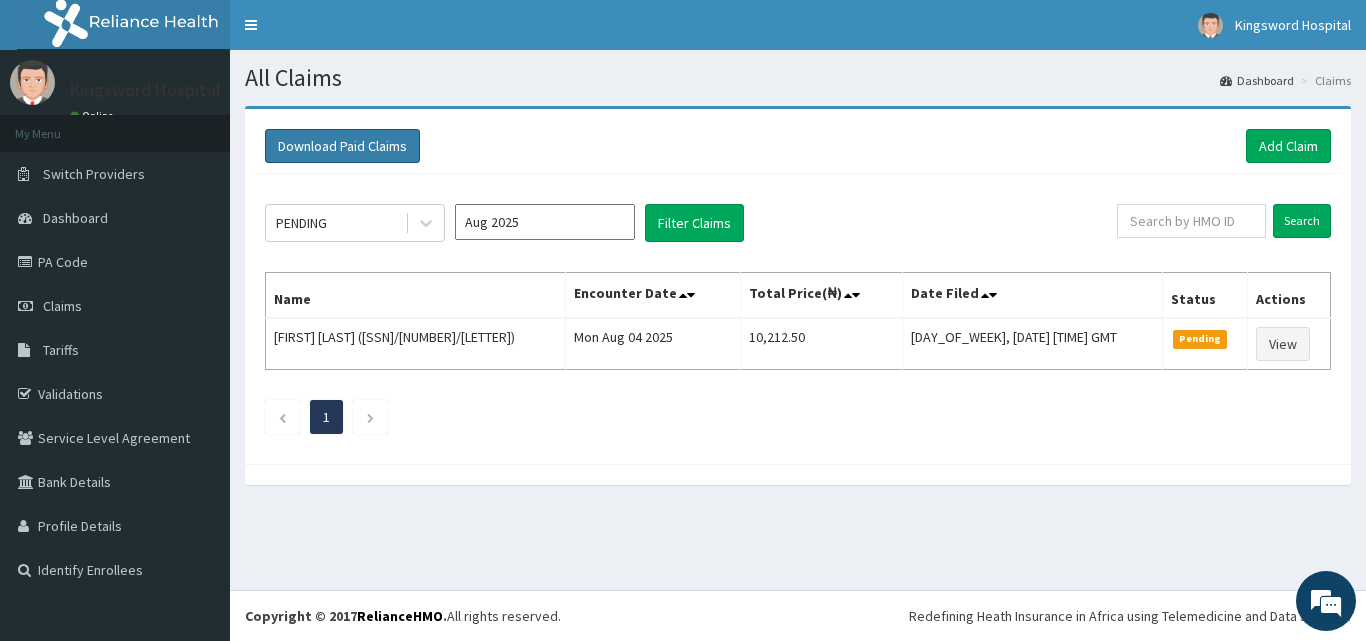 click on "Download Paid Claims" at bounding box center [342, 146] 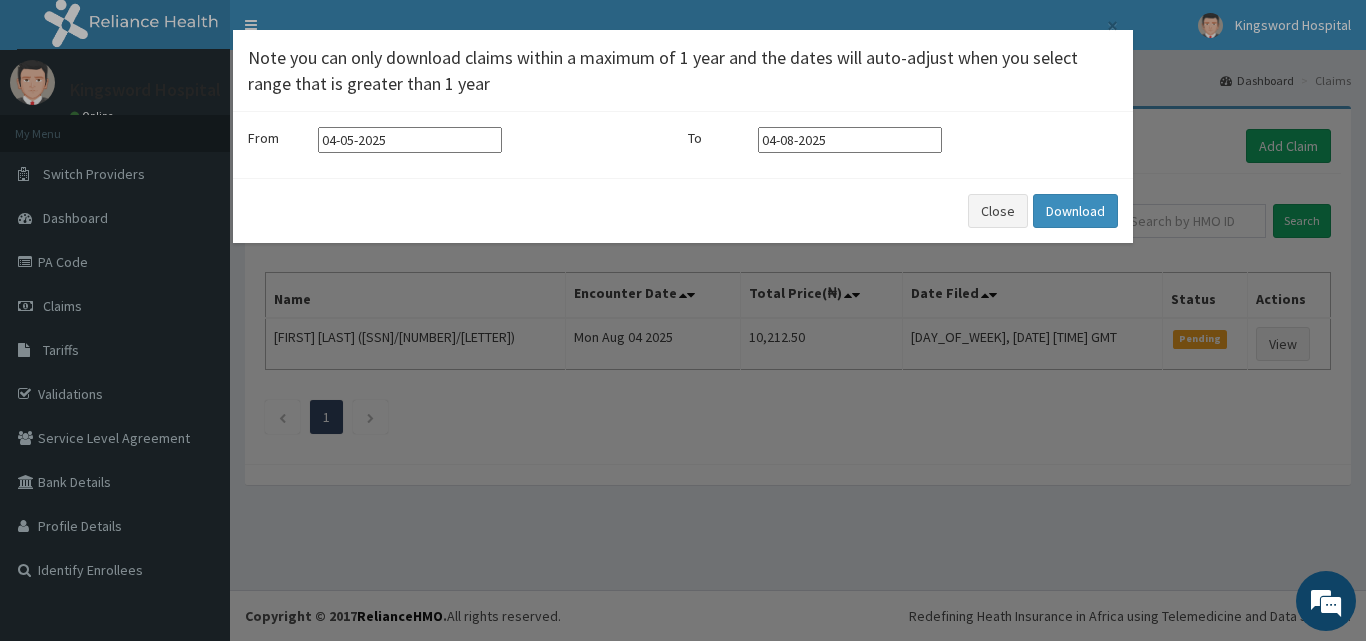 click on "04-05-2025" at bounding box center (410, 140) 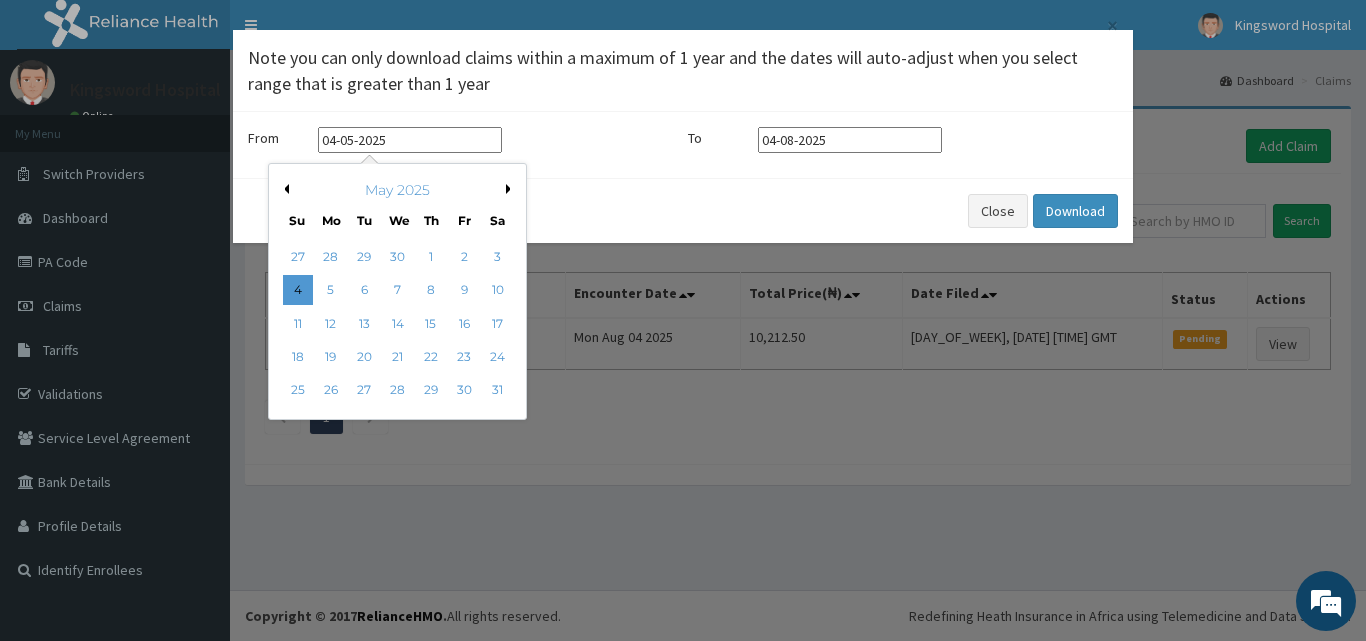 click on "× Note you can only download claims within a maximum of 1 year and the dates will auto-adjust when you select range that is greater than 1 year From [DATE] Previous Month Next Month May 2025 Su Mo Tu We Th Fr Sa 27 28 29 30 1 2 3 4 5 6 7 8 9 10 11 12 13 14 15 16 17 18 19 20 21 22 23 24 25 26 27 28 29 30 31 To [DATE] Close Download" at bounding box center [683, 320] 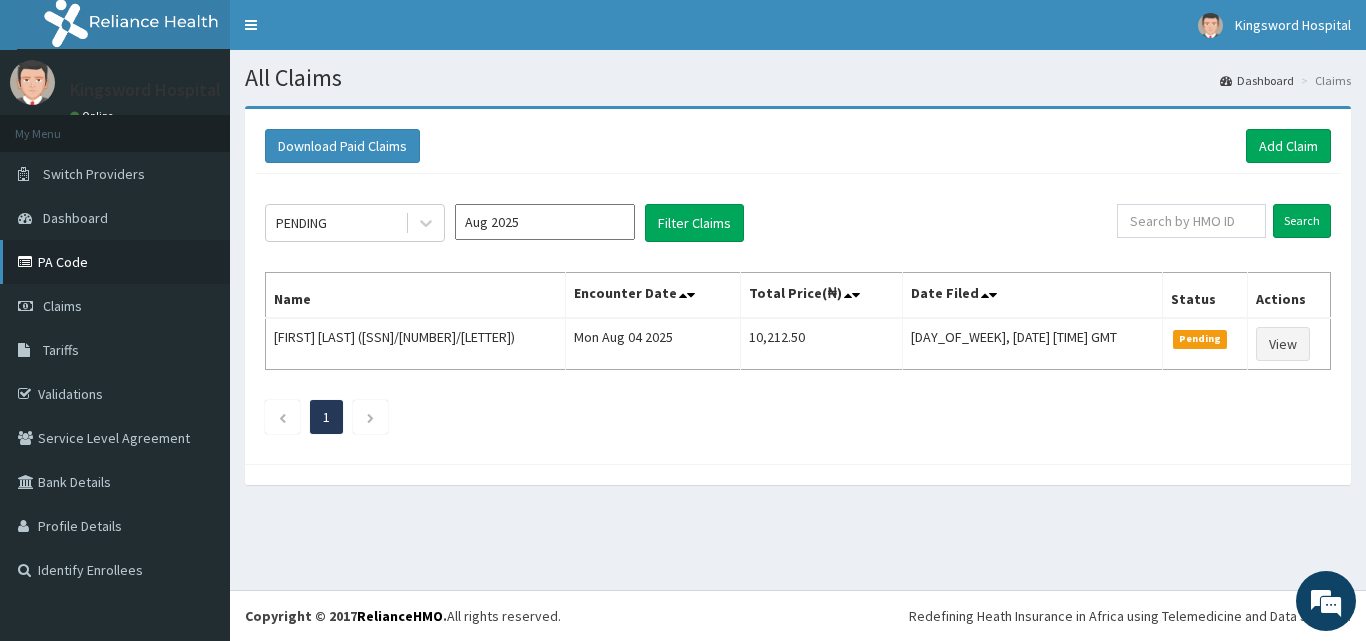 click on "PA Code" at bounding box center [115, 262] 